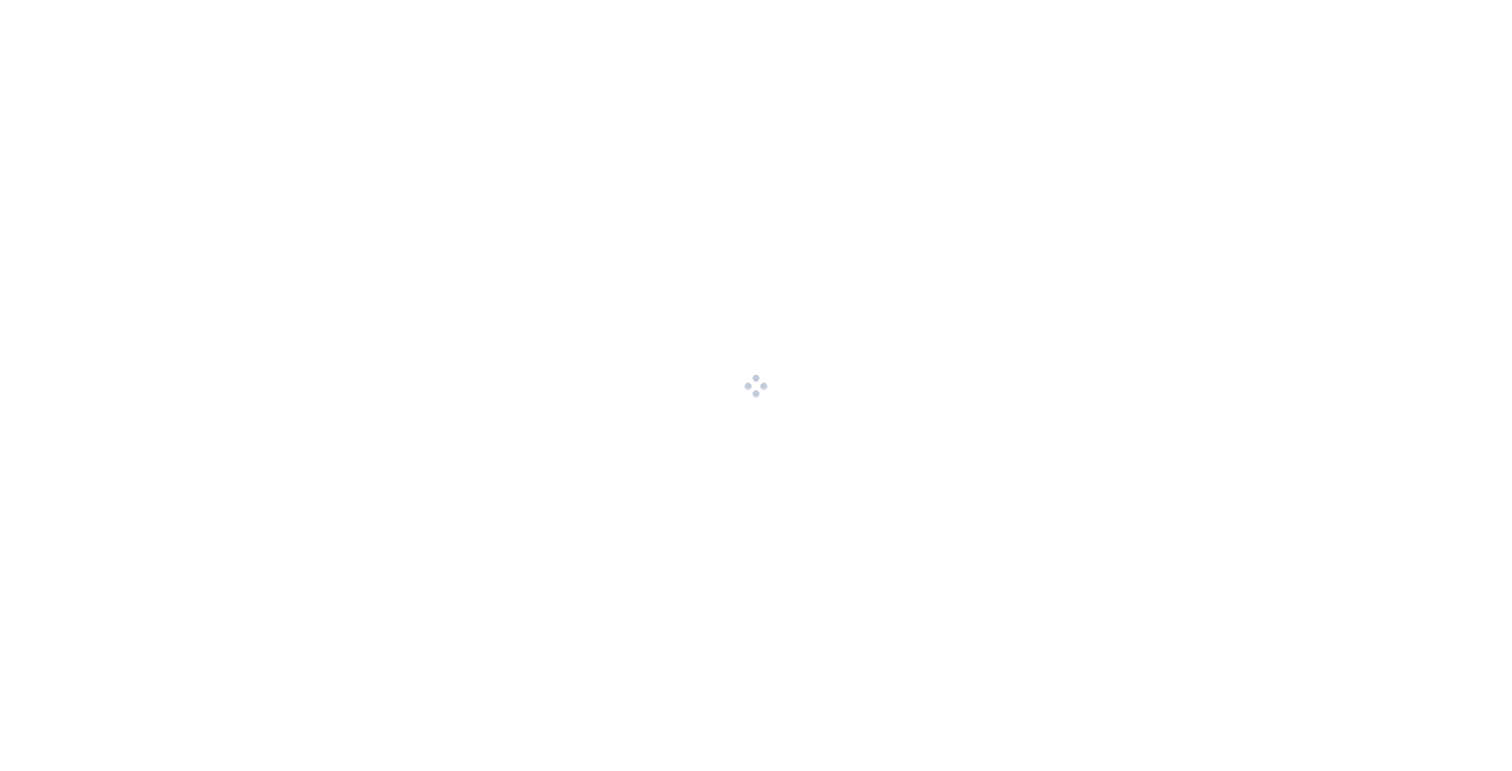 scroll, scrollTop: 0, scrollLeft: 0, axis: both 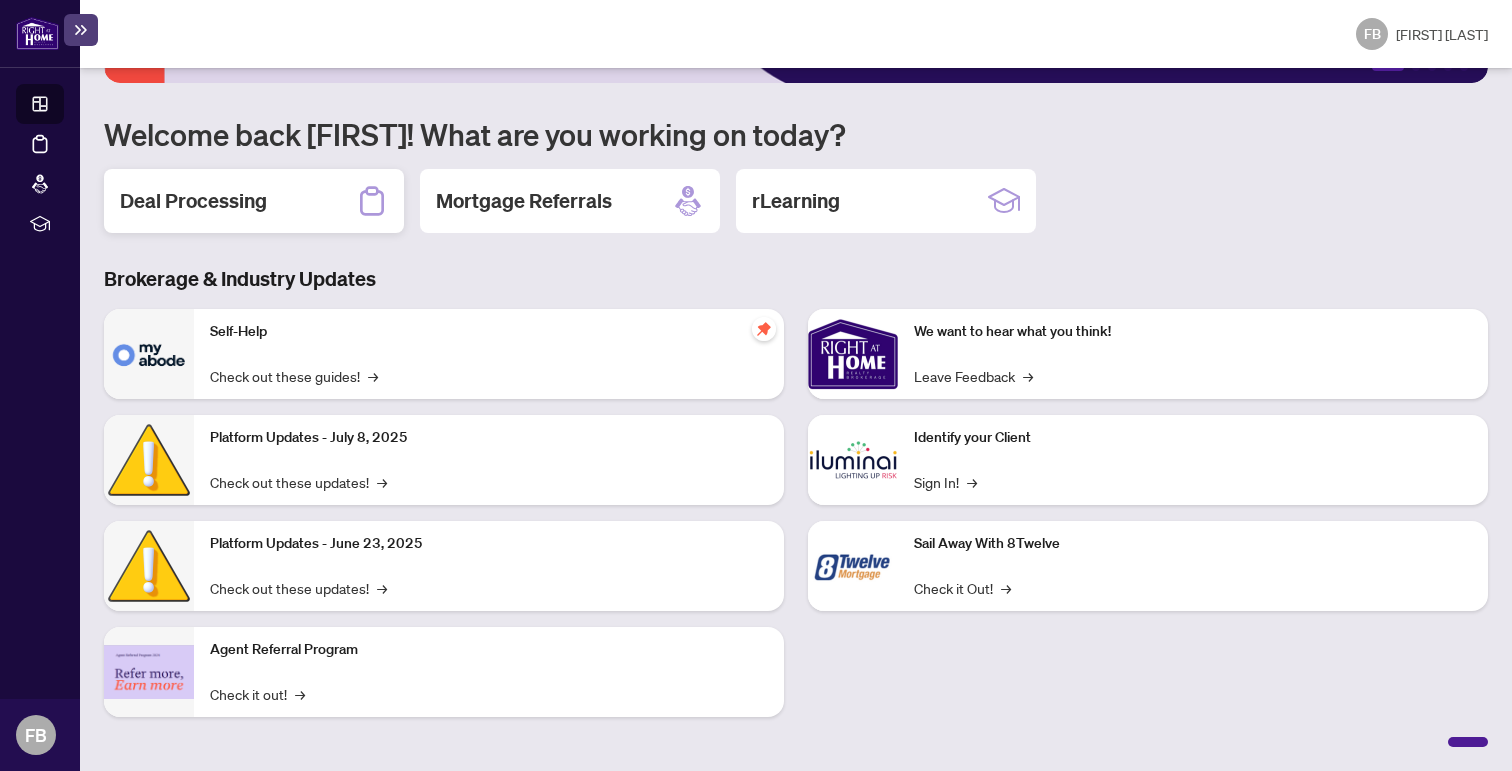click on "Deal Processing" at bounding box center [254, 201] 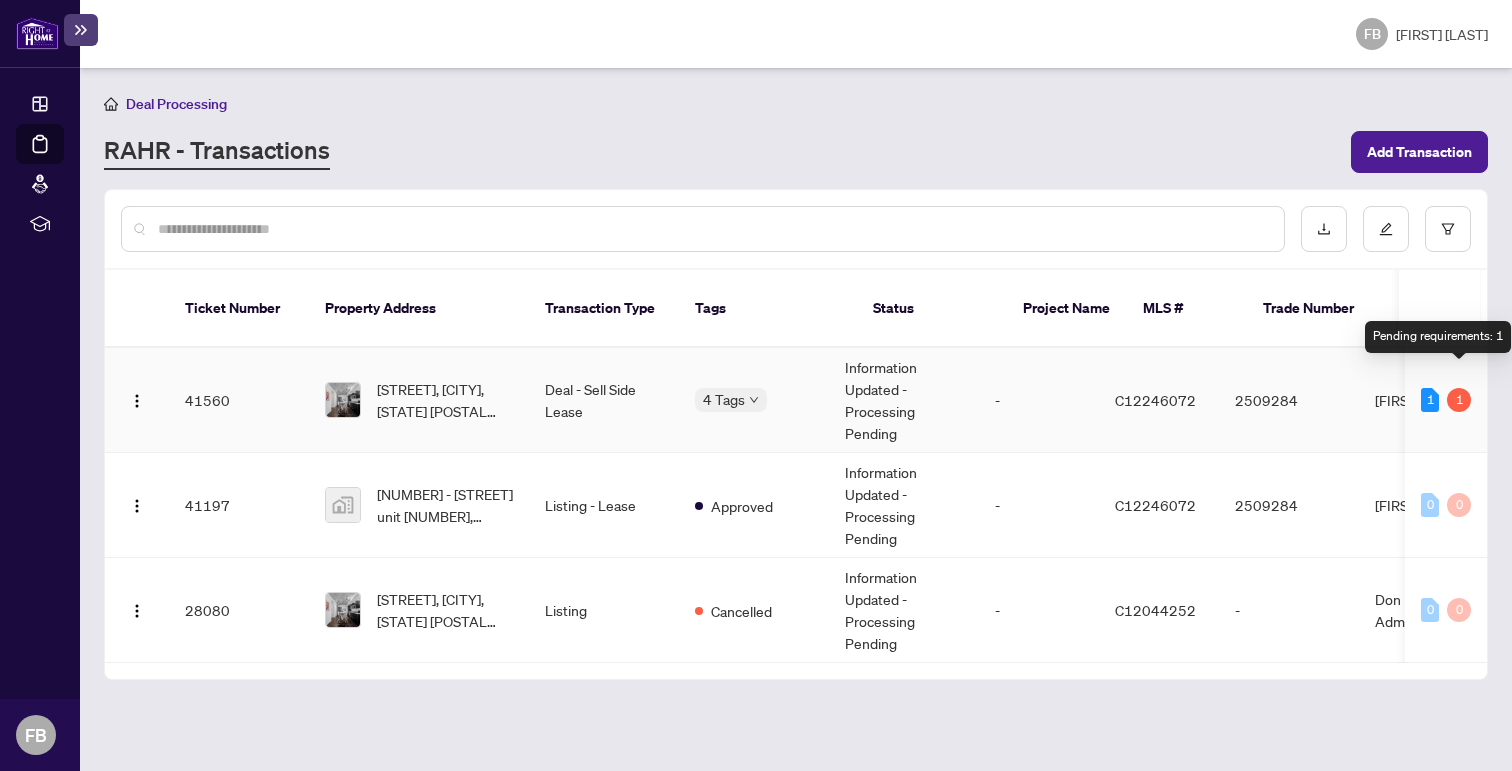 click on "1" at bounding box center (1459, 400) 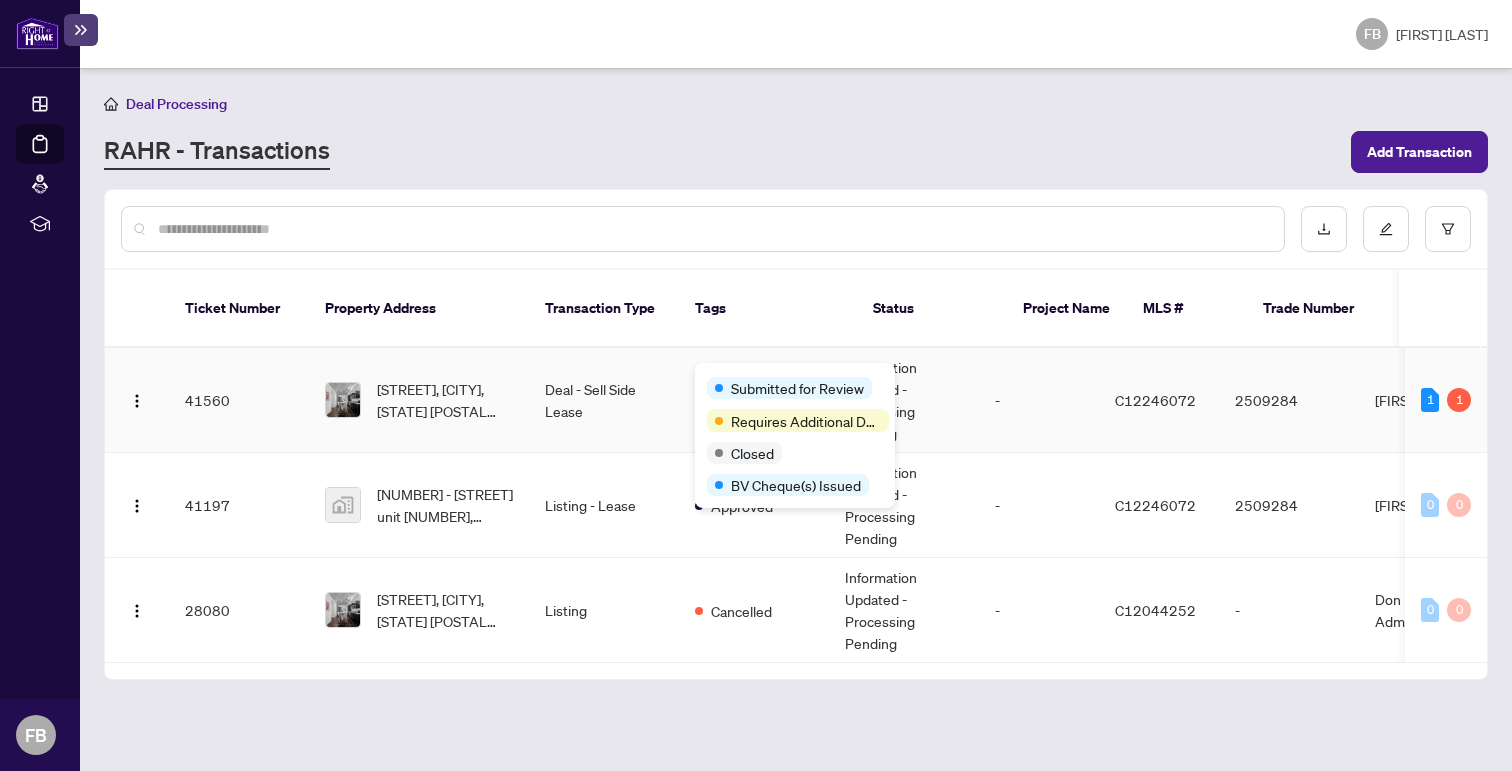 click on "Submitted for Review Requires Additional Docs Closed BV Cheque(s) Issued" at bounding box center [795, 435] 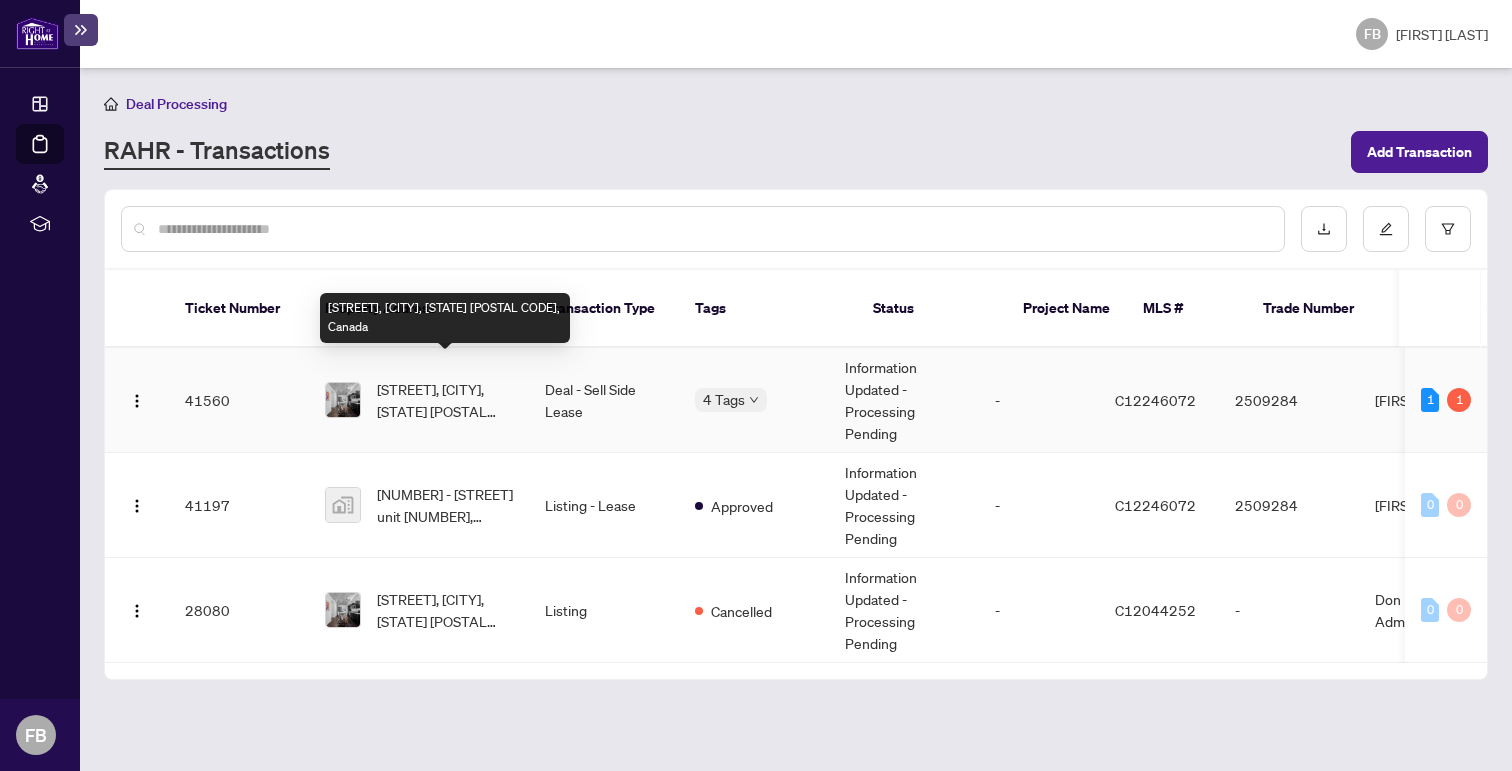 click on "[STREET], [CITY], [STATE] [POSTAL CODE], Canada" at bounding box center (445, 400) 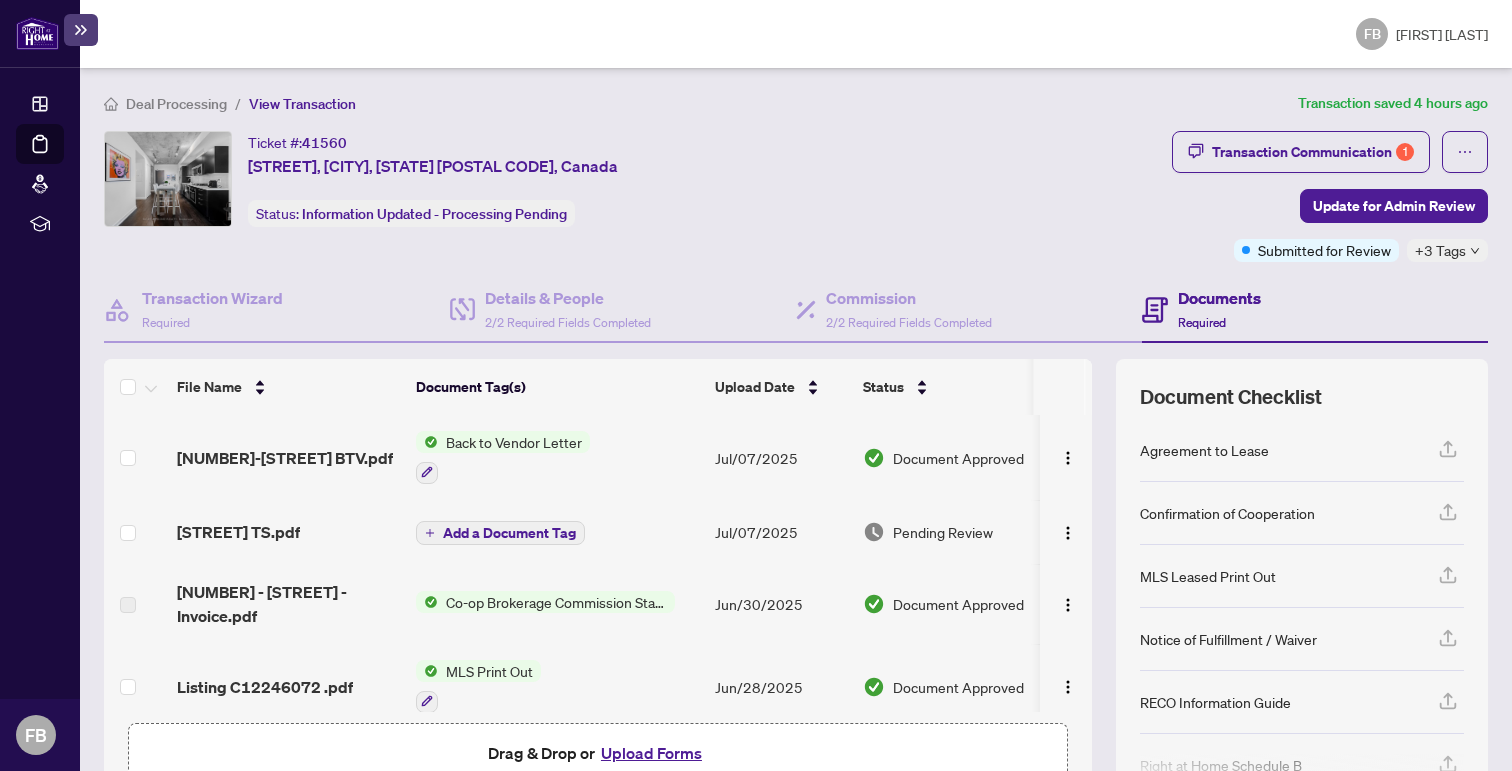 scroll, scrollTop: 0, scrollLeft: 0, axis: both 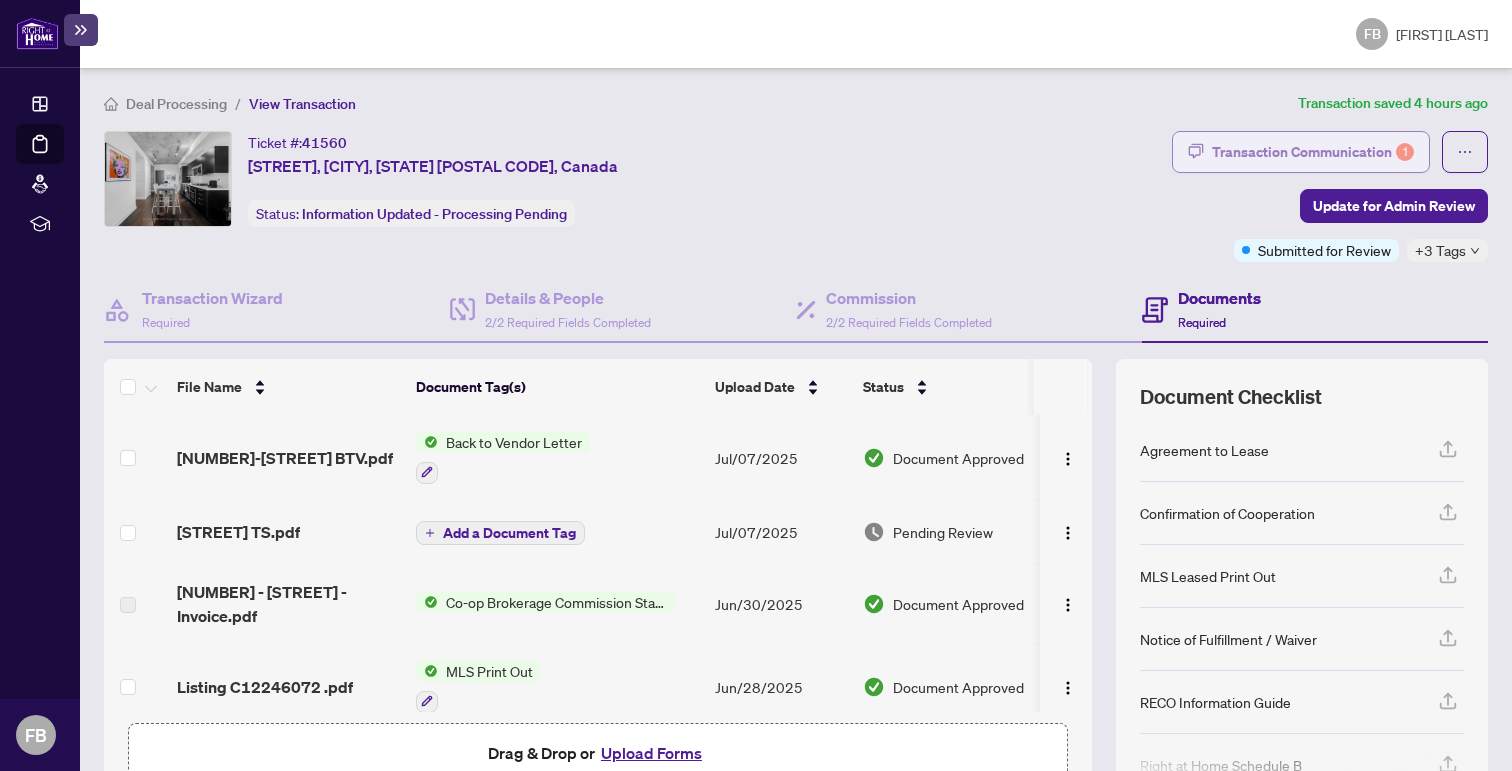 click on "Transaction Communication 1" at bounding box center [1313, 152] 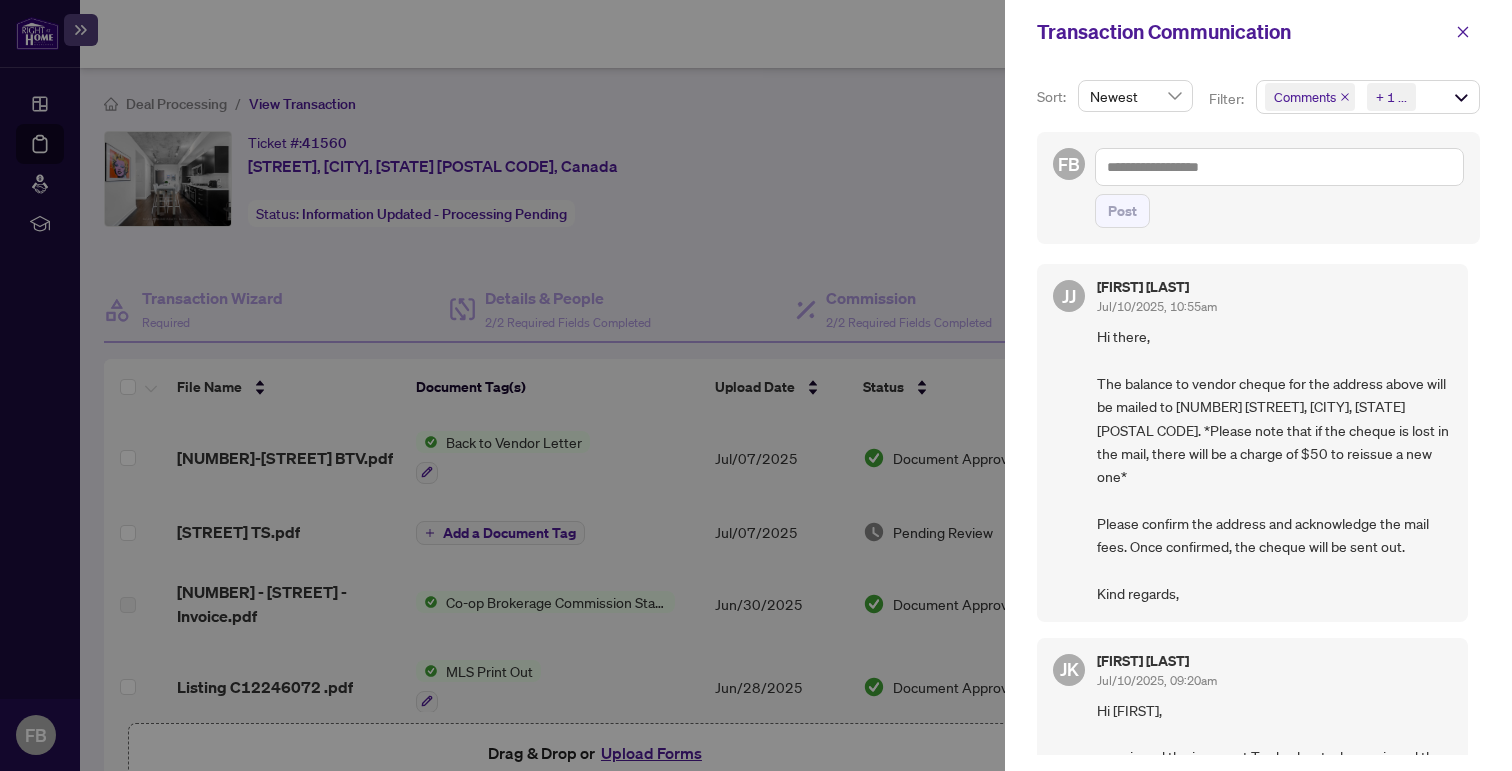 scroll, scrollTop: 4, scrollLeft: 0, axis: vertical 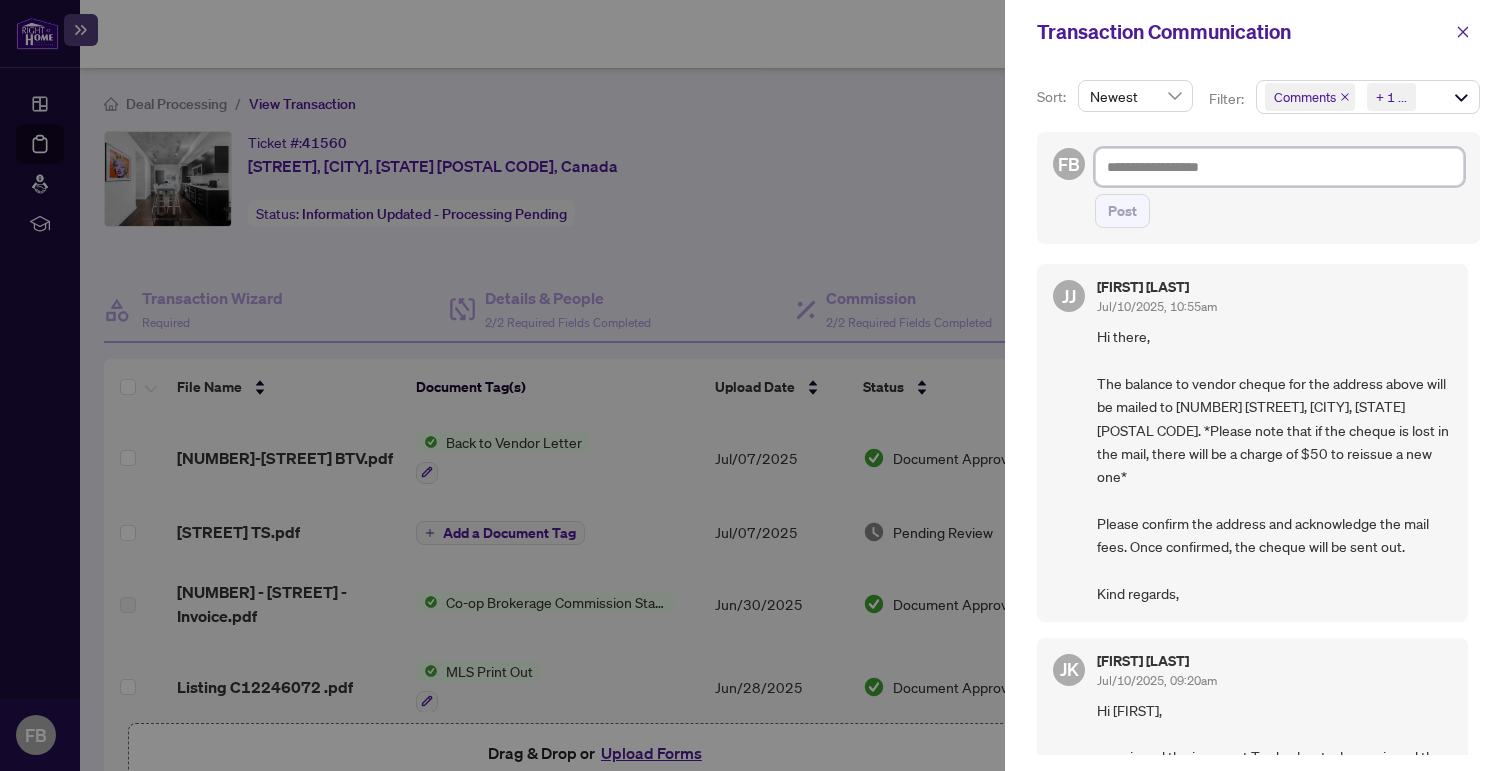 click at bounding box center (1279, 167) 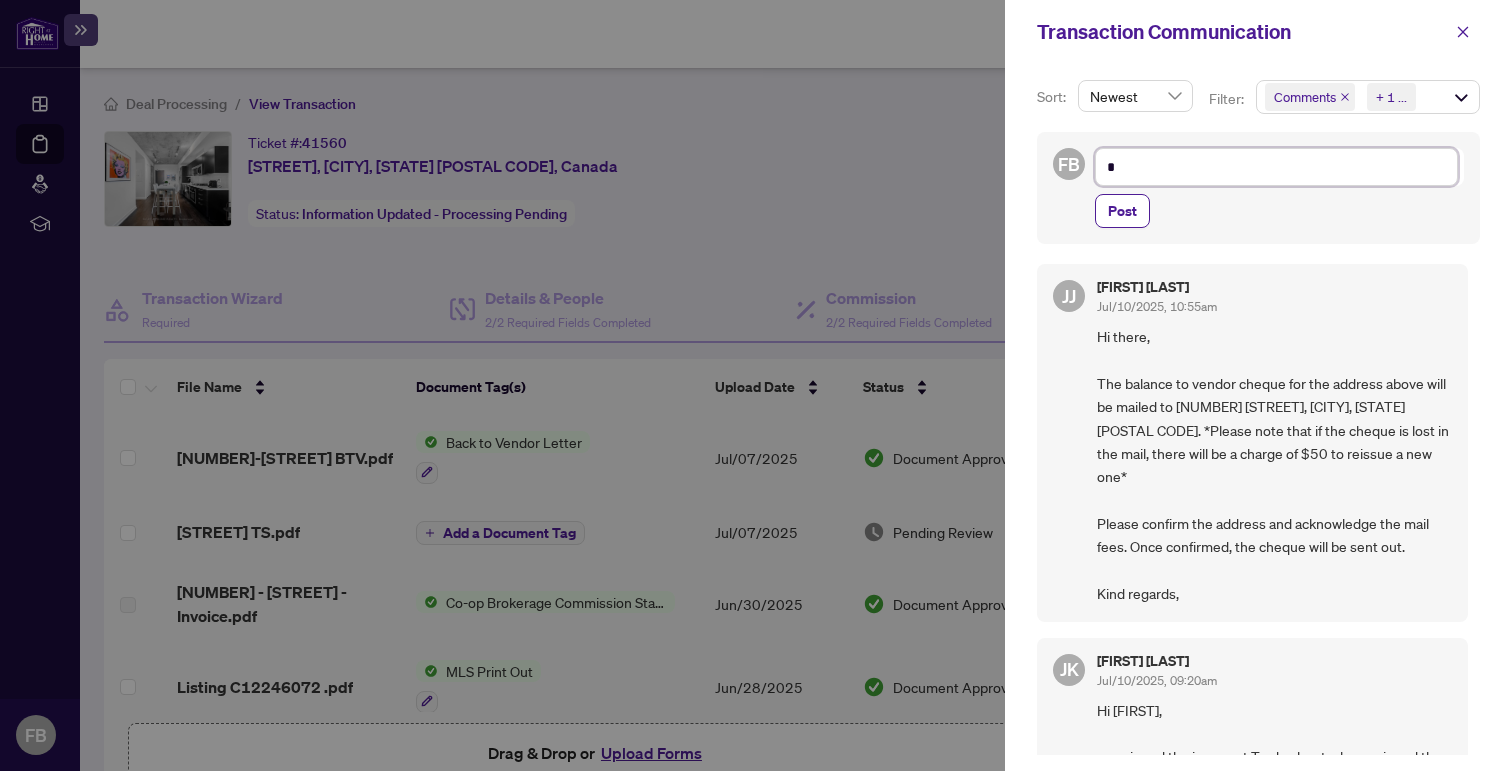 type on "**" 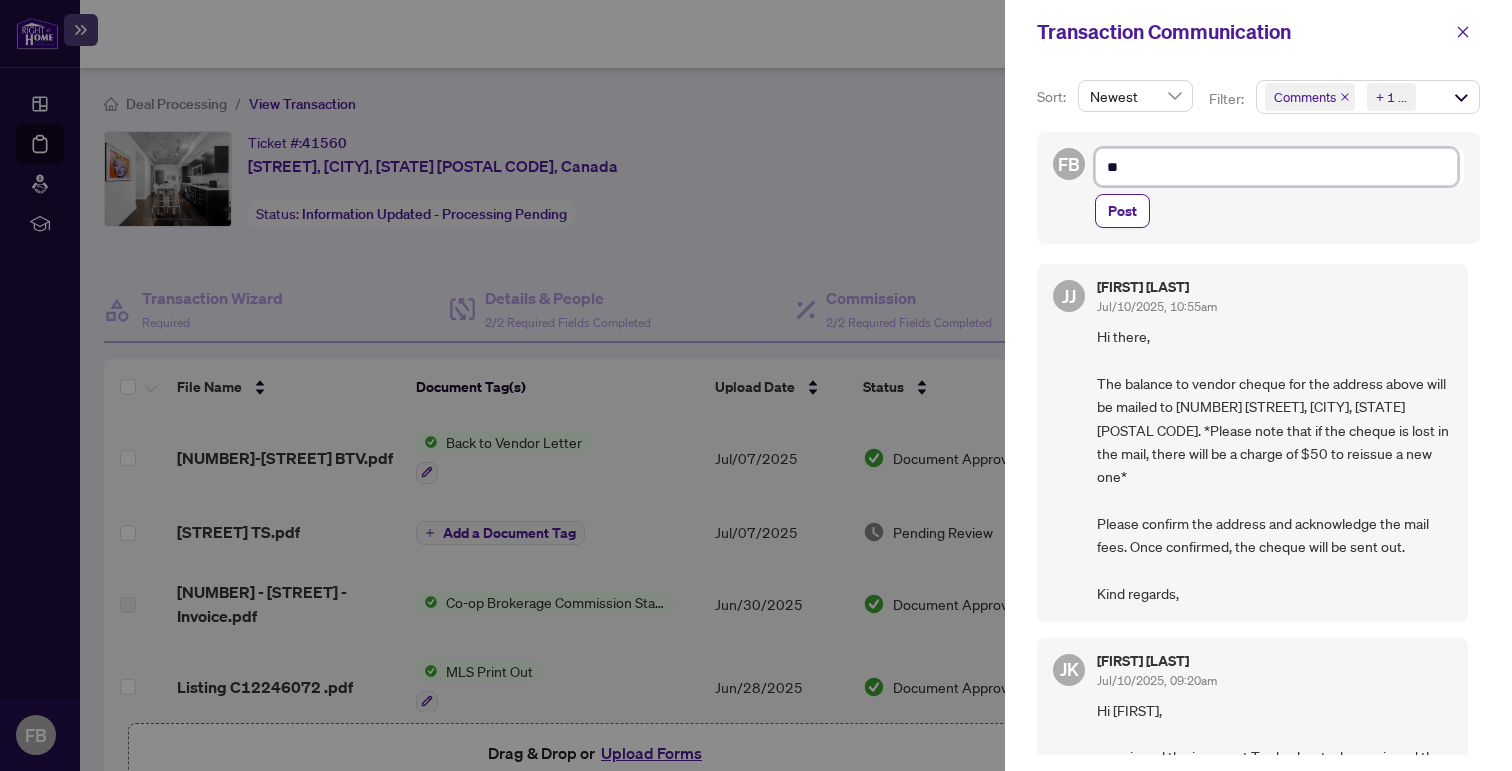 type on "***" 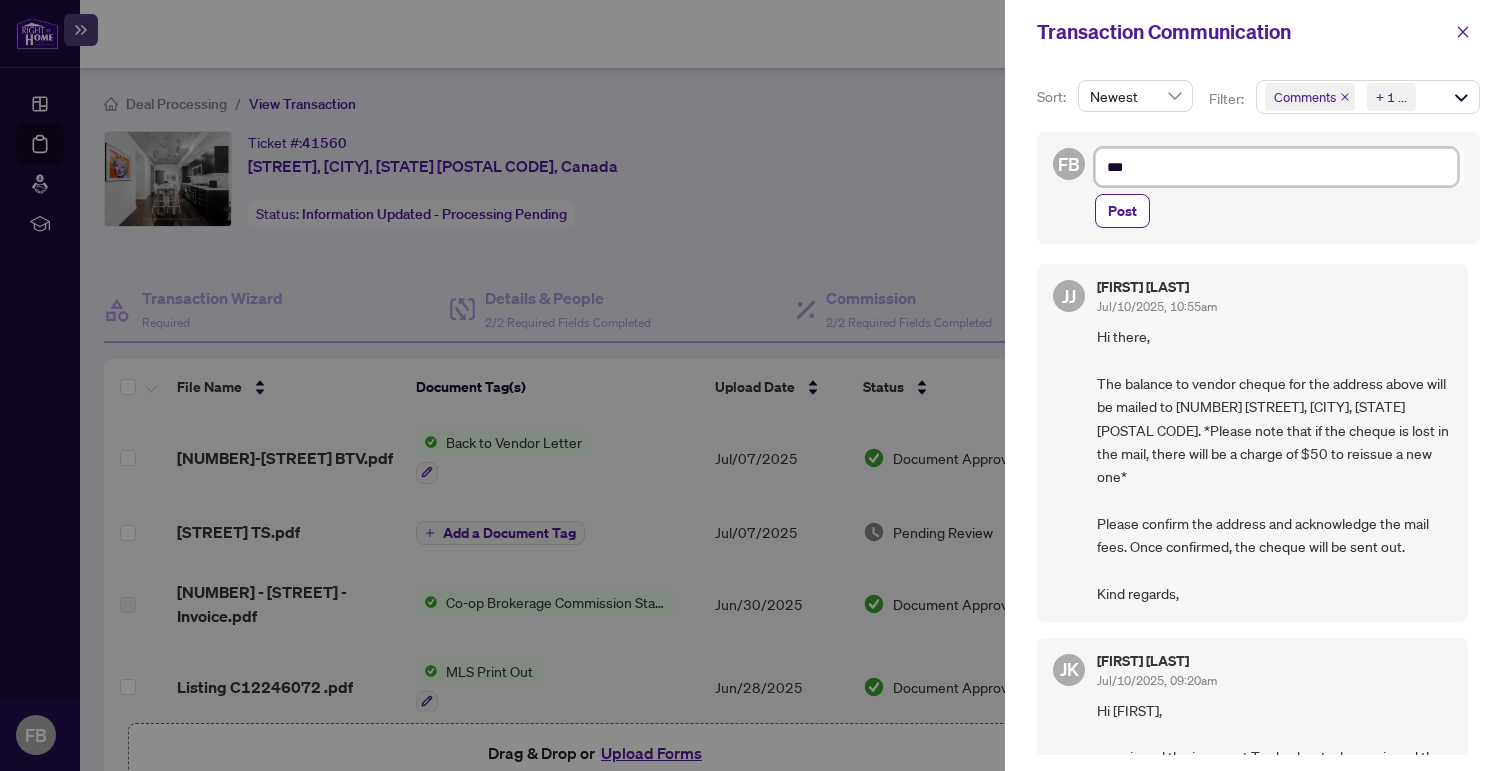 type on "****" 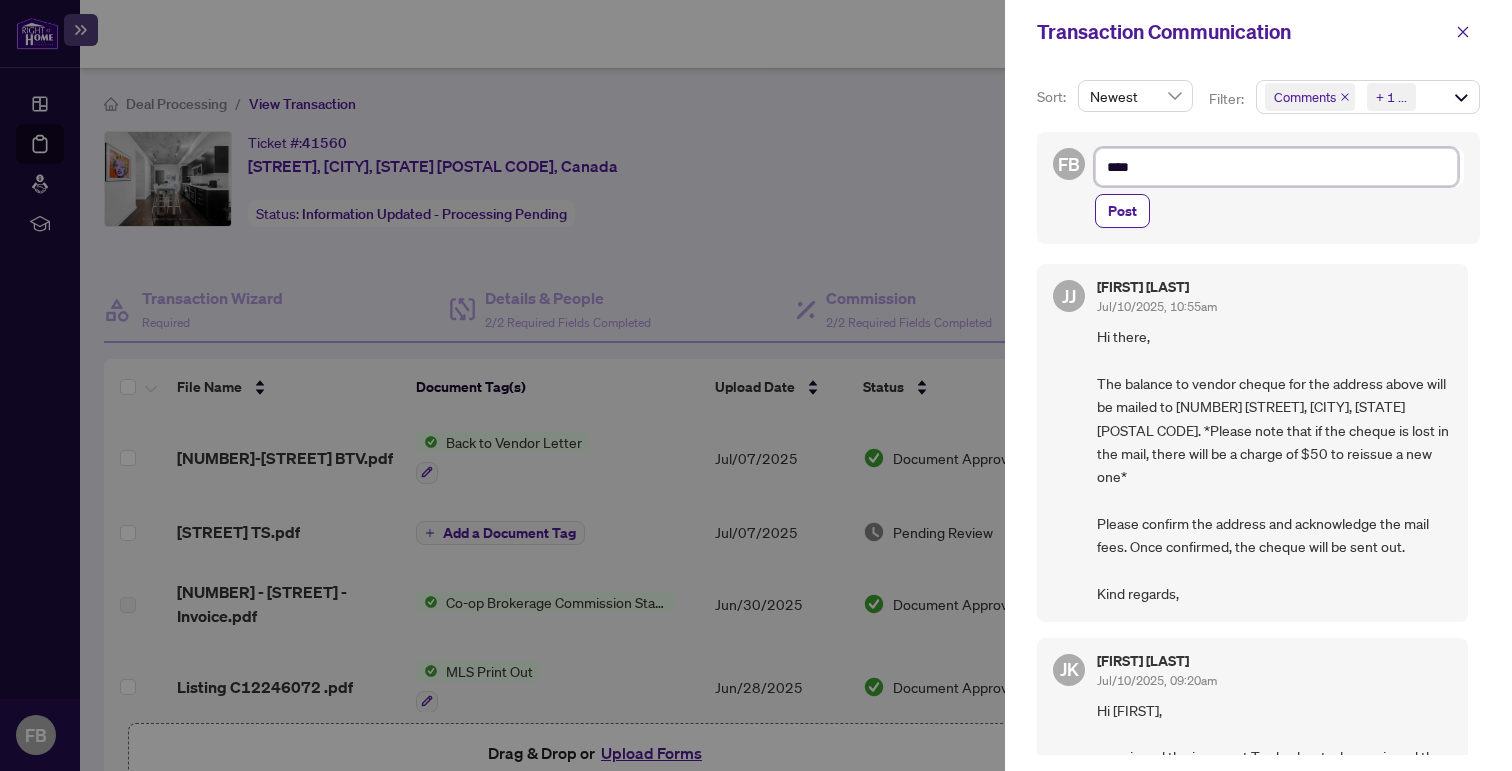 type on "*****" 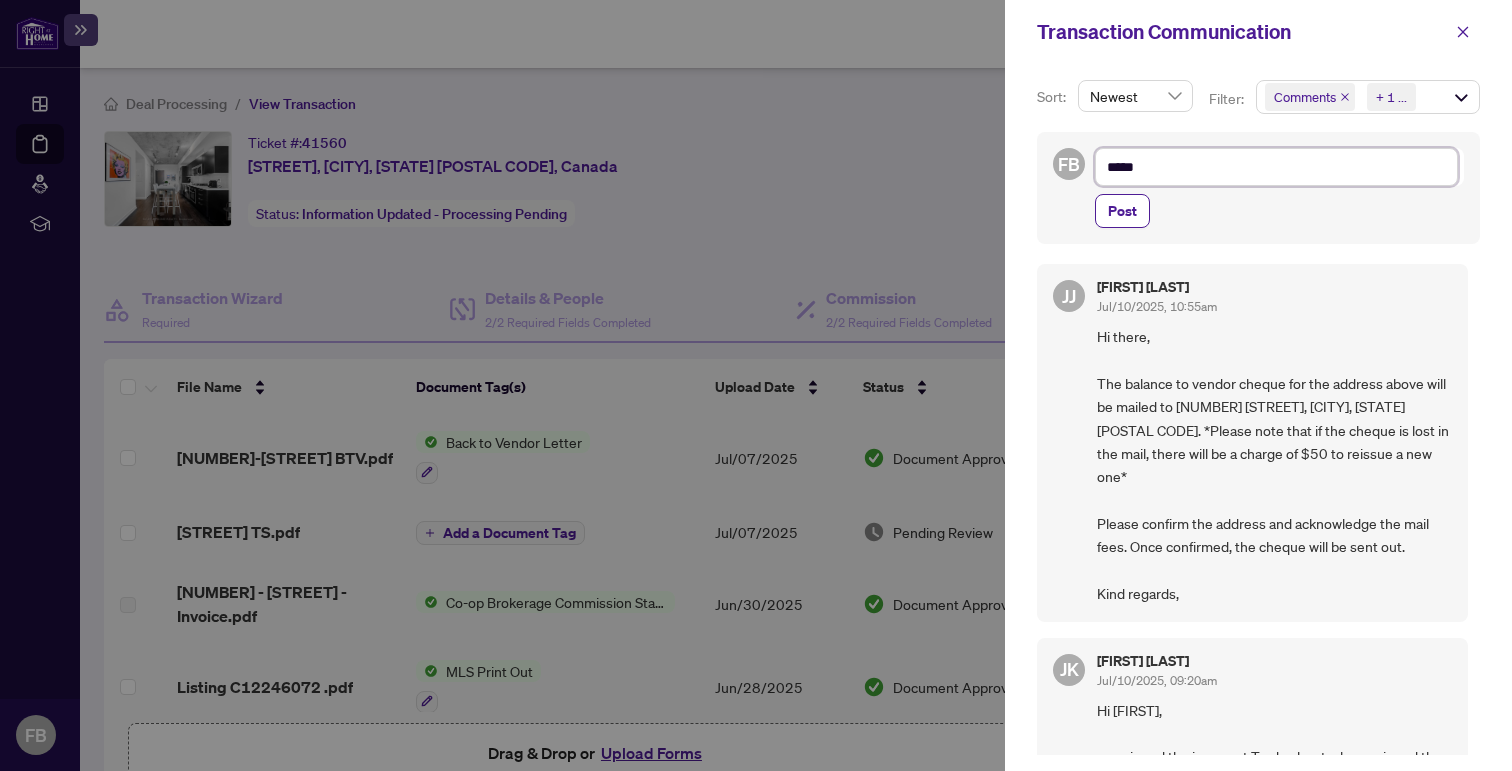 type on "******" 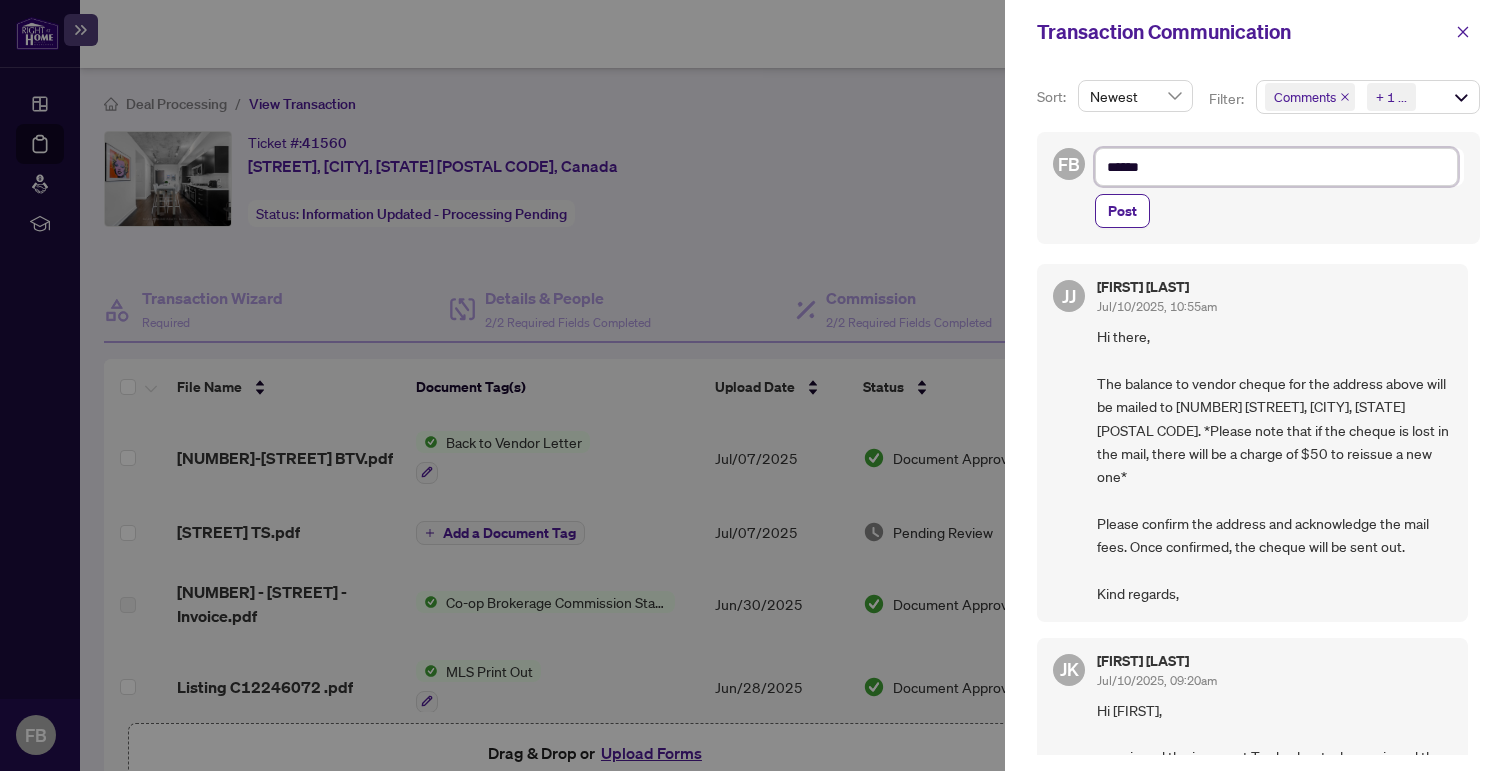 type on "******" 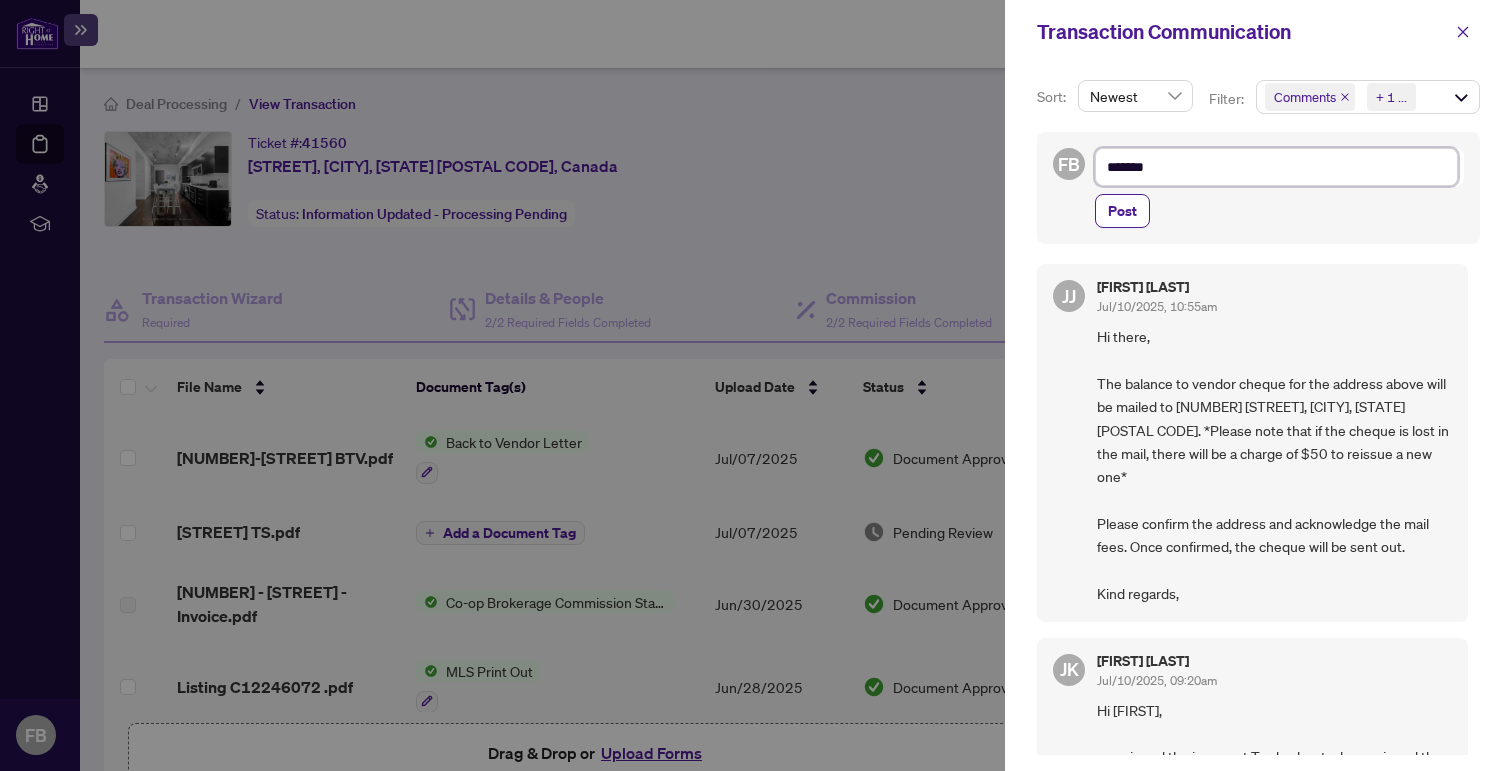 type on "********" 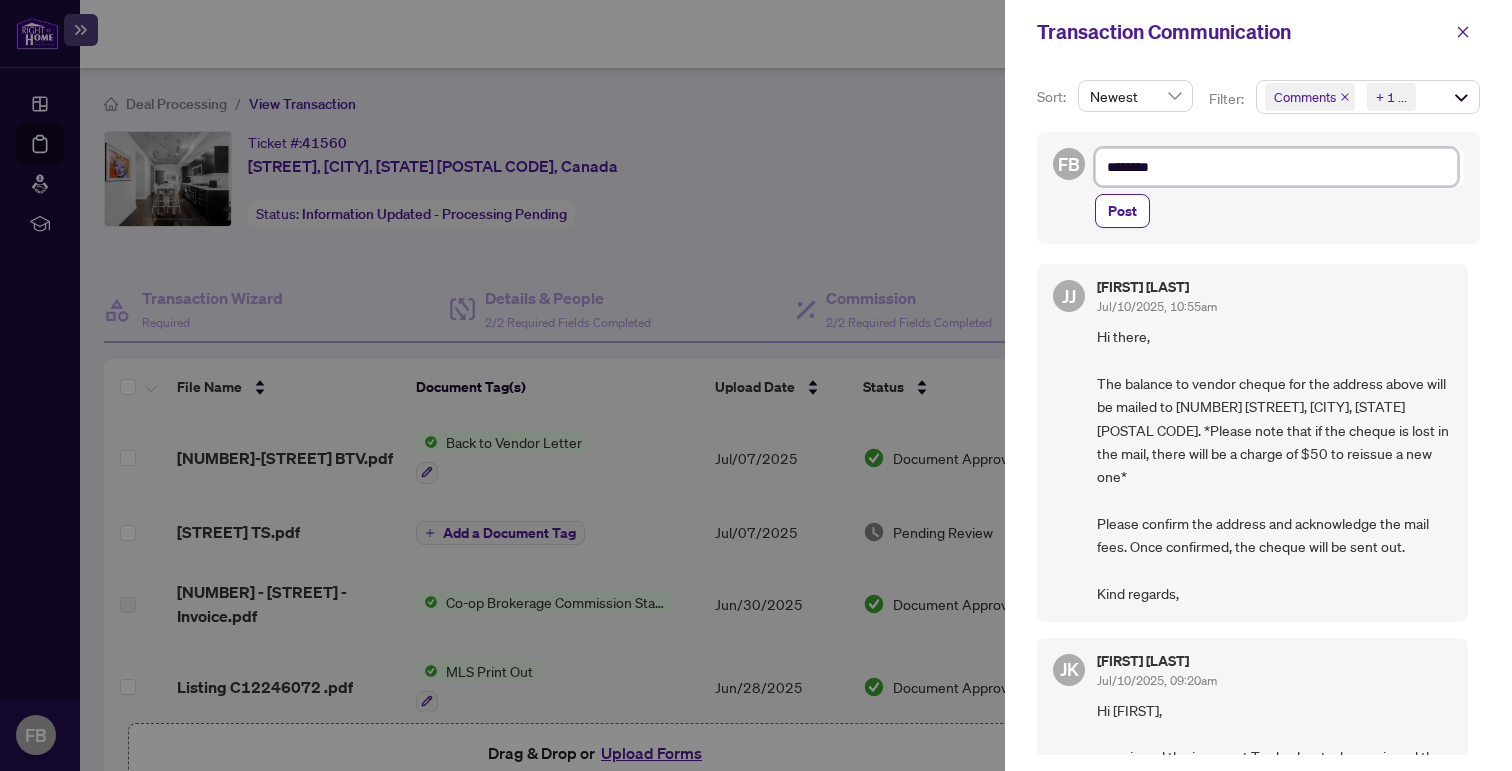 type on "*********" 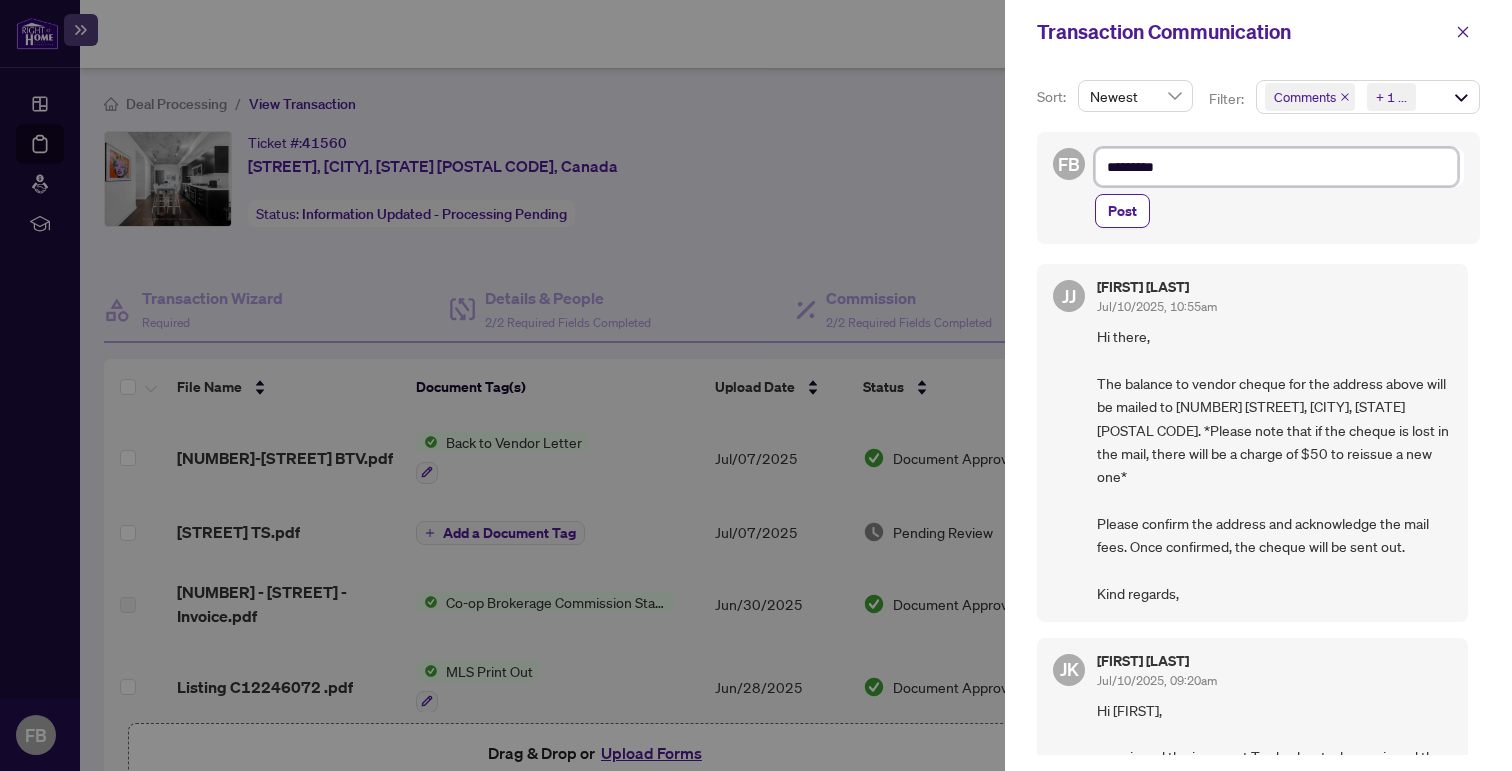 type on "**********" 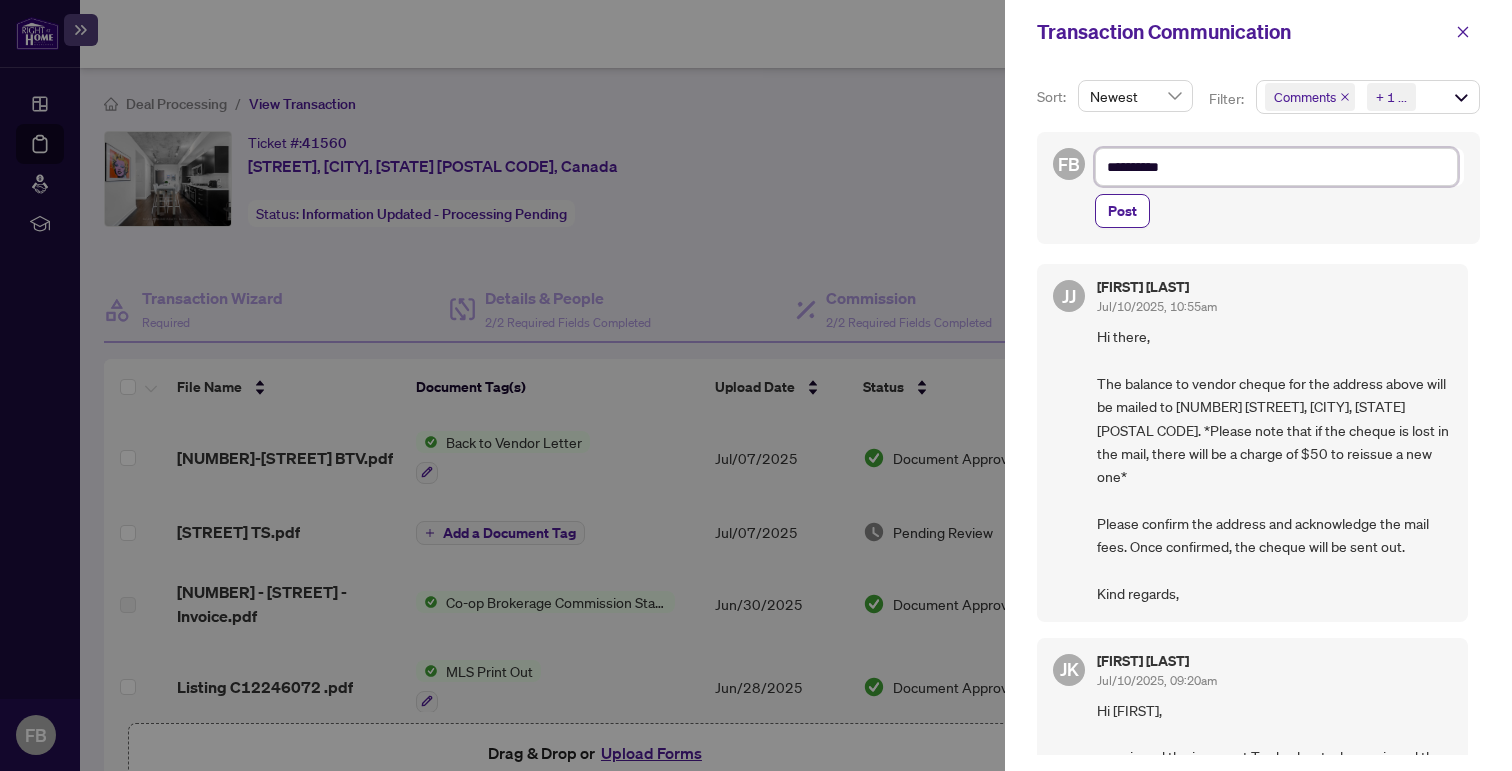 type on "**********" 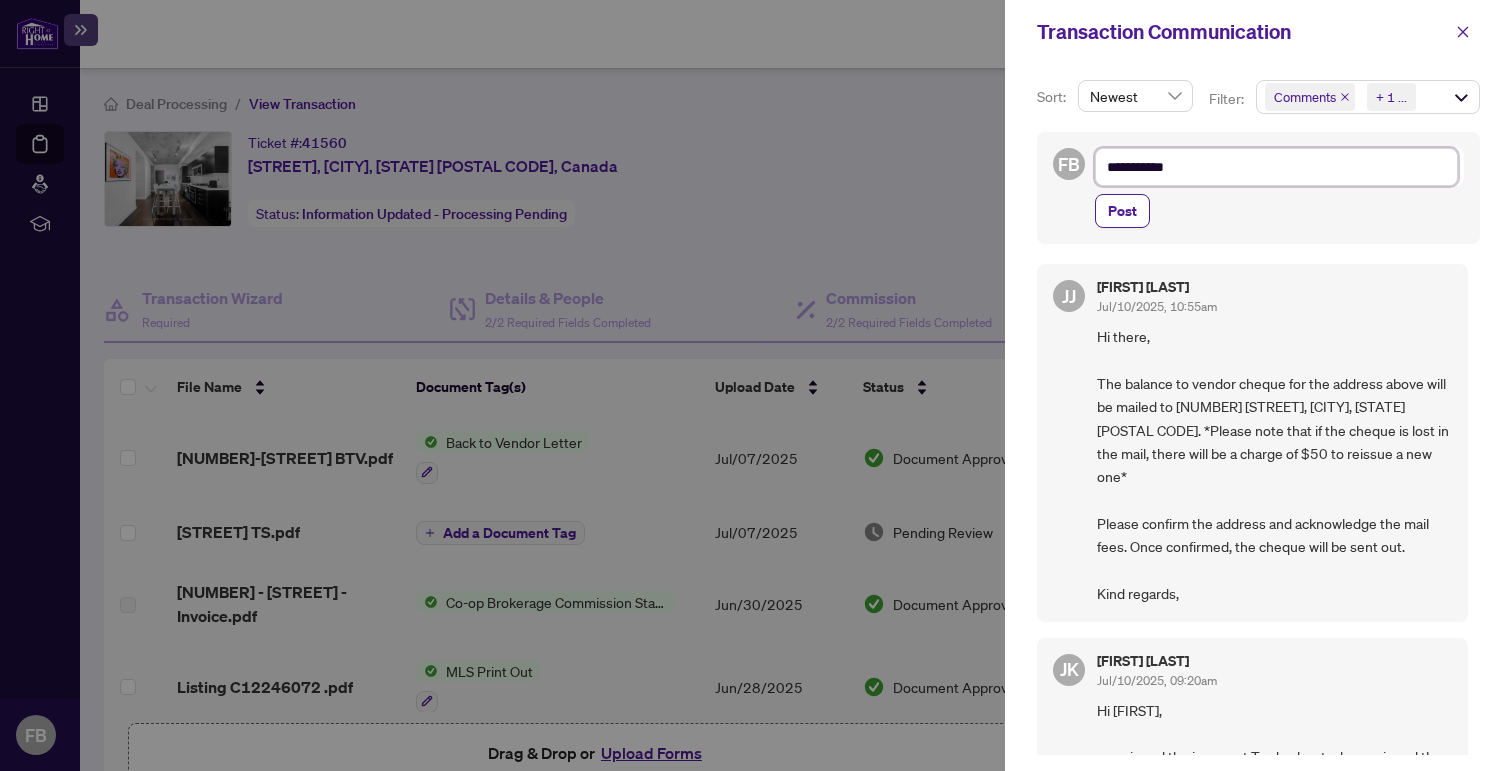 type on "**********" 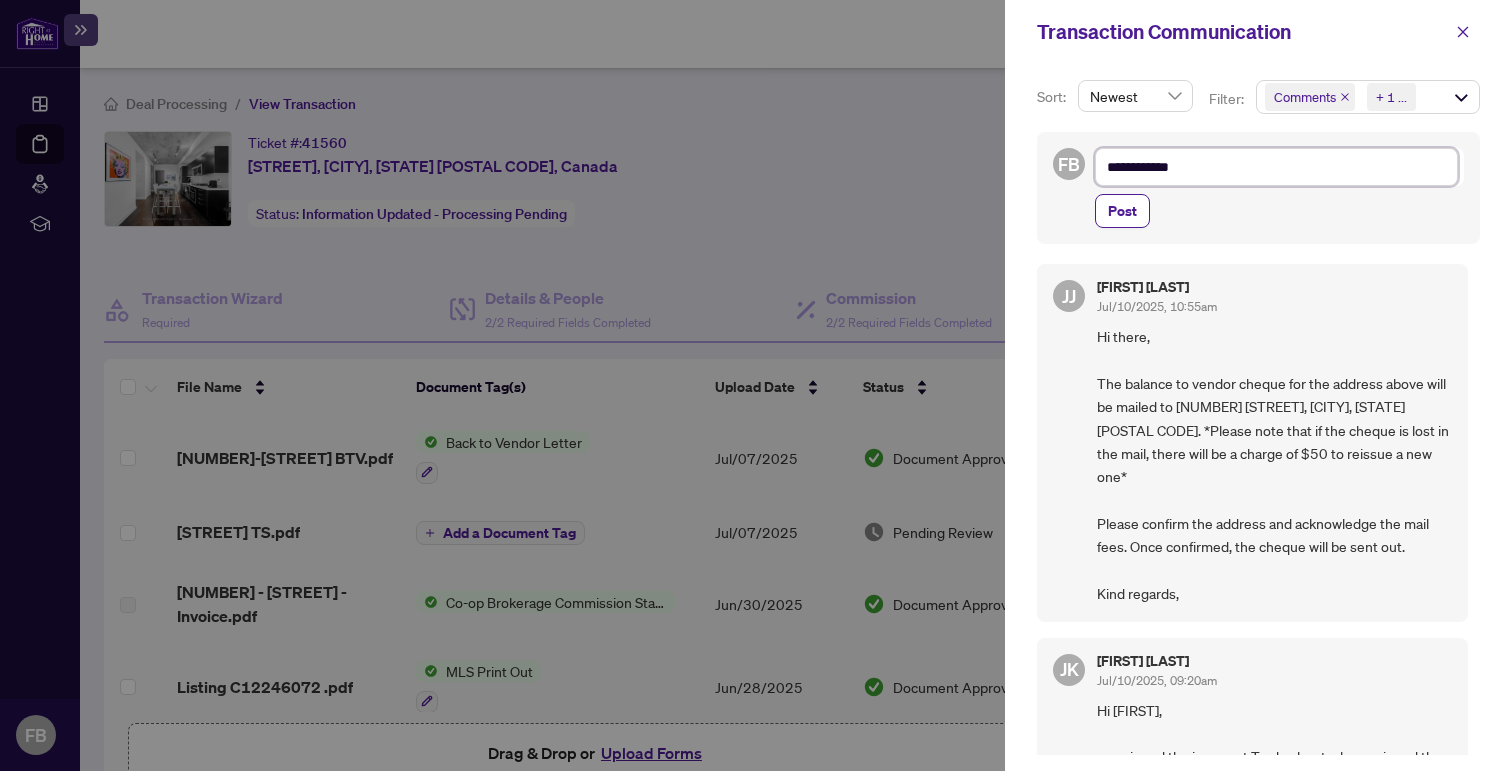 type on "**********" 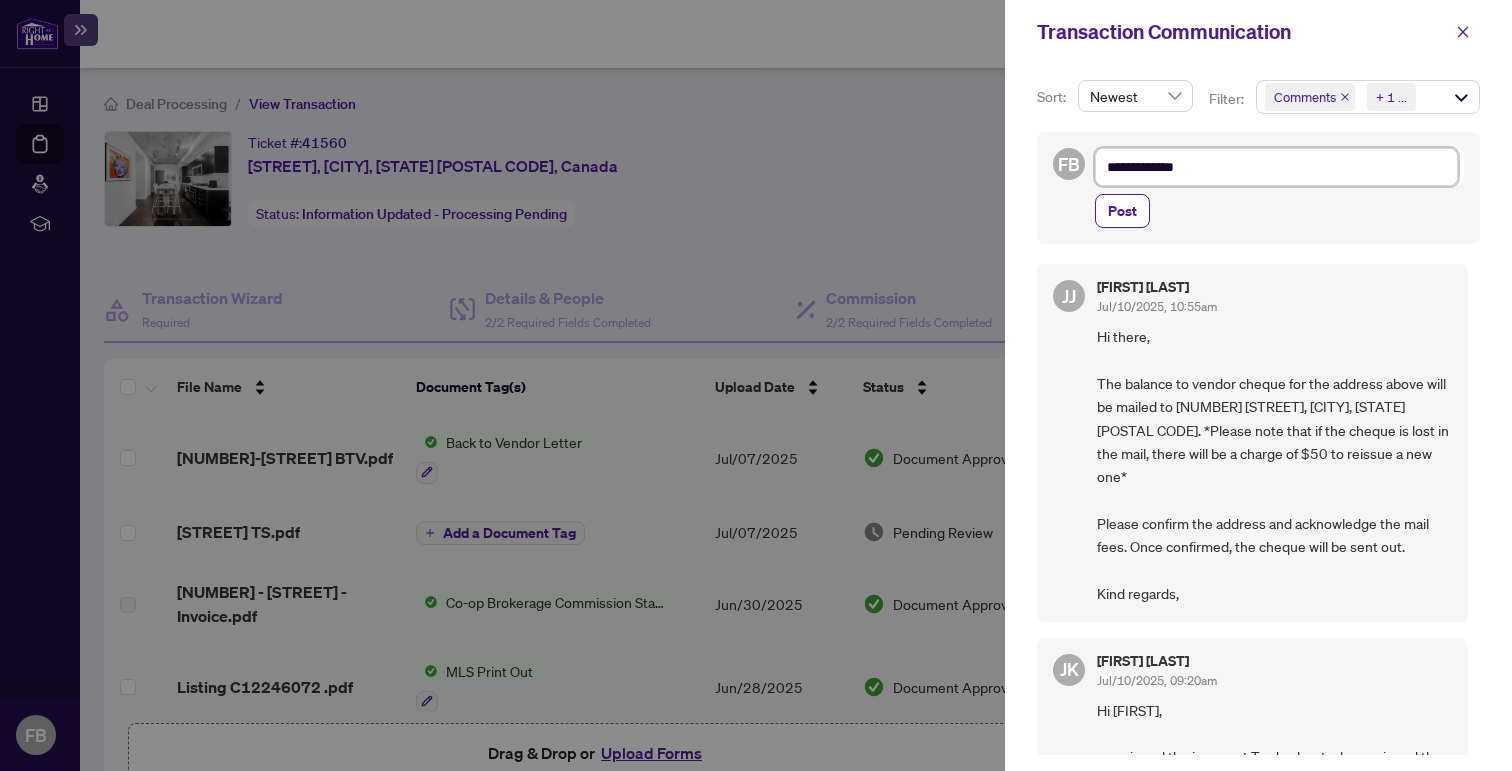 type on "**********" 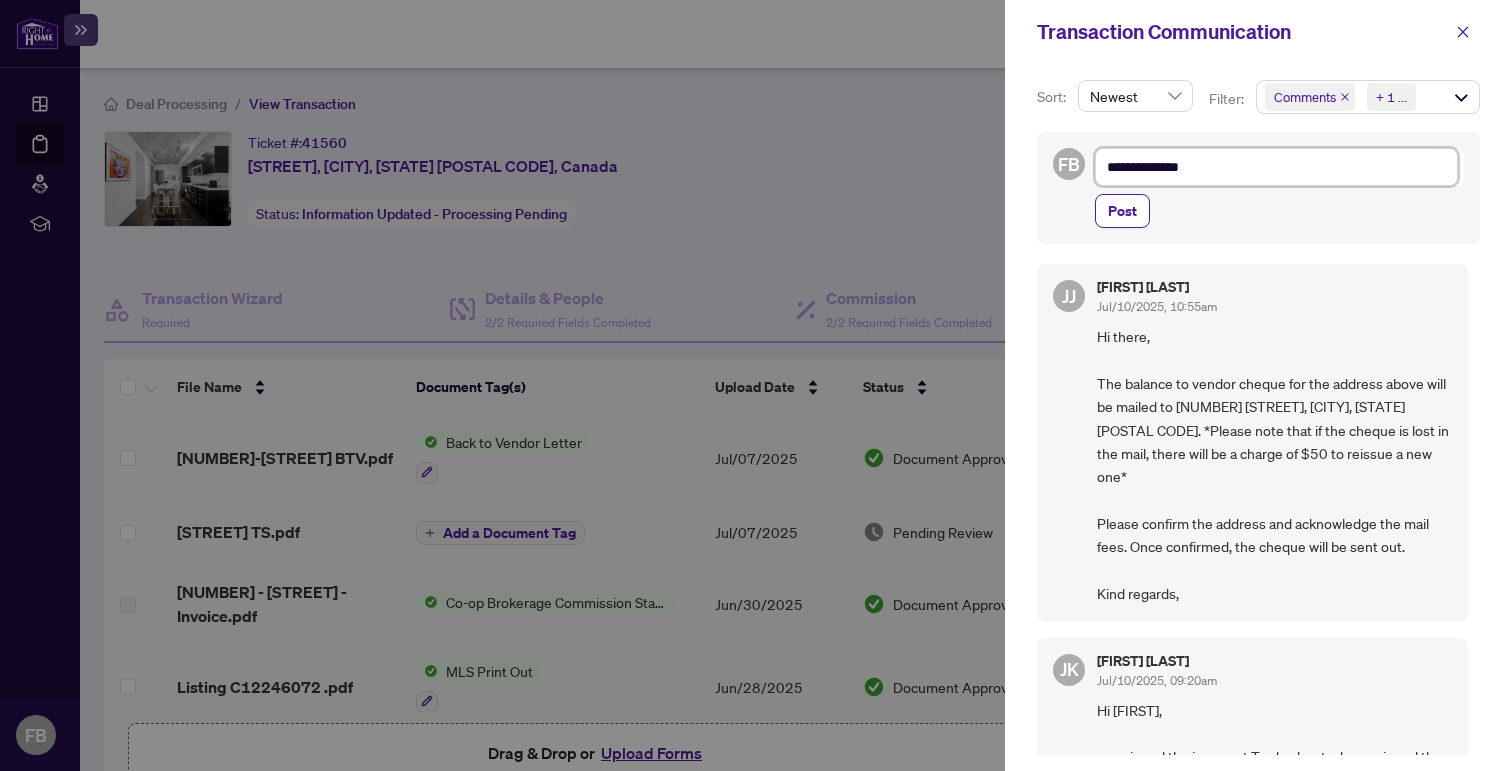 type on "**********" 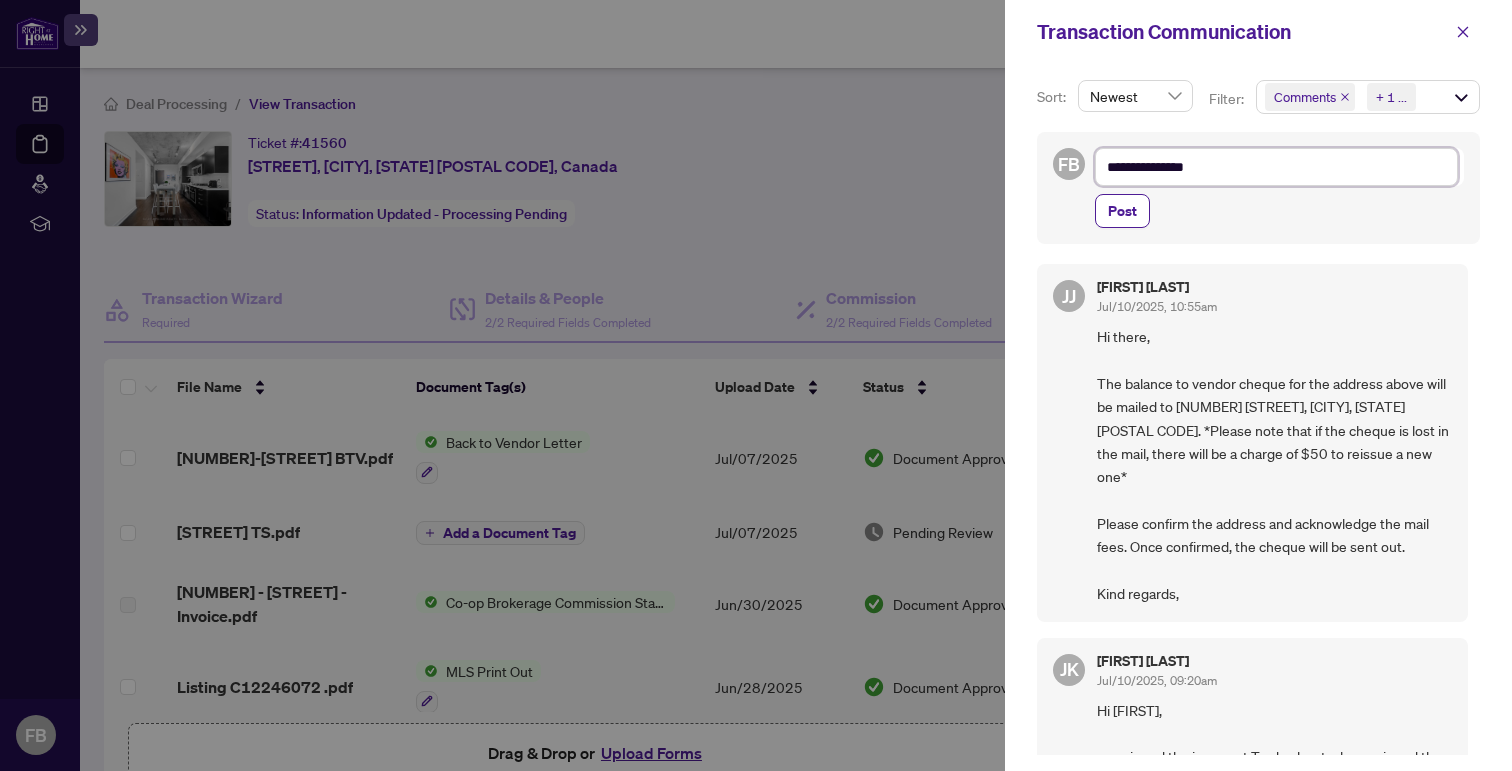 type on "**********" 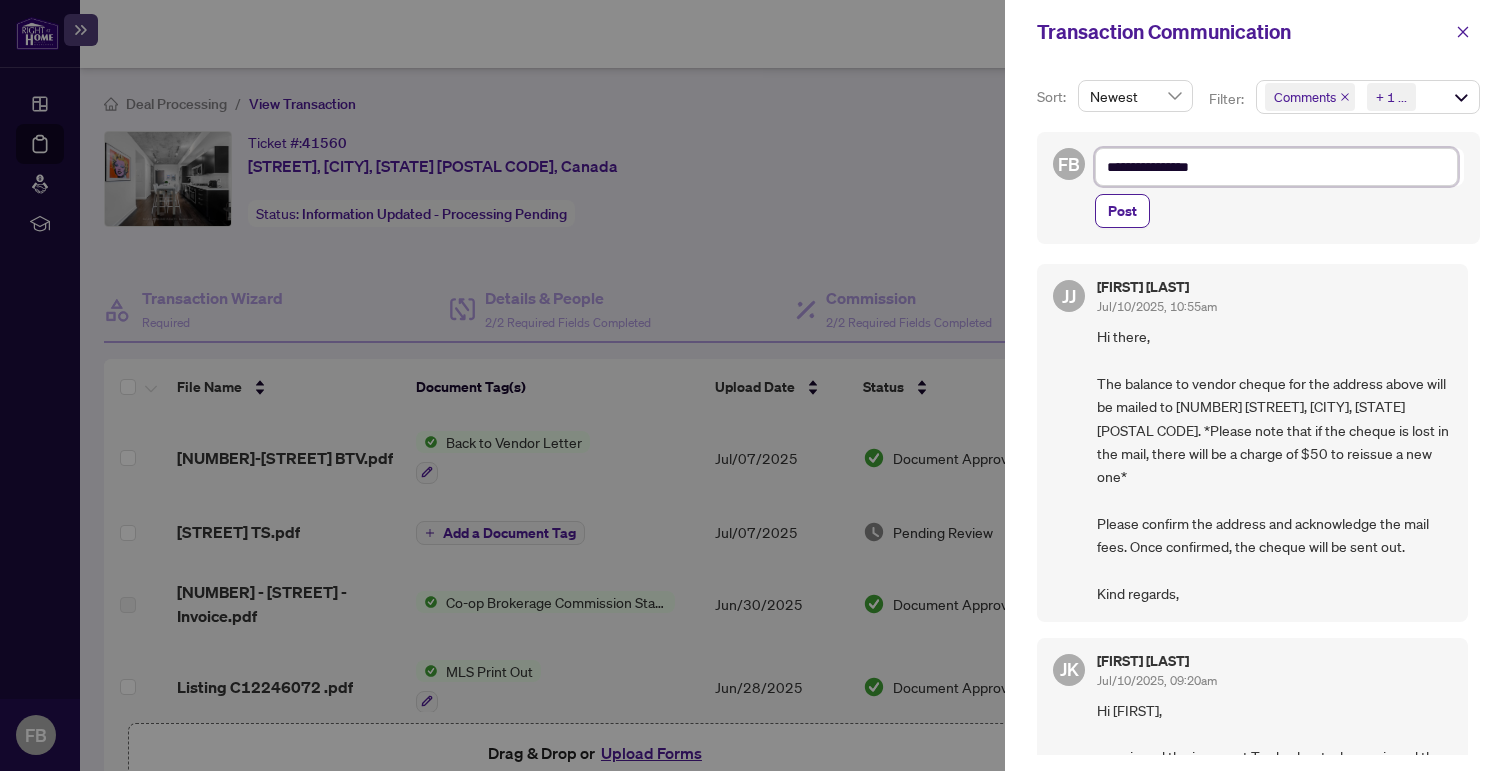 type on "**********" 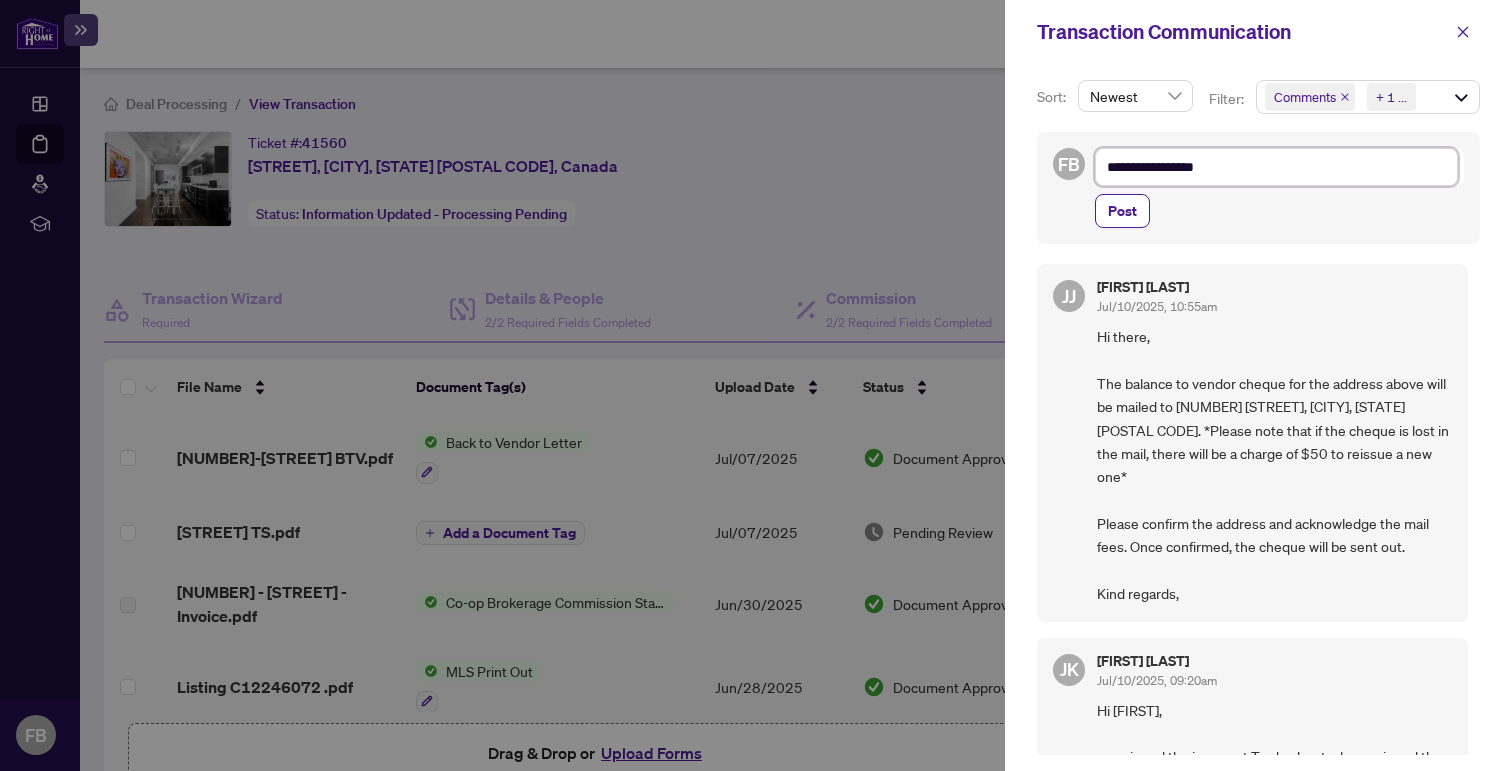 type on "**********" 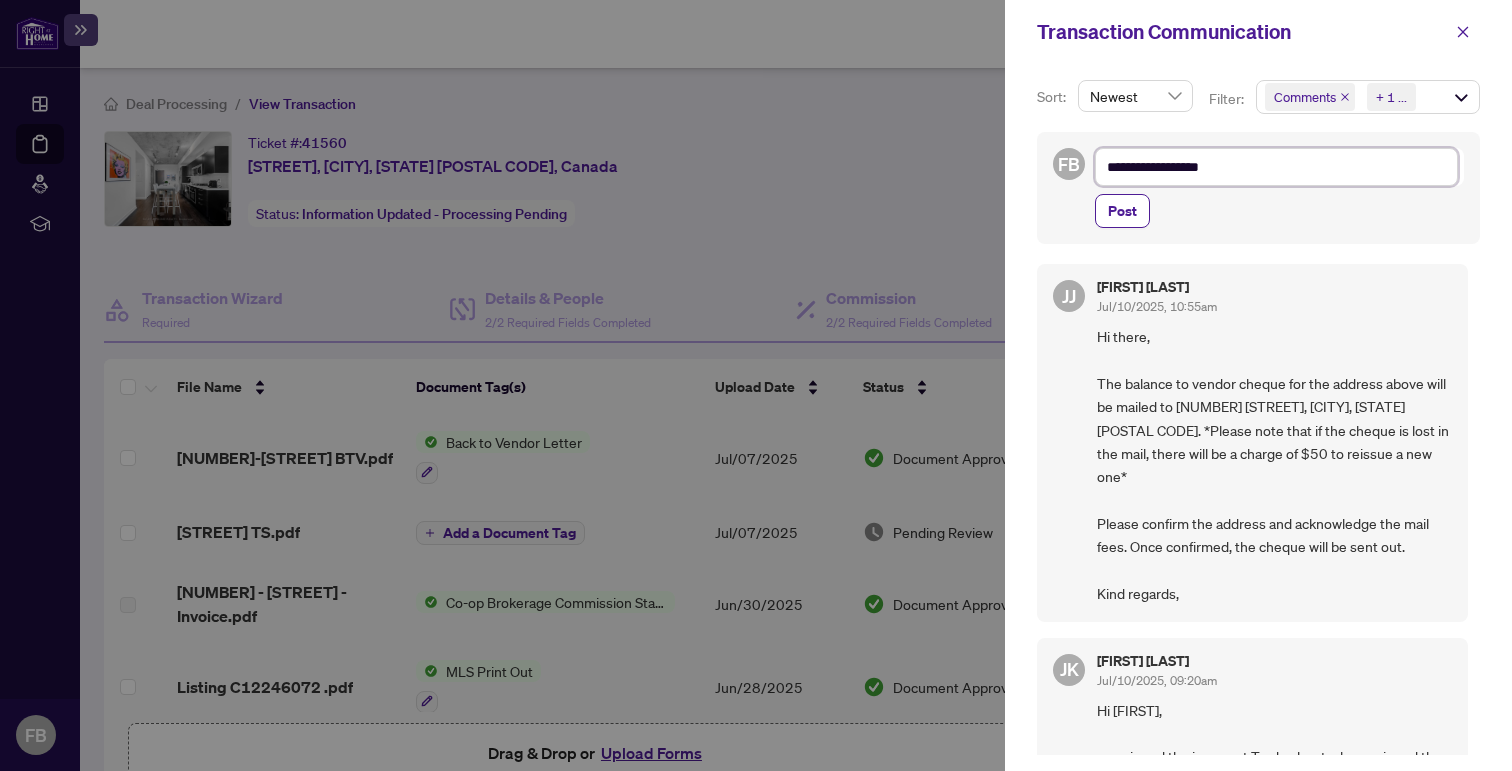 type on "**********" 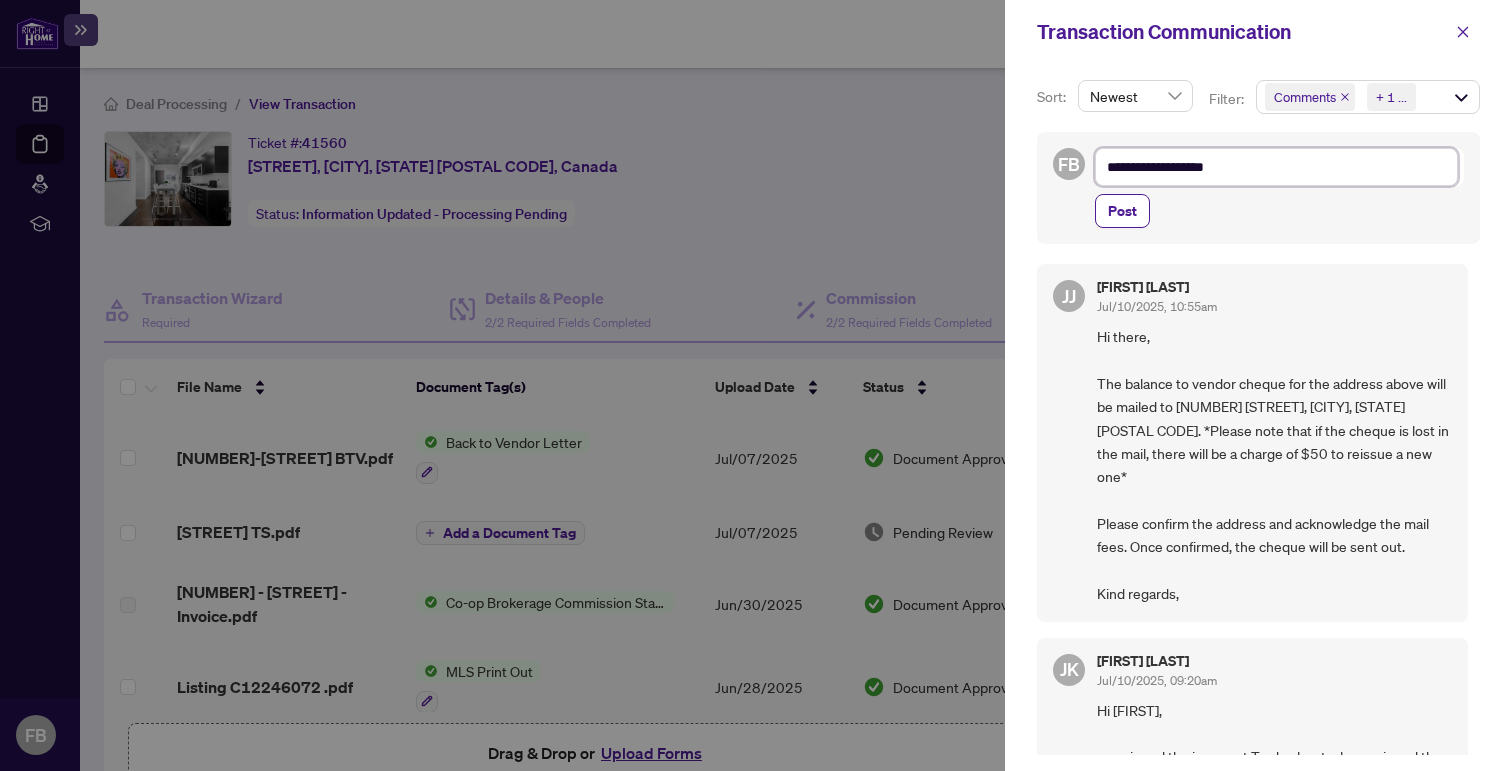 type on "**********" 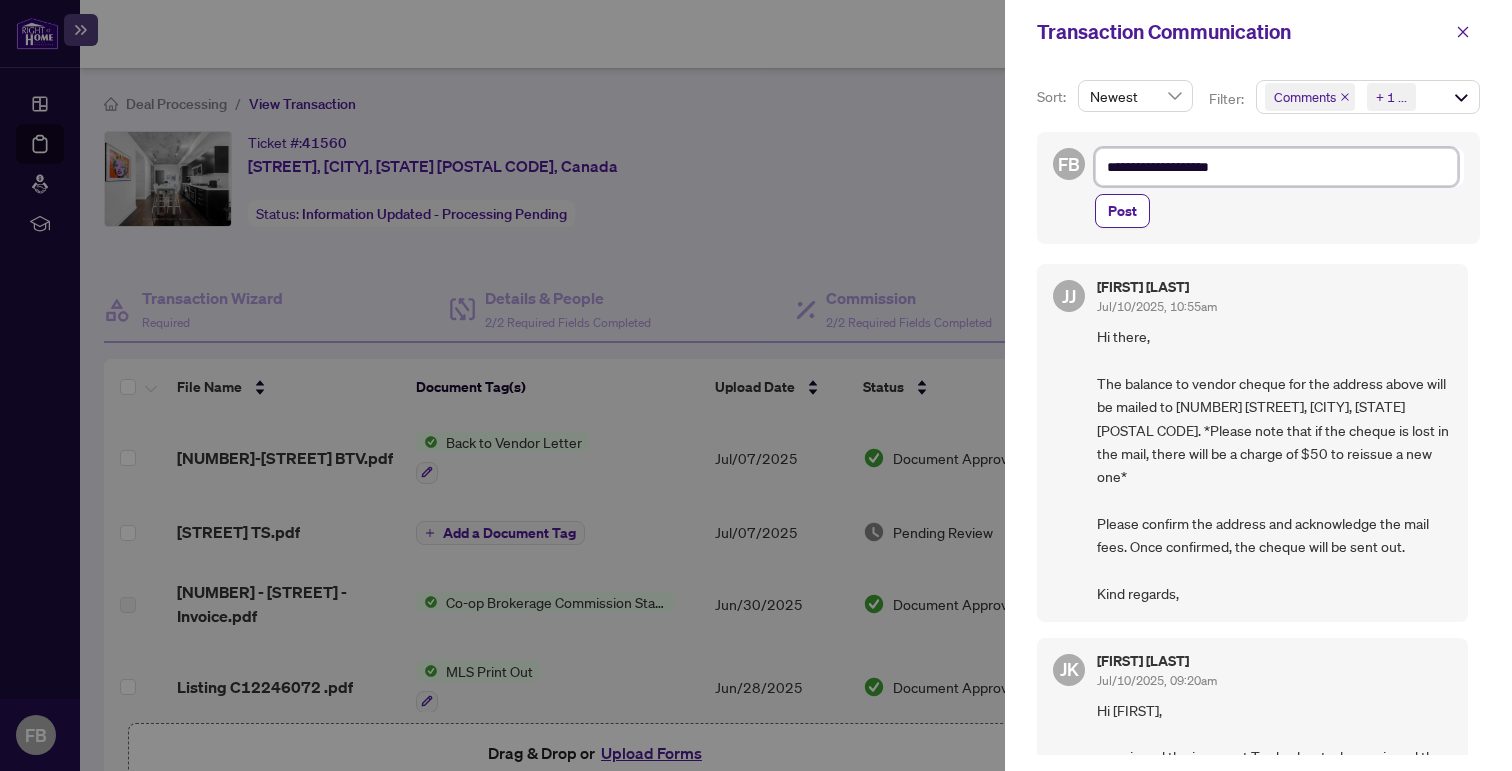 type on "**********" 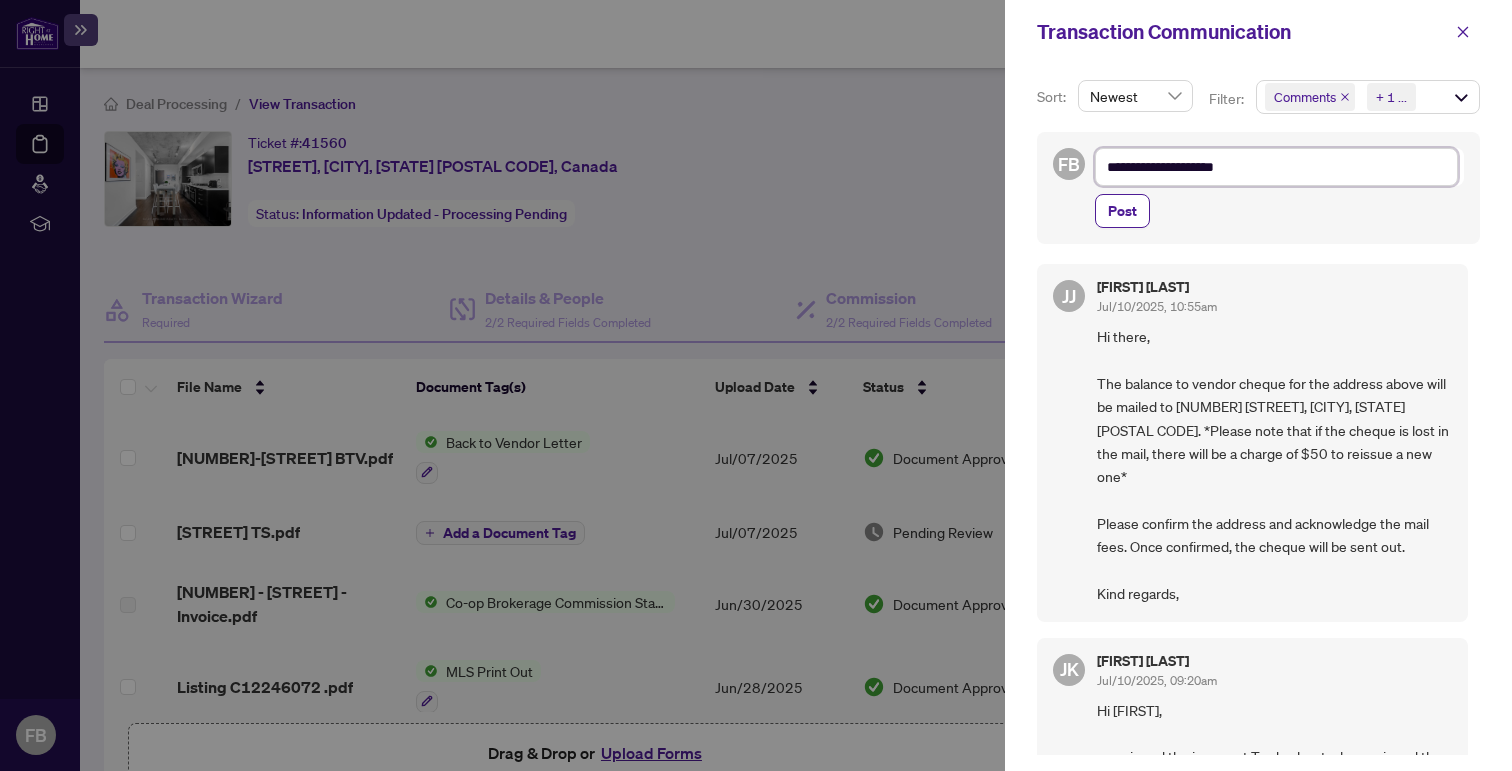 type on "**********" 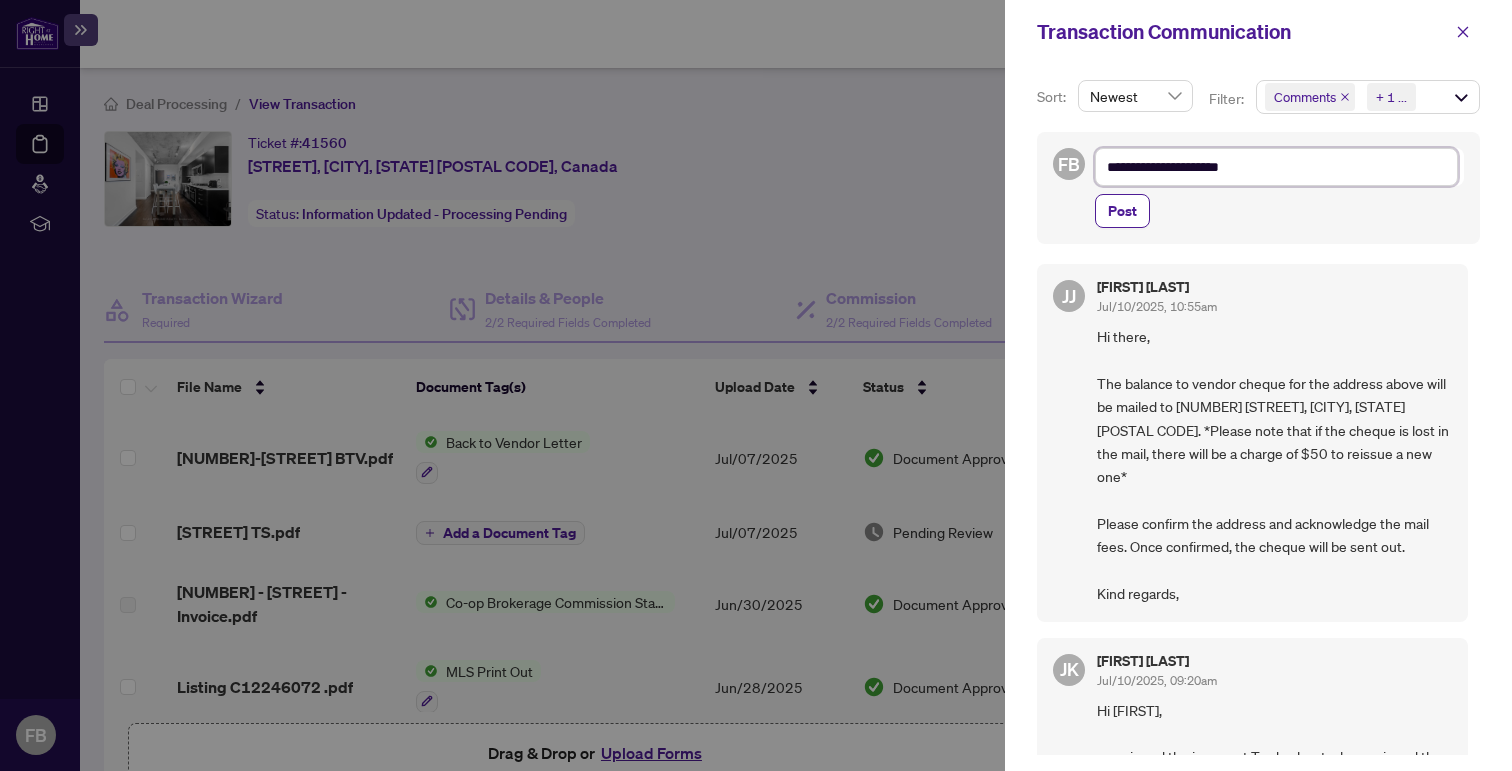 type on "**********" 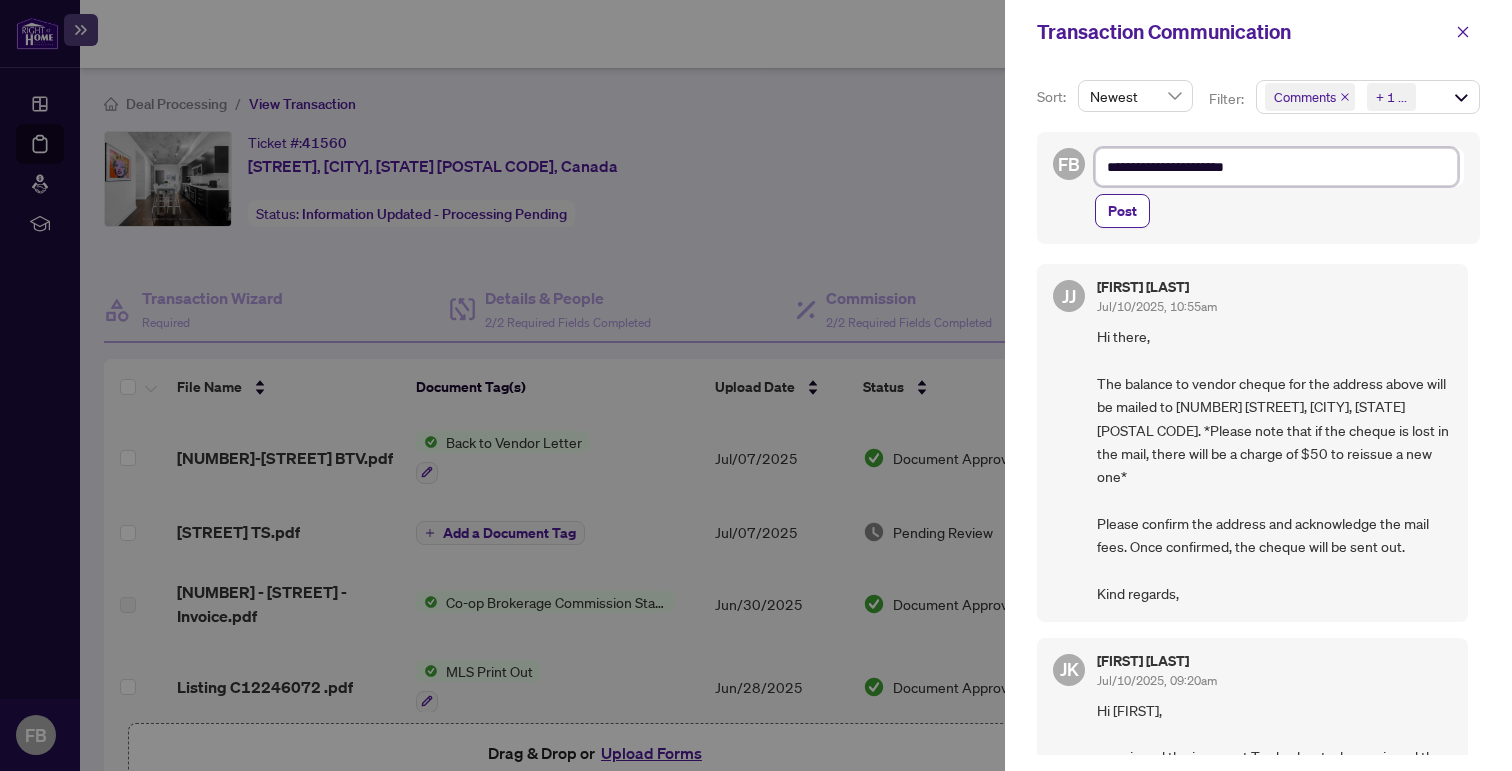 type on "**********" 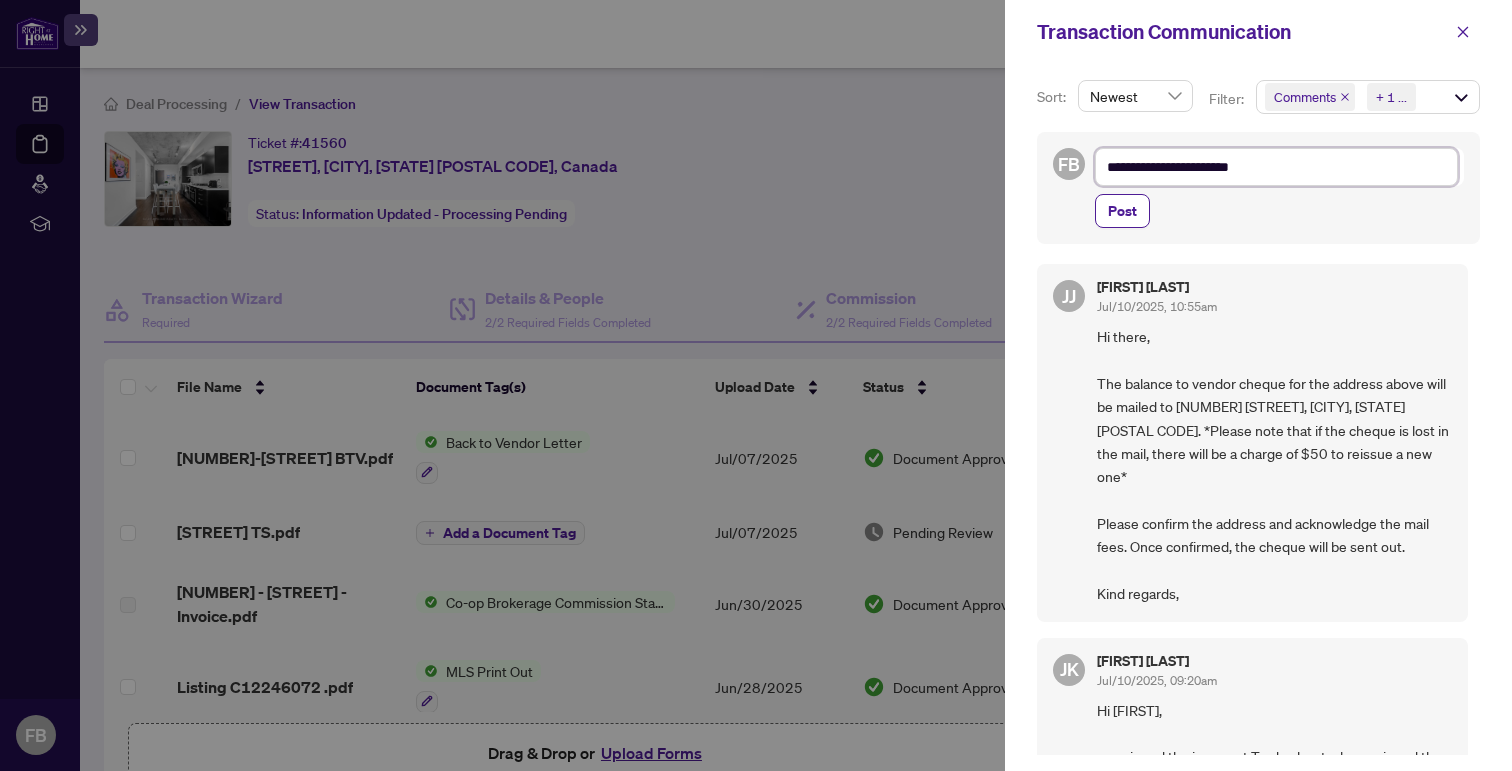 type on "**********" 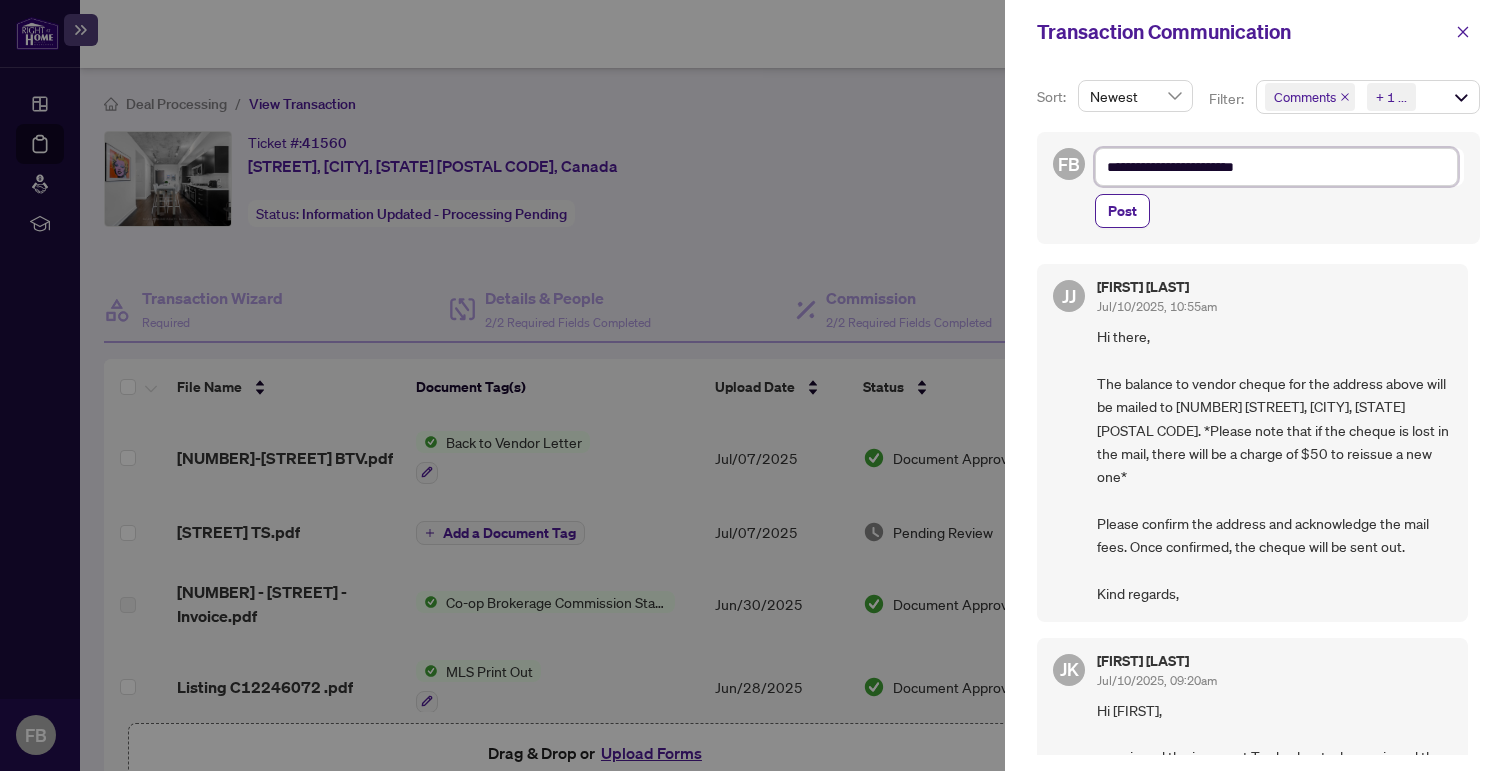 type on "**********" 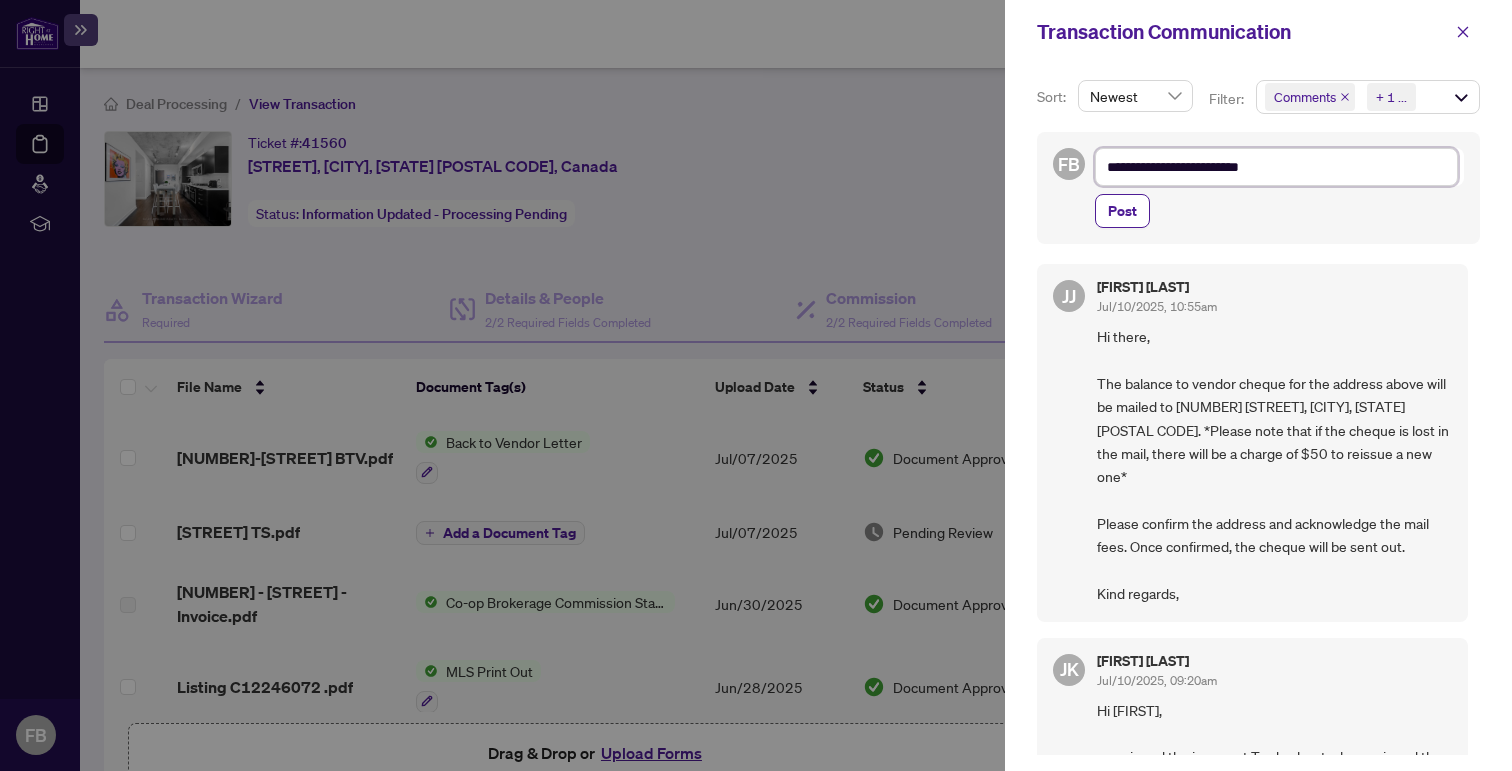 type on "**********" 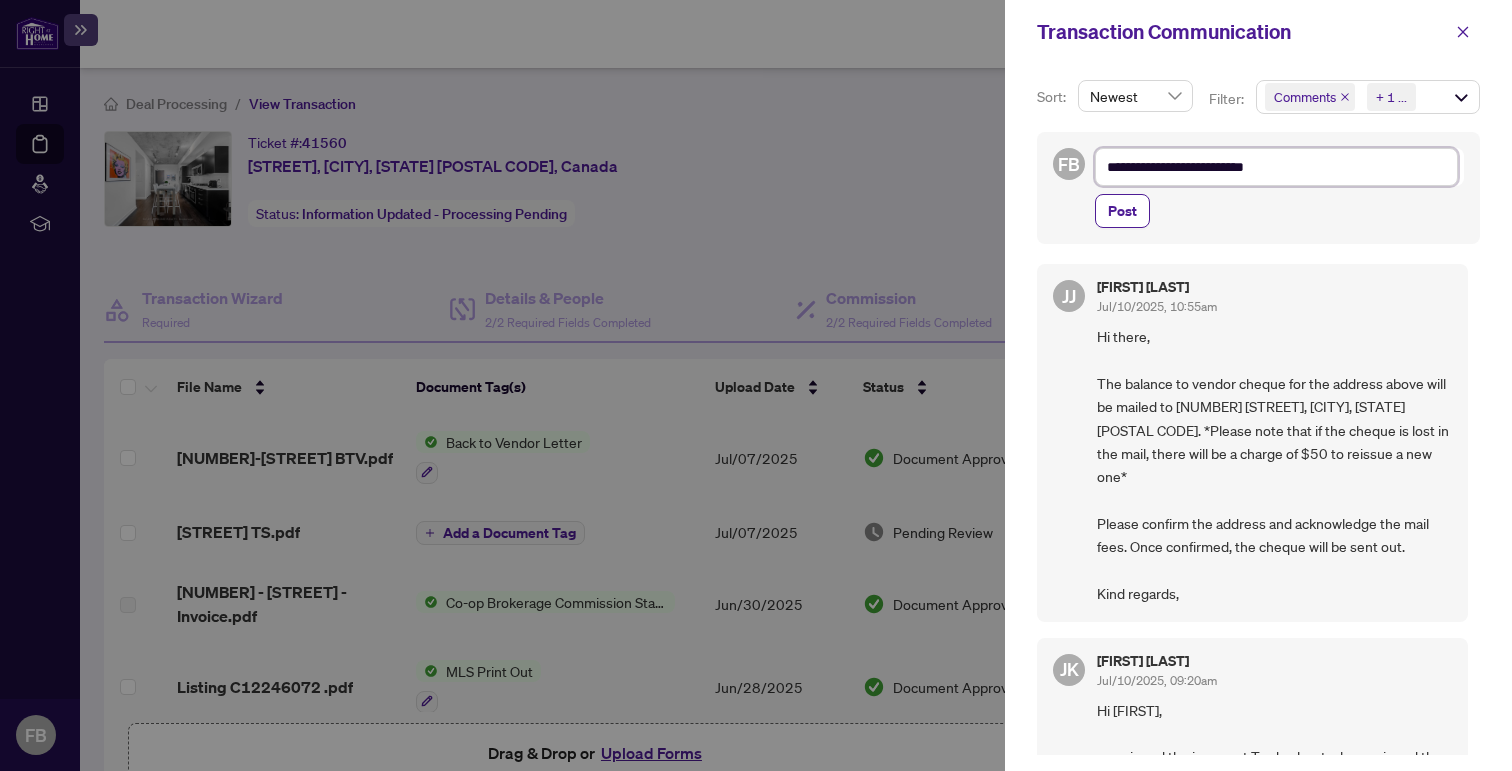 type on "**********" 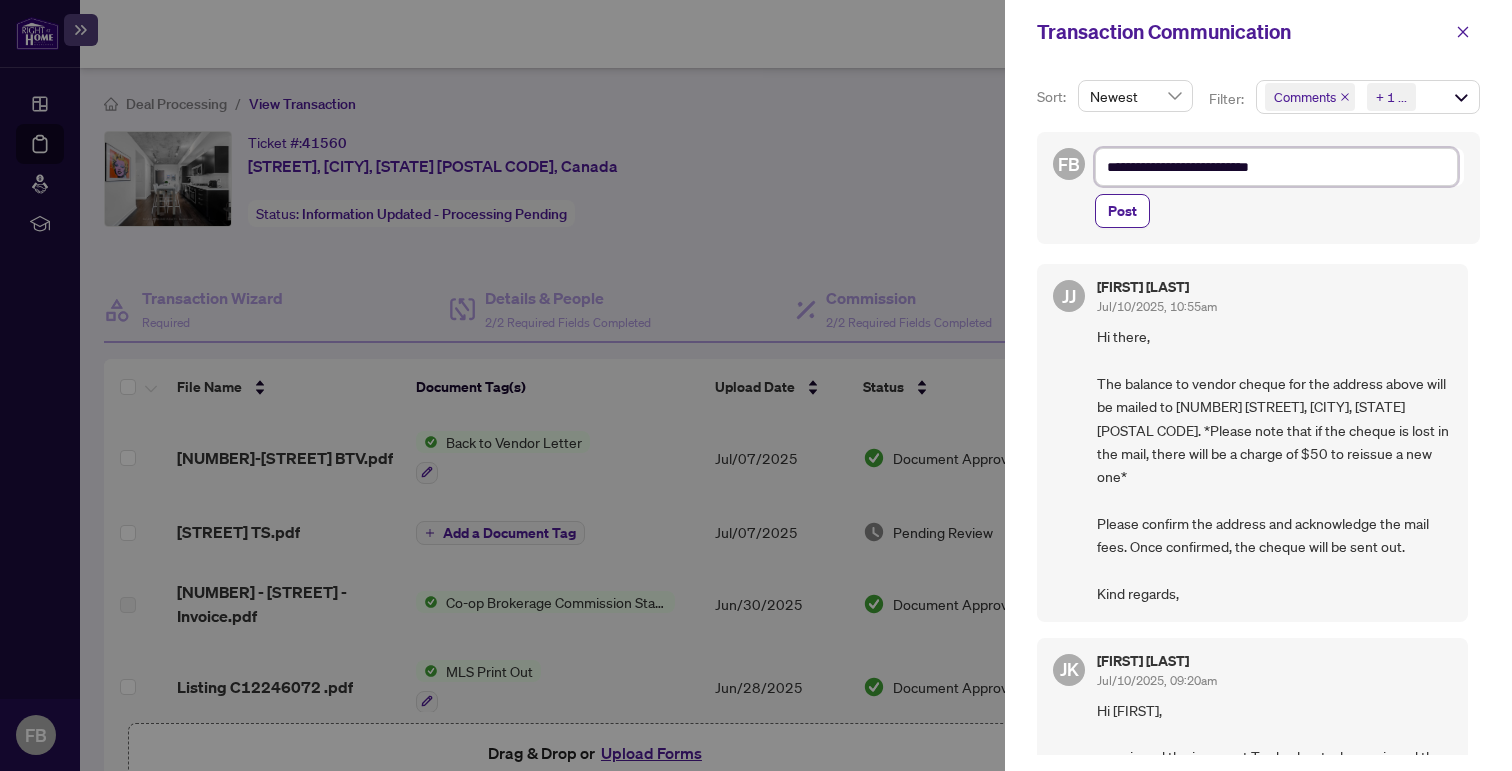 type on "**********" 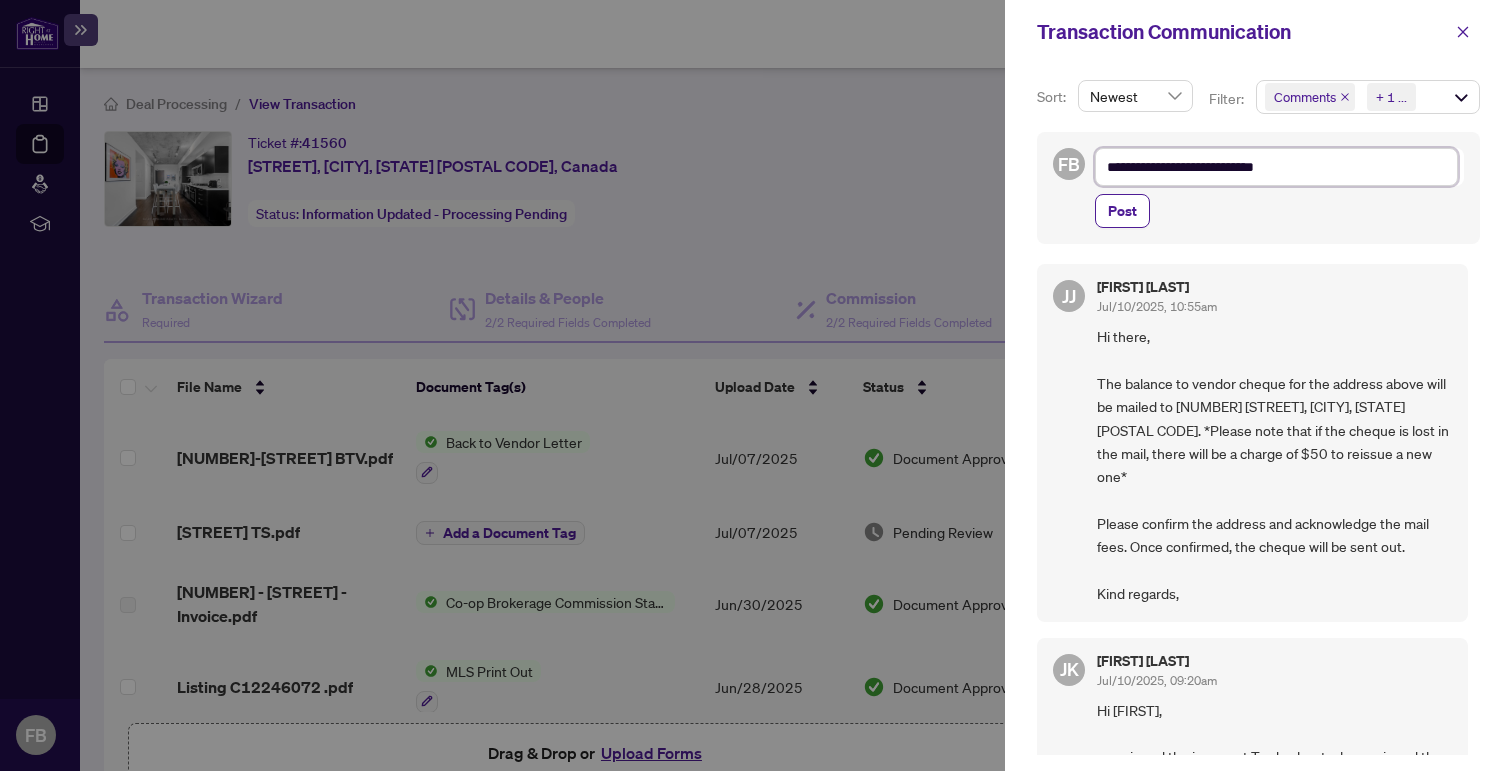 type on "**********" 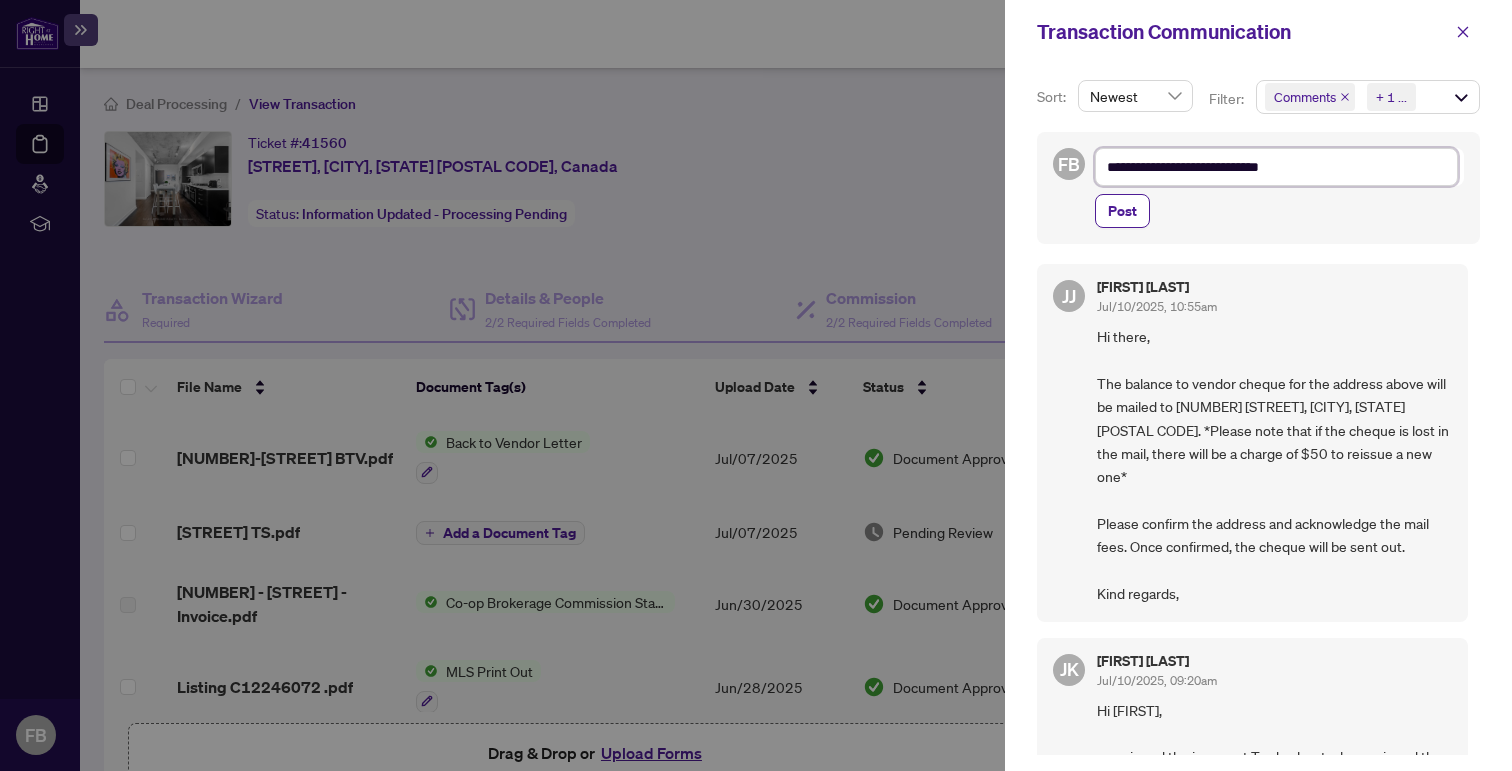 type on "**********" 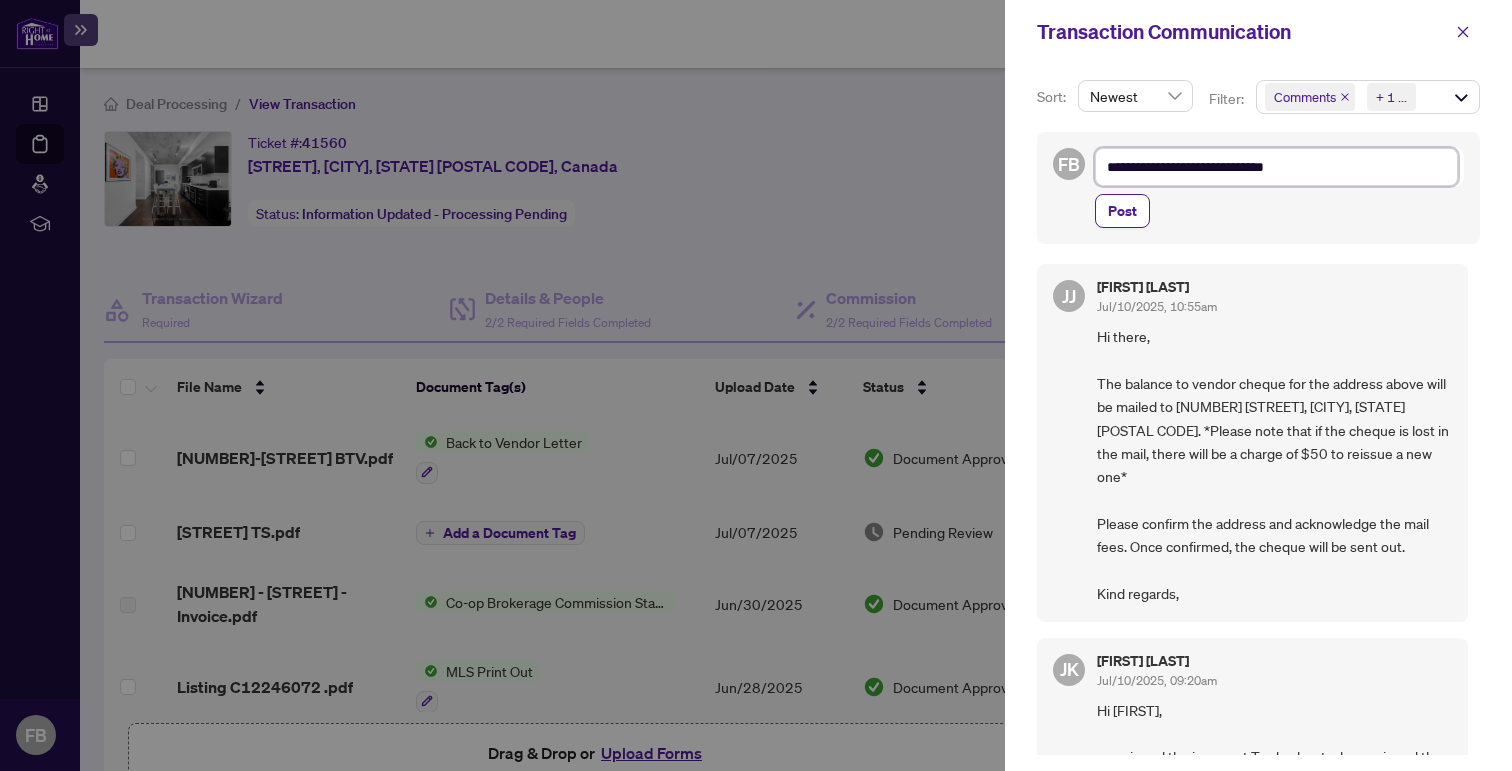 type on "**********" 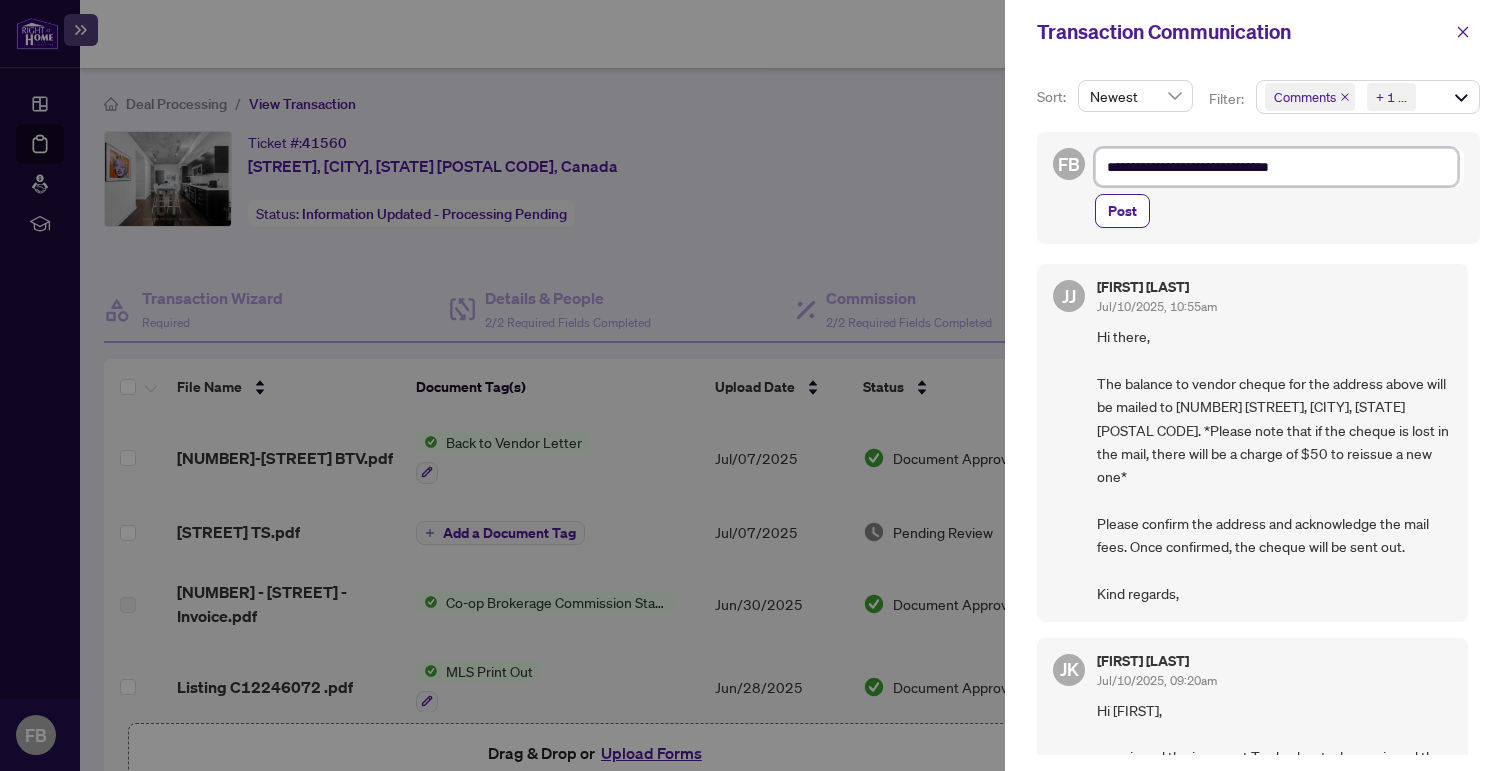 type on "**********" 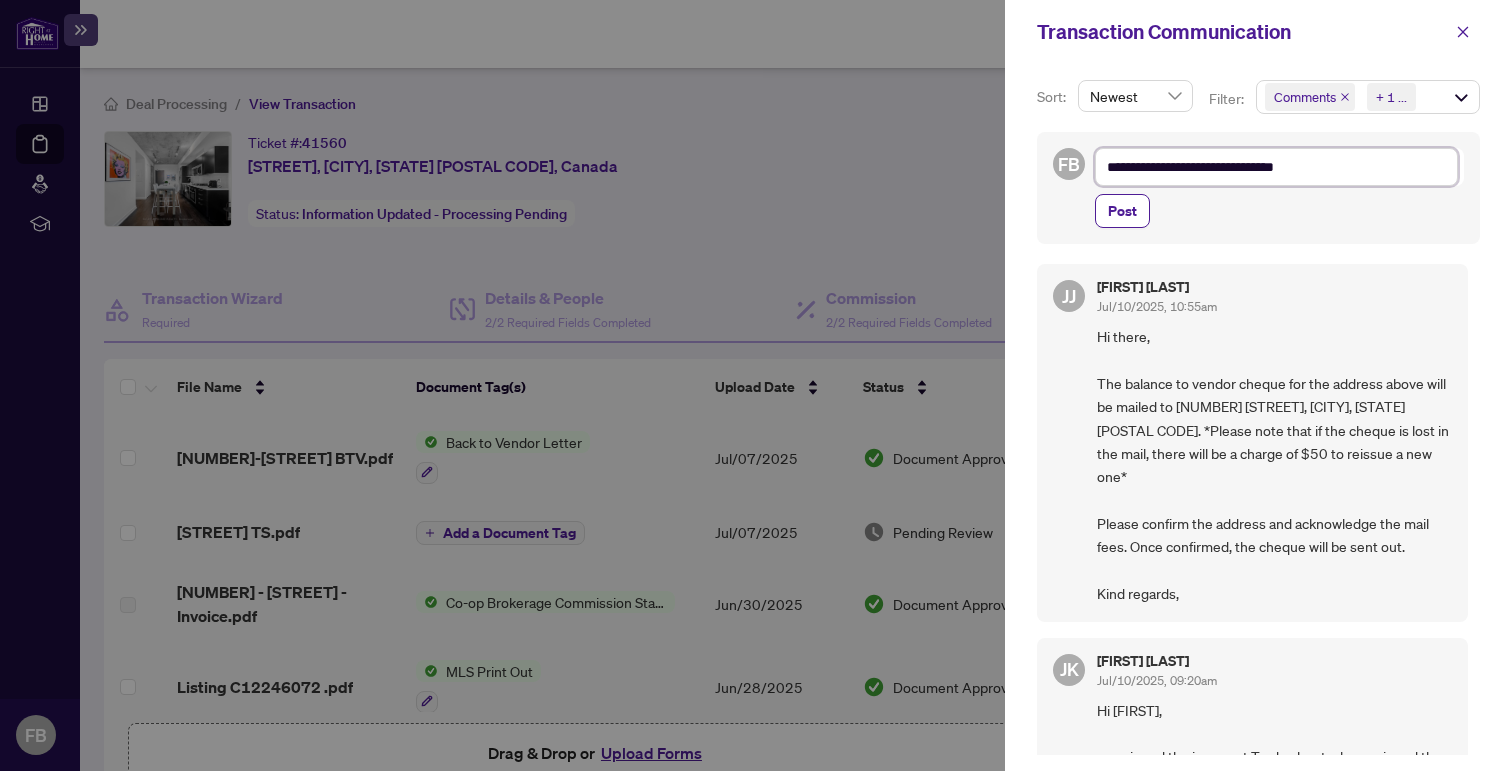 type on "**********" 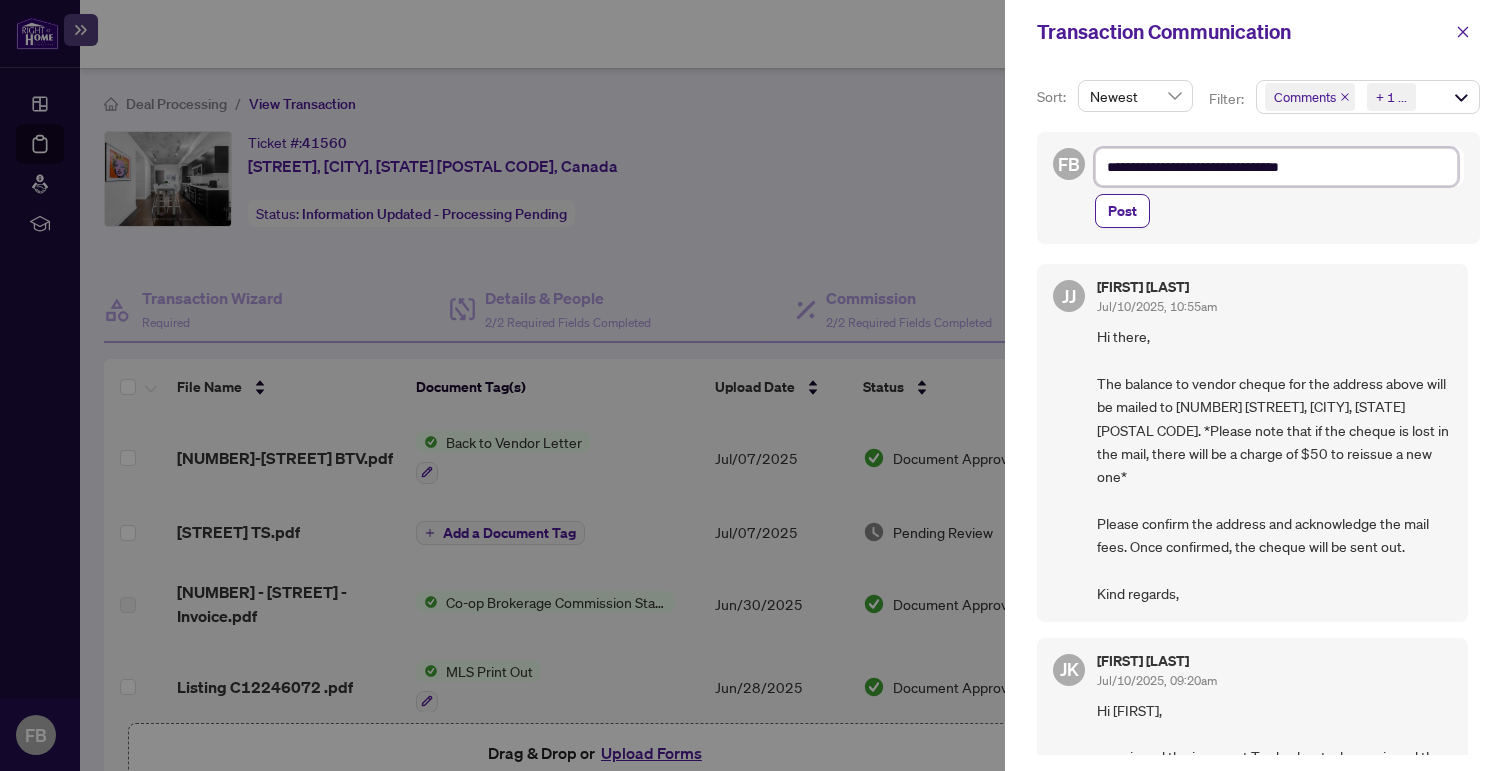 type on "**********" 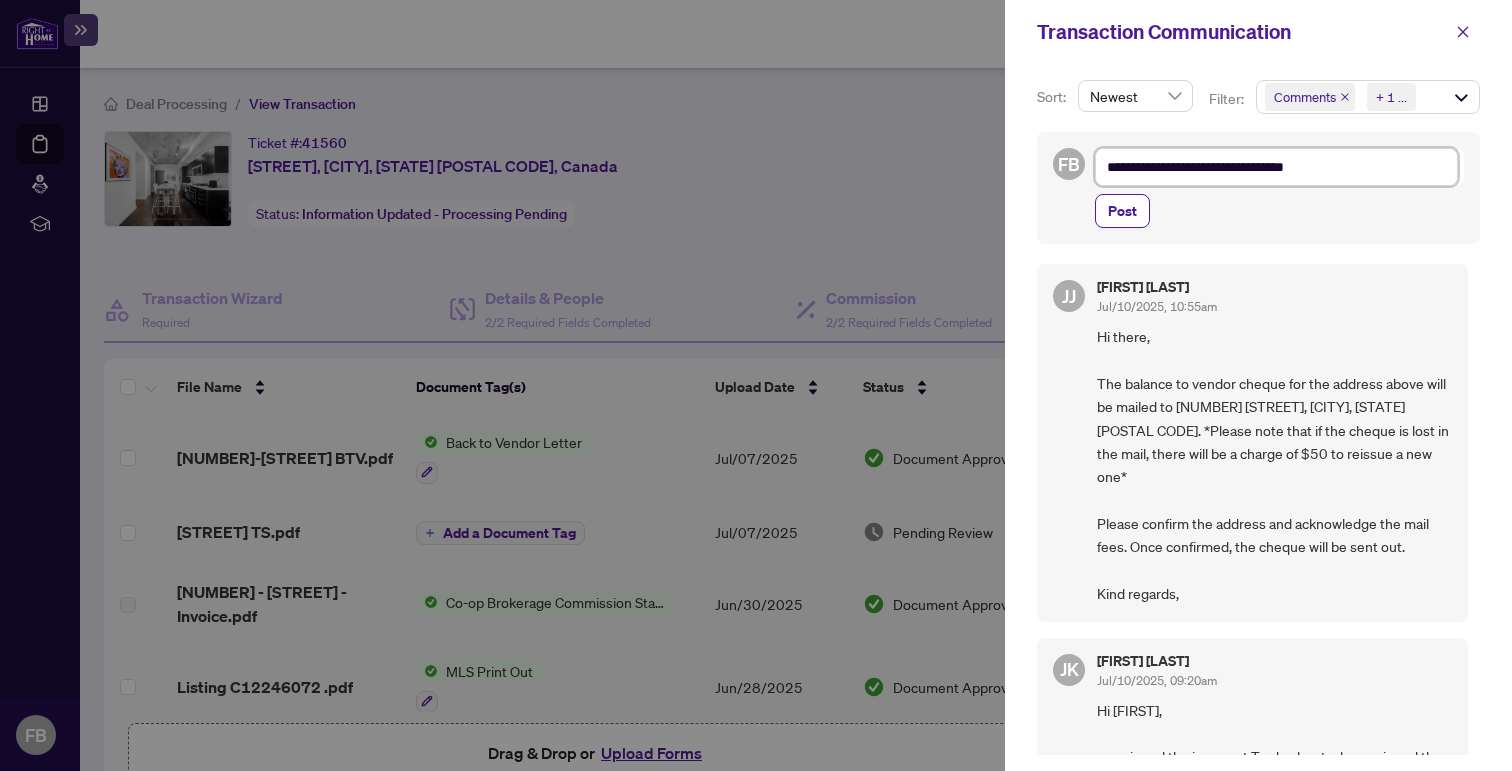 type on "**********" 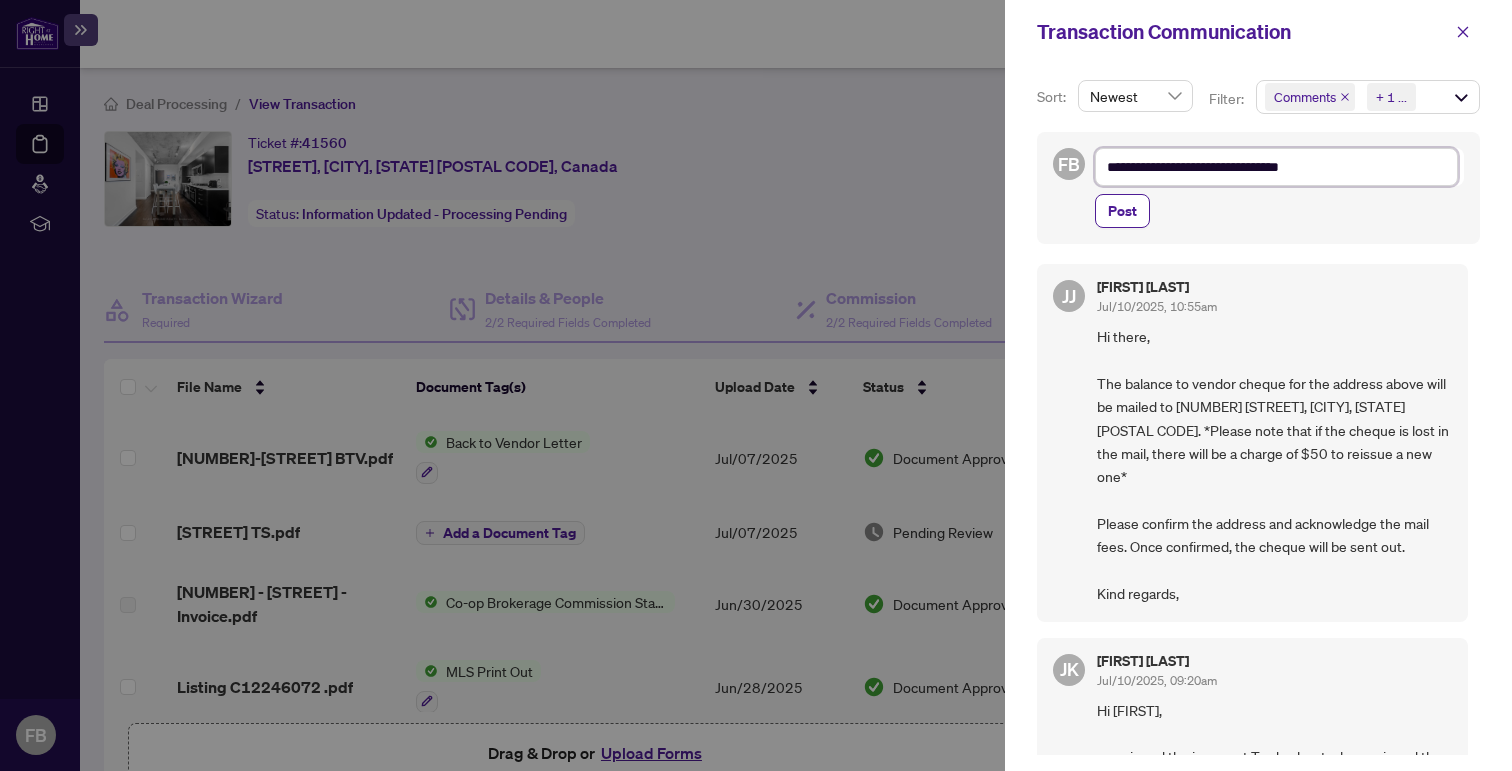 type on "**********" 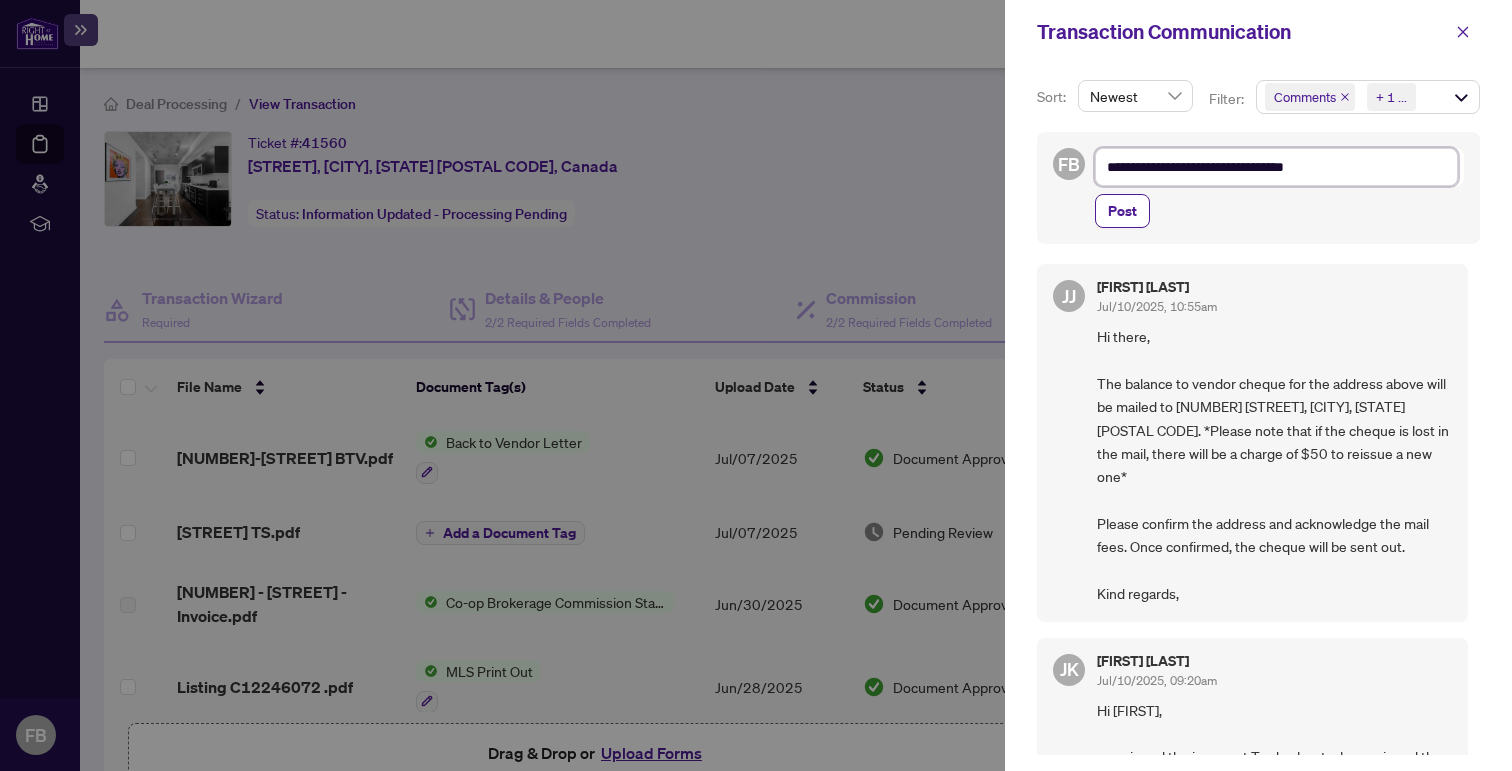 type on "**********" 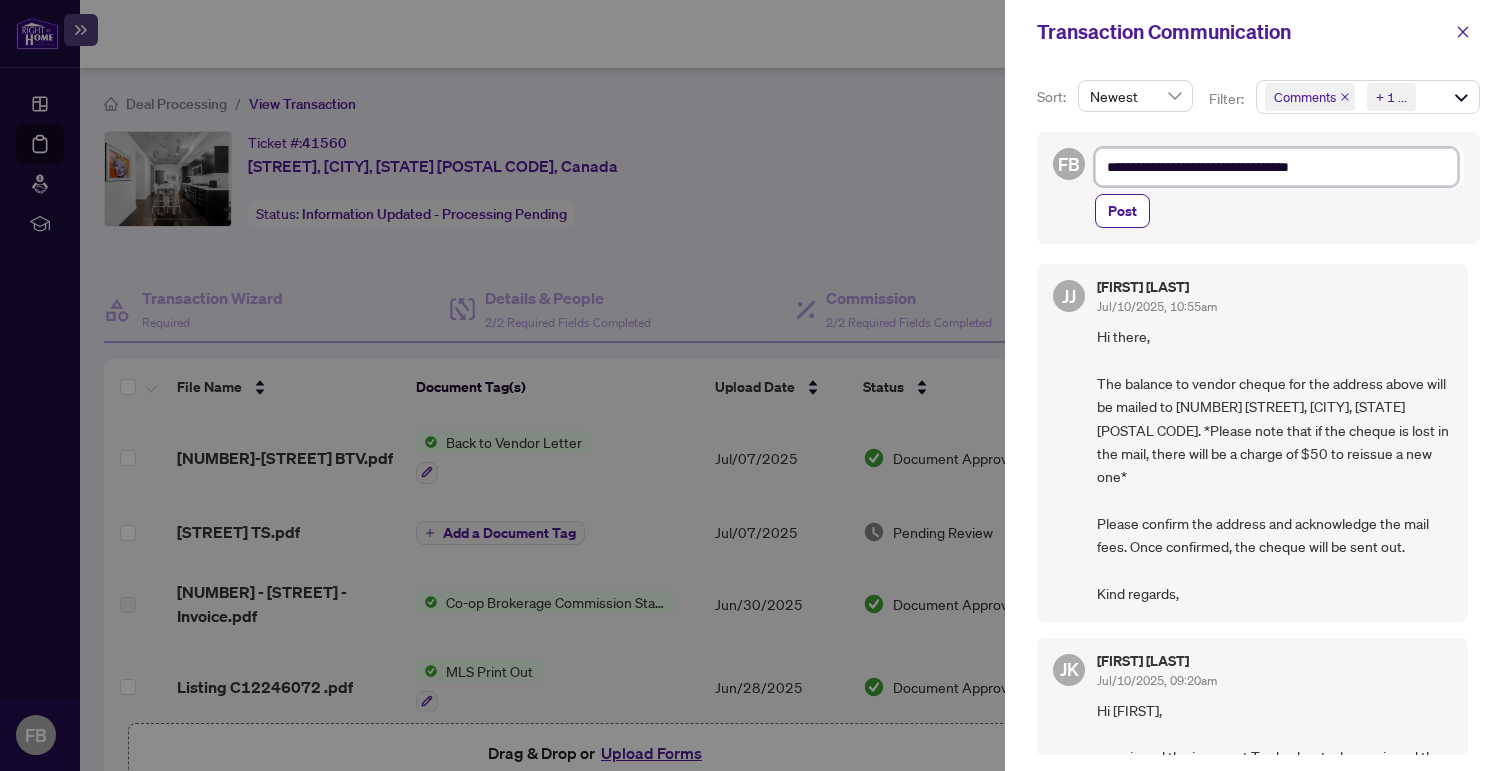 type on "**********" 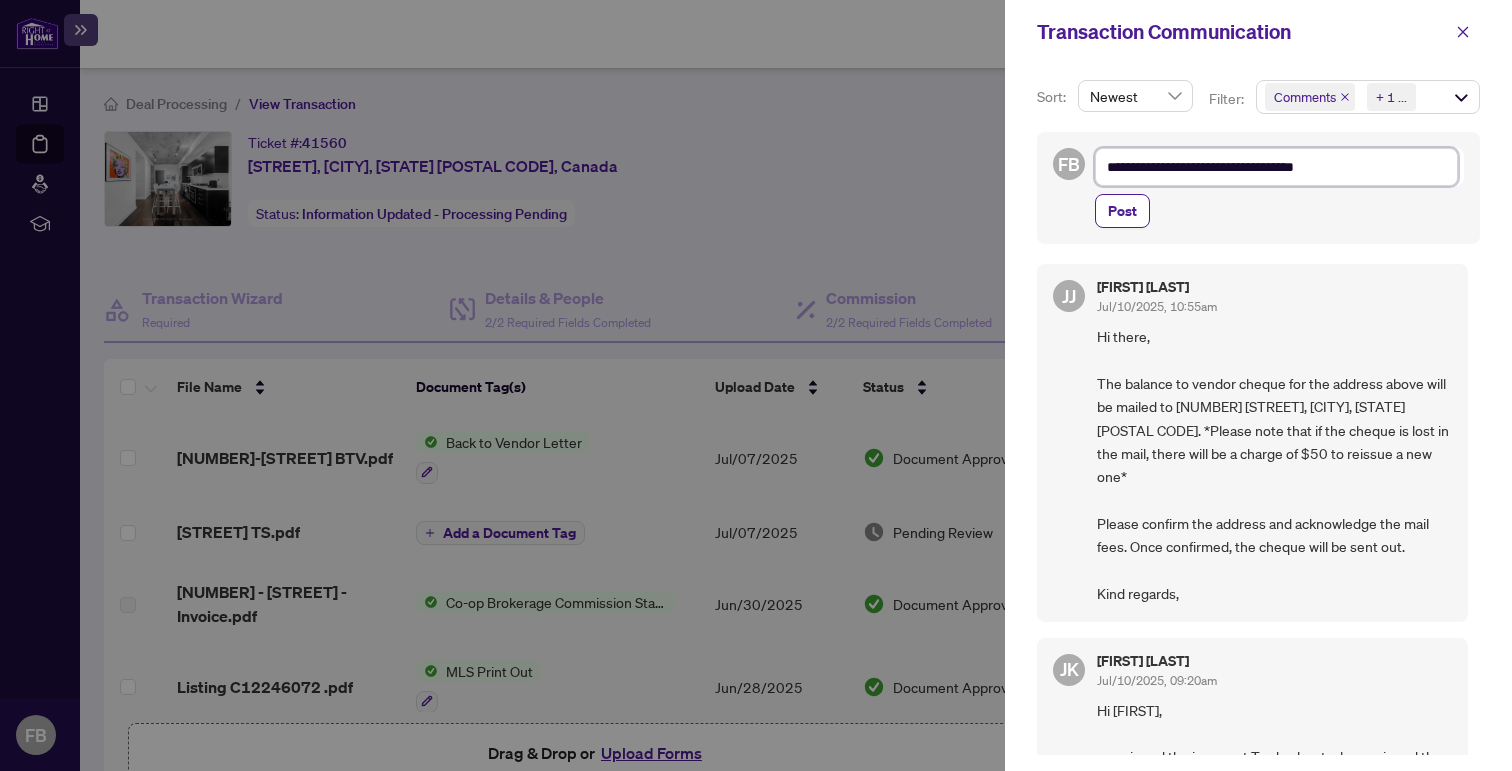 type on "**********" 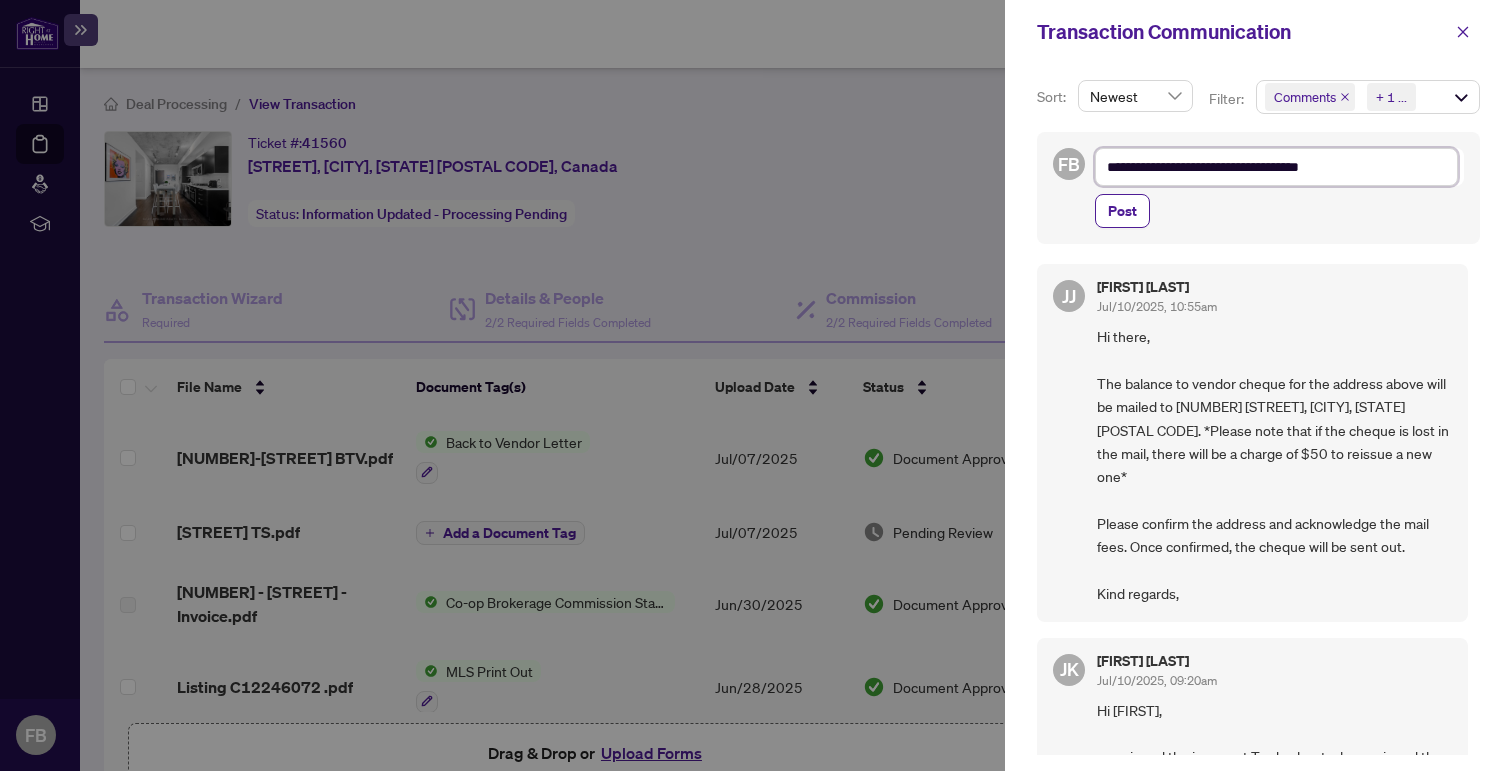 type on "**********" 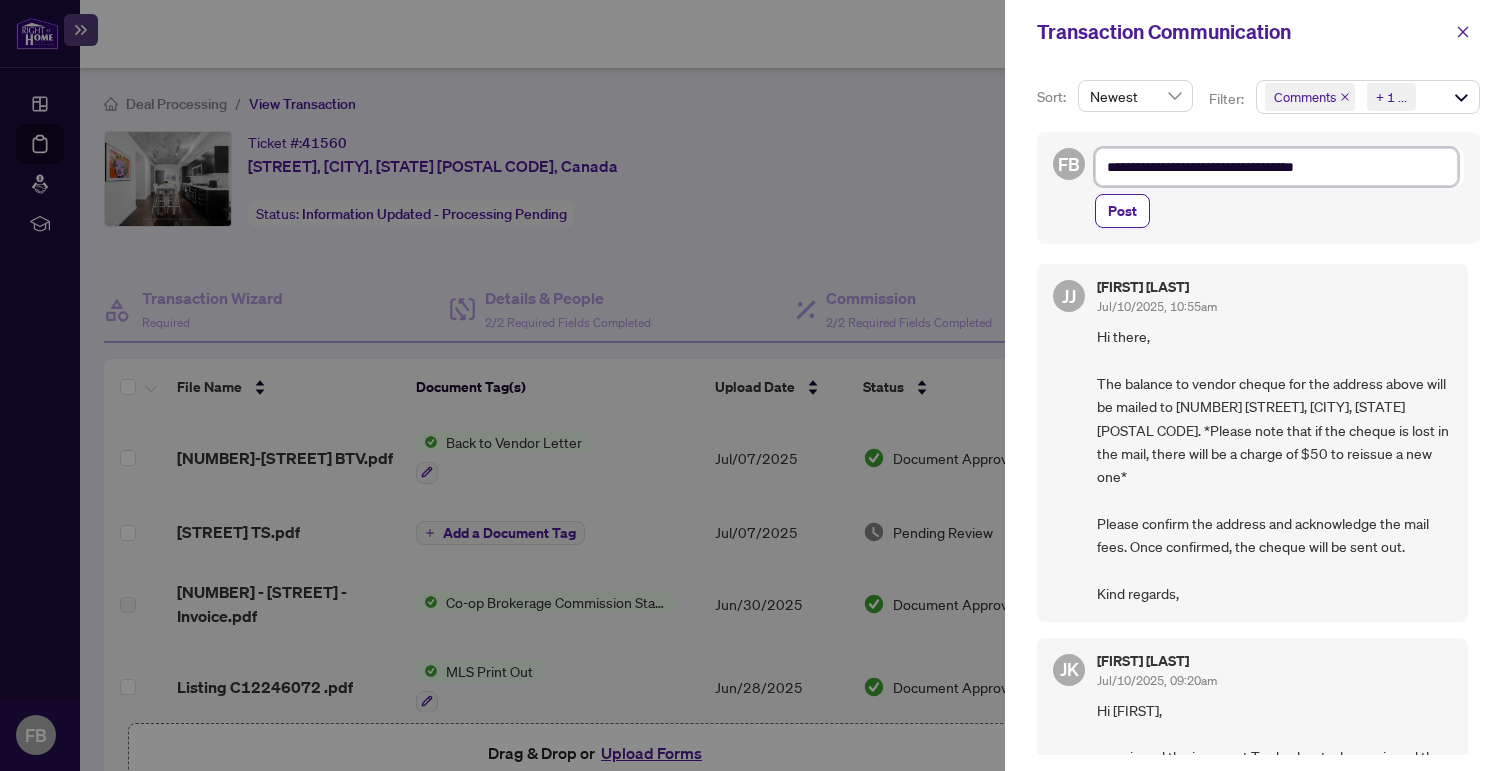 type on "**********" 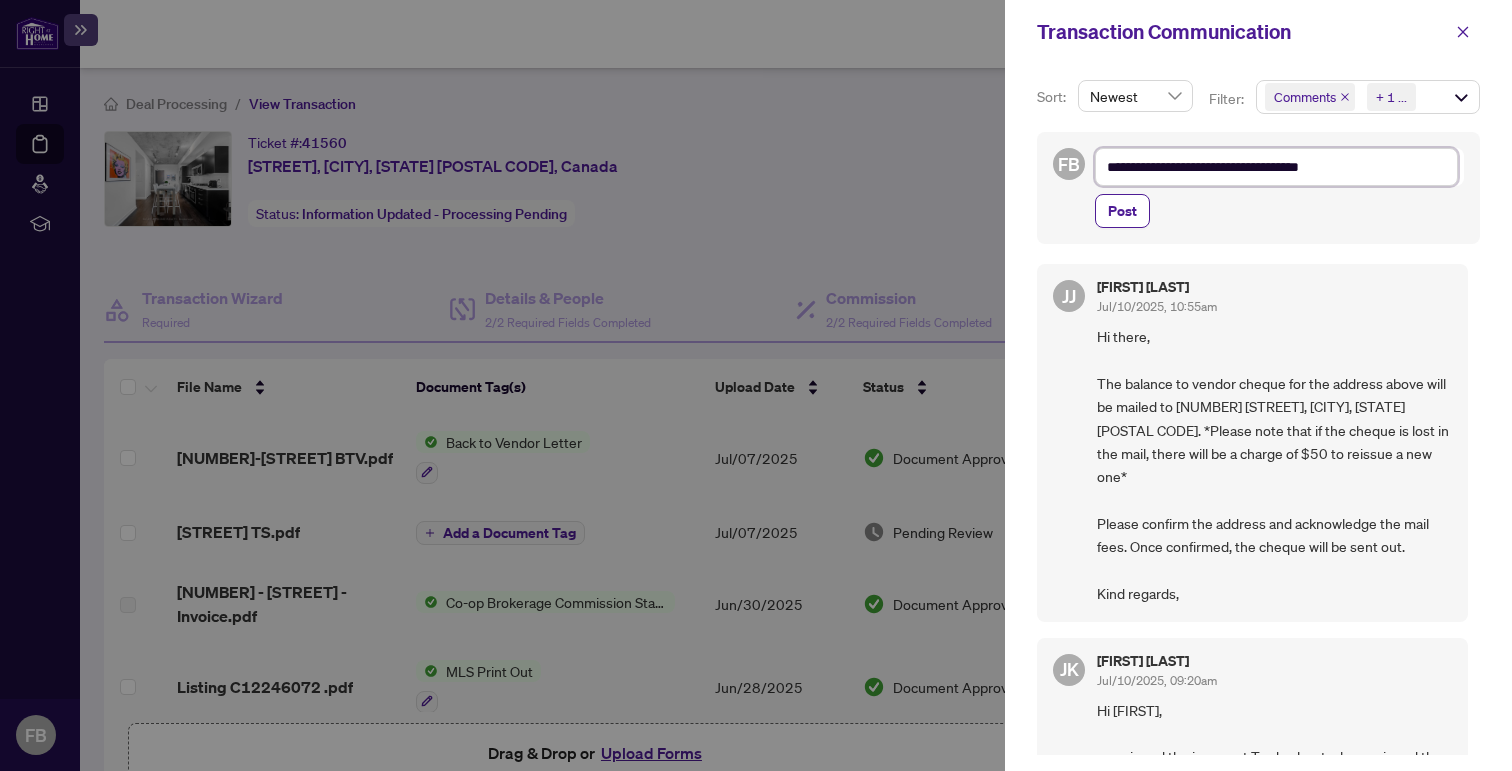 type on "**********" 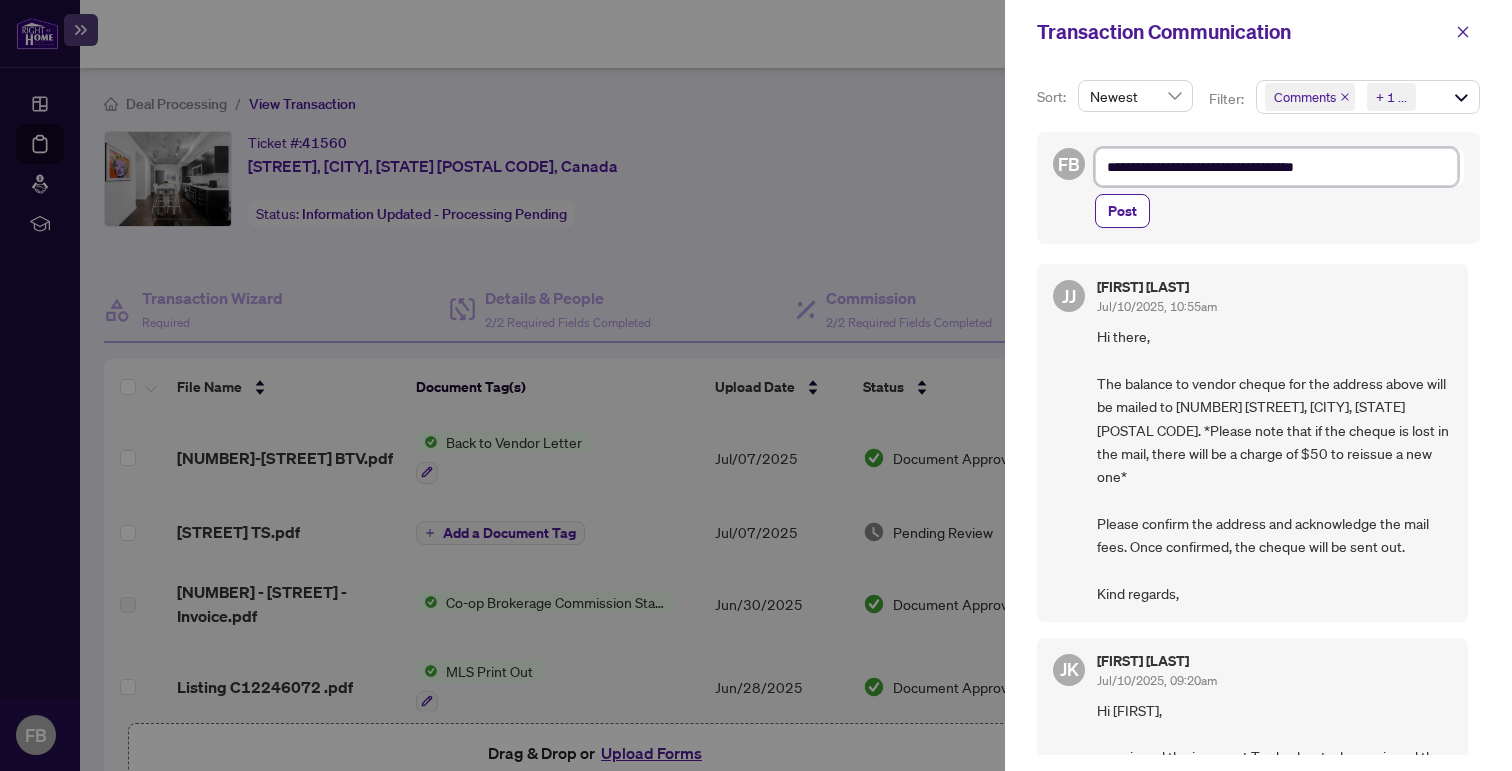 type on "**********" 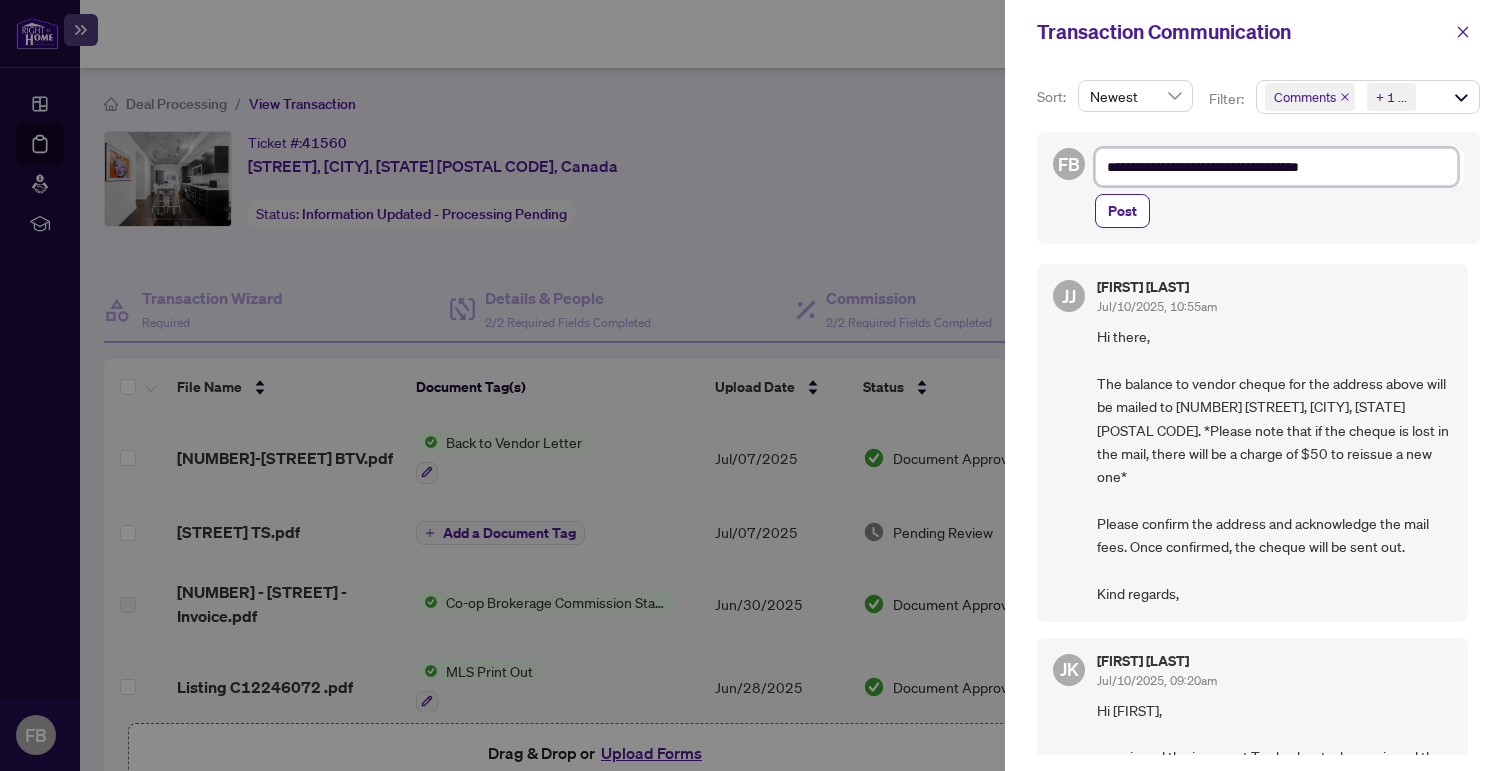 type on "**********" 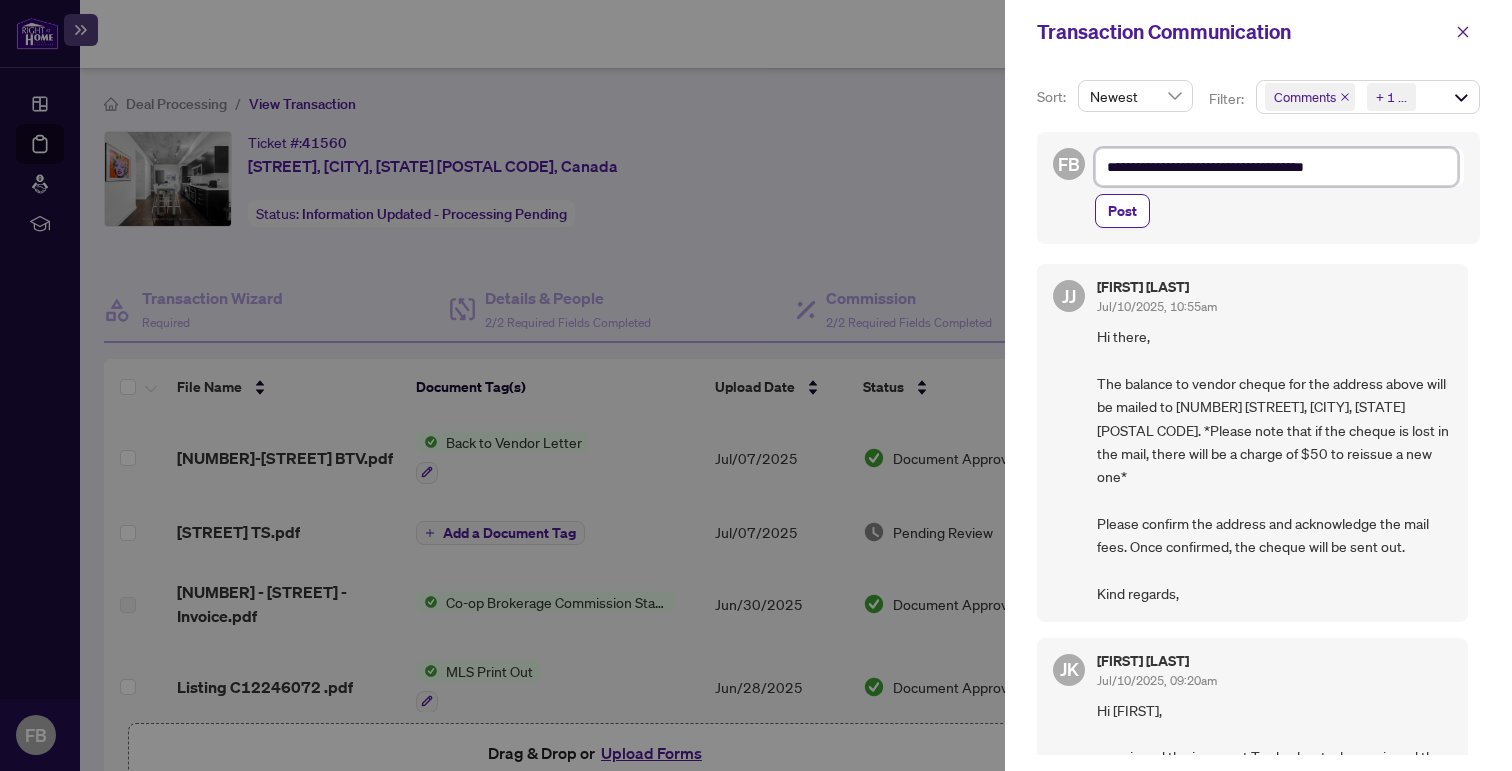 type on "**********" 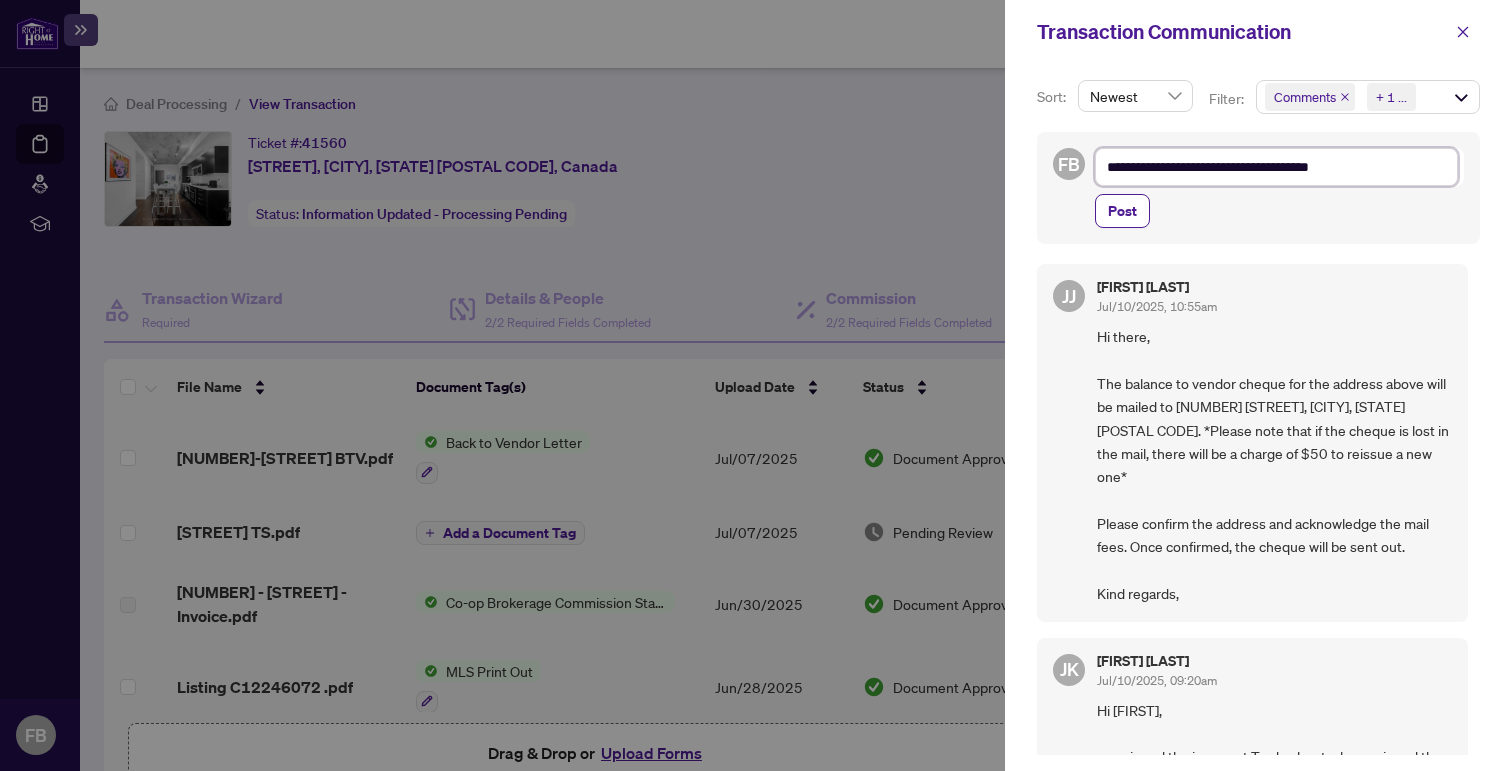 type on "**********" 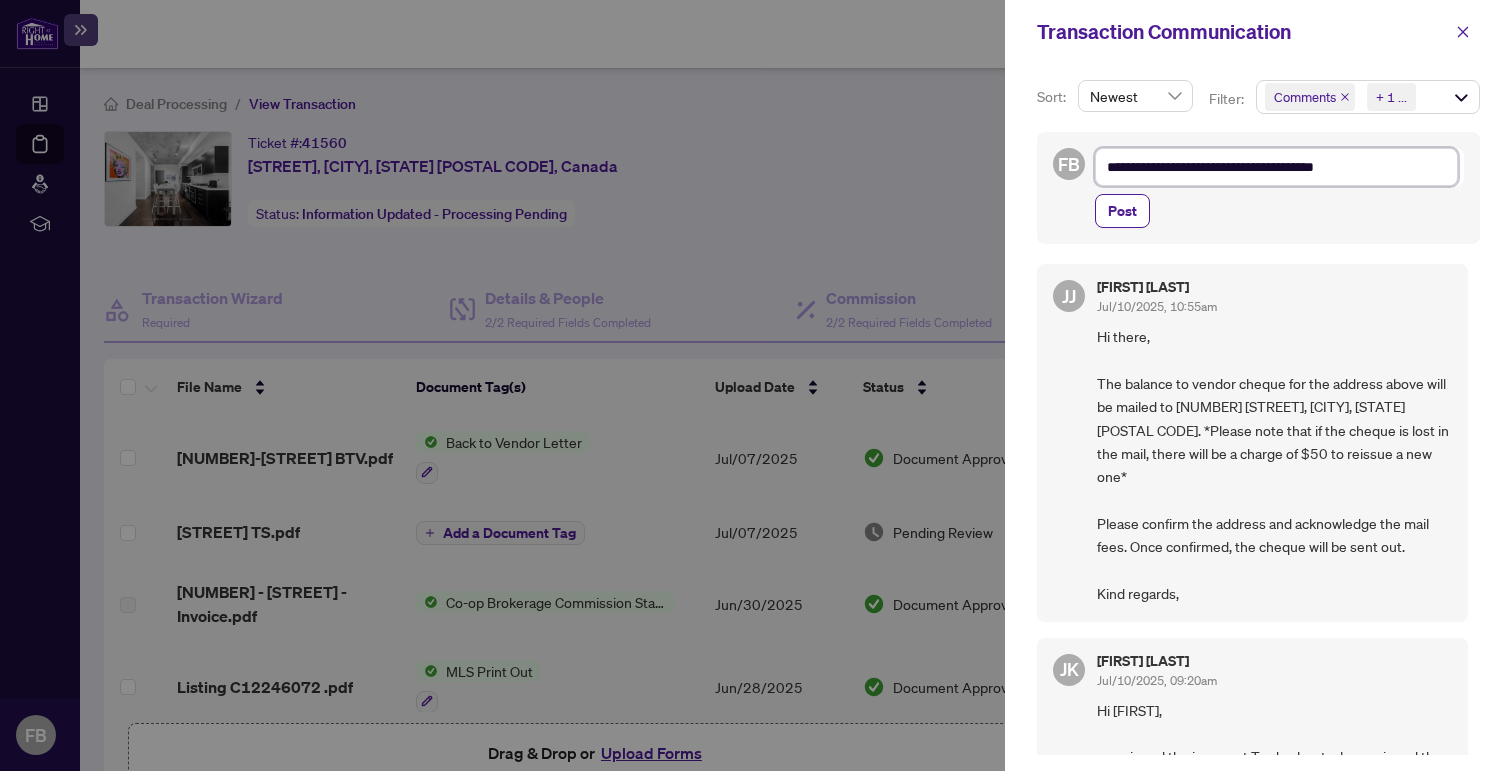 type on "**********" 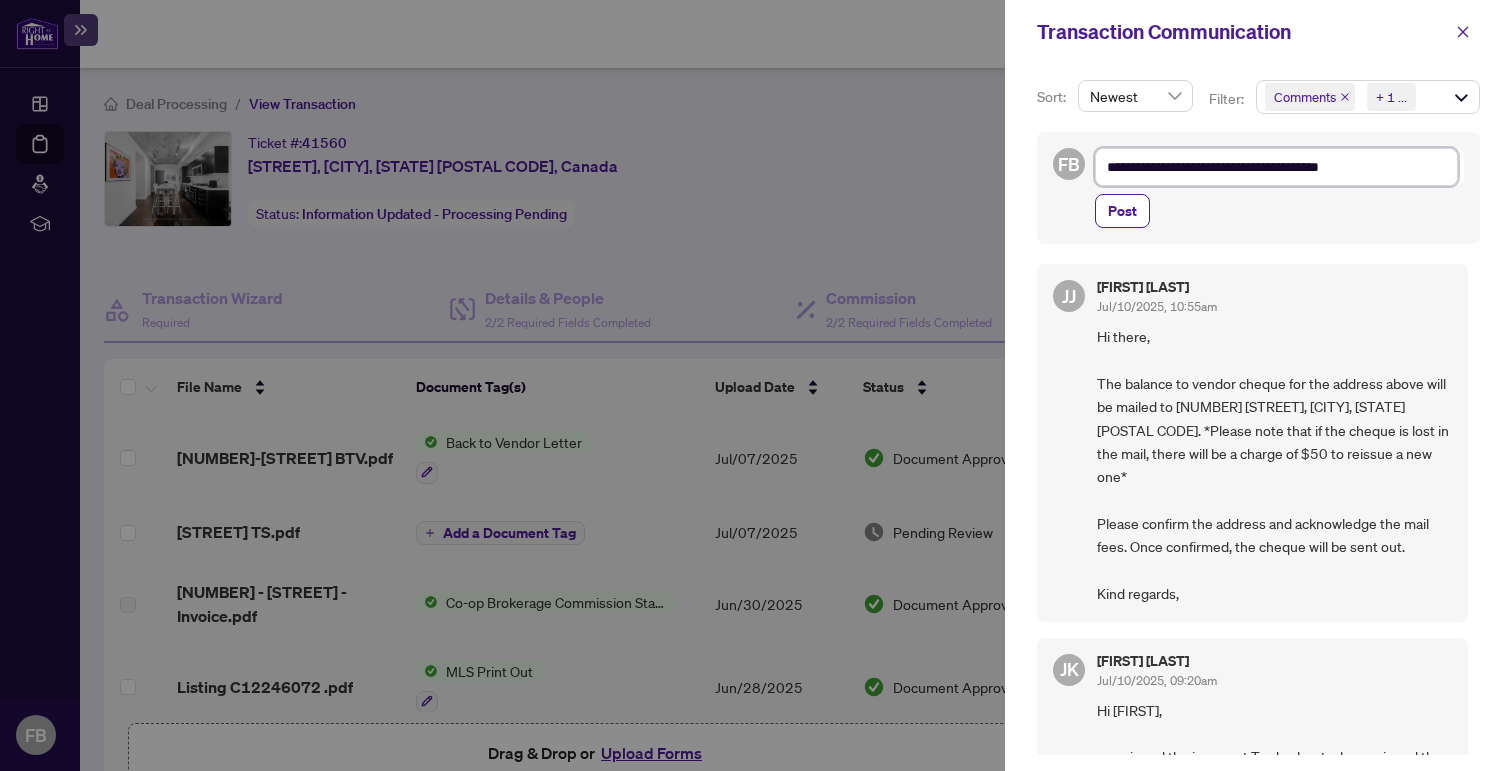 type on "**********" 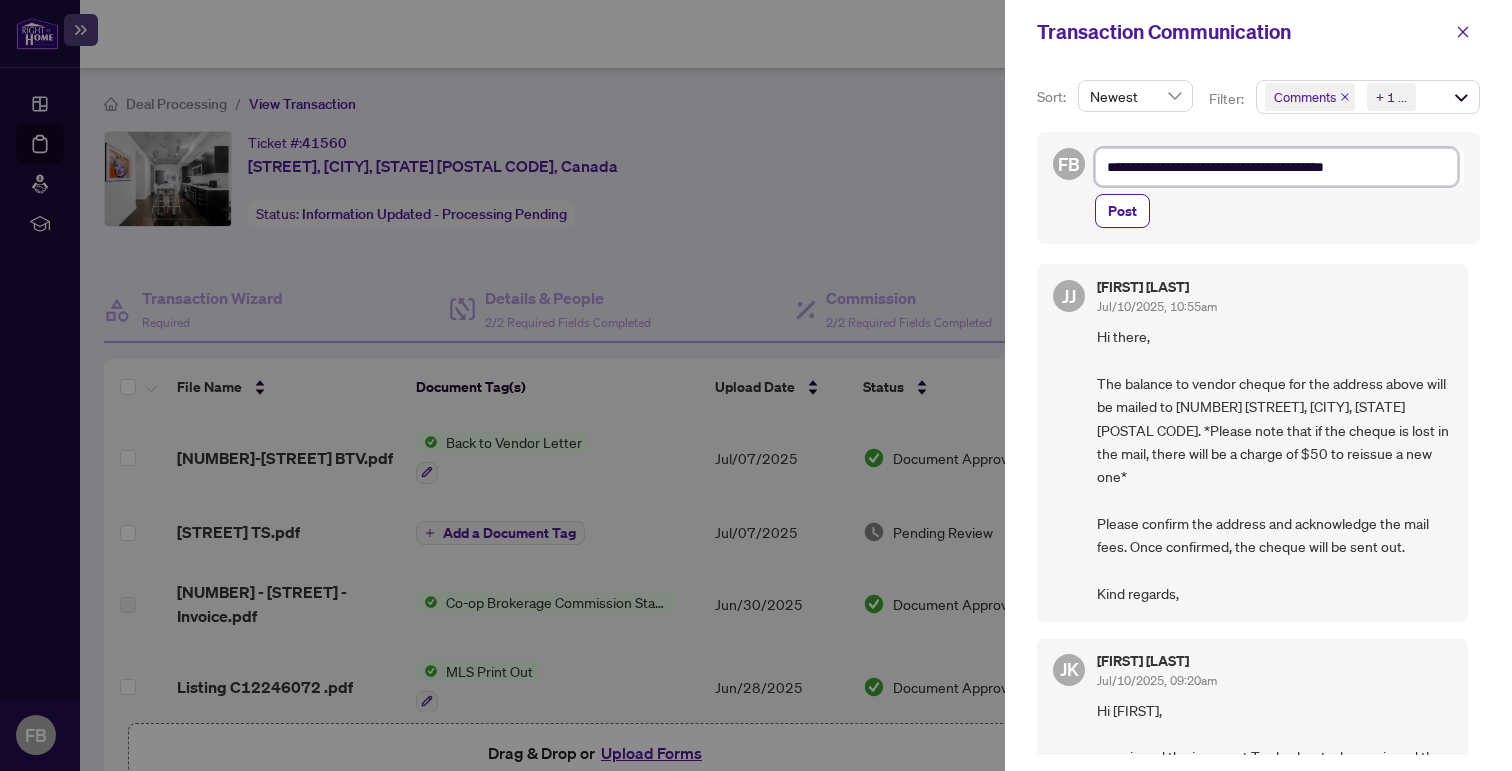 type on "**********" 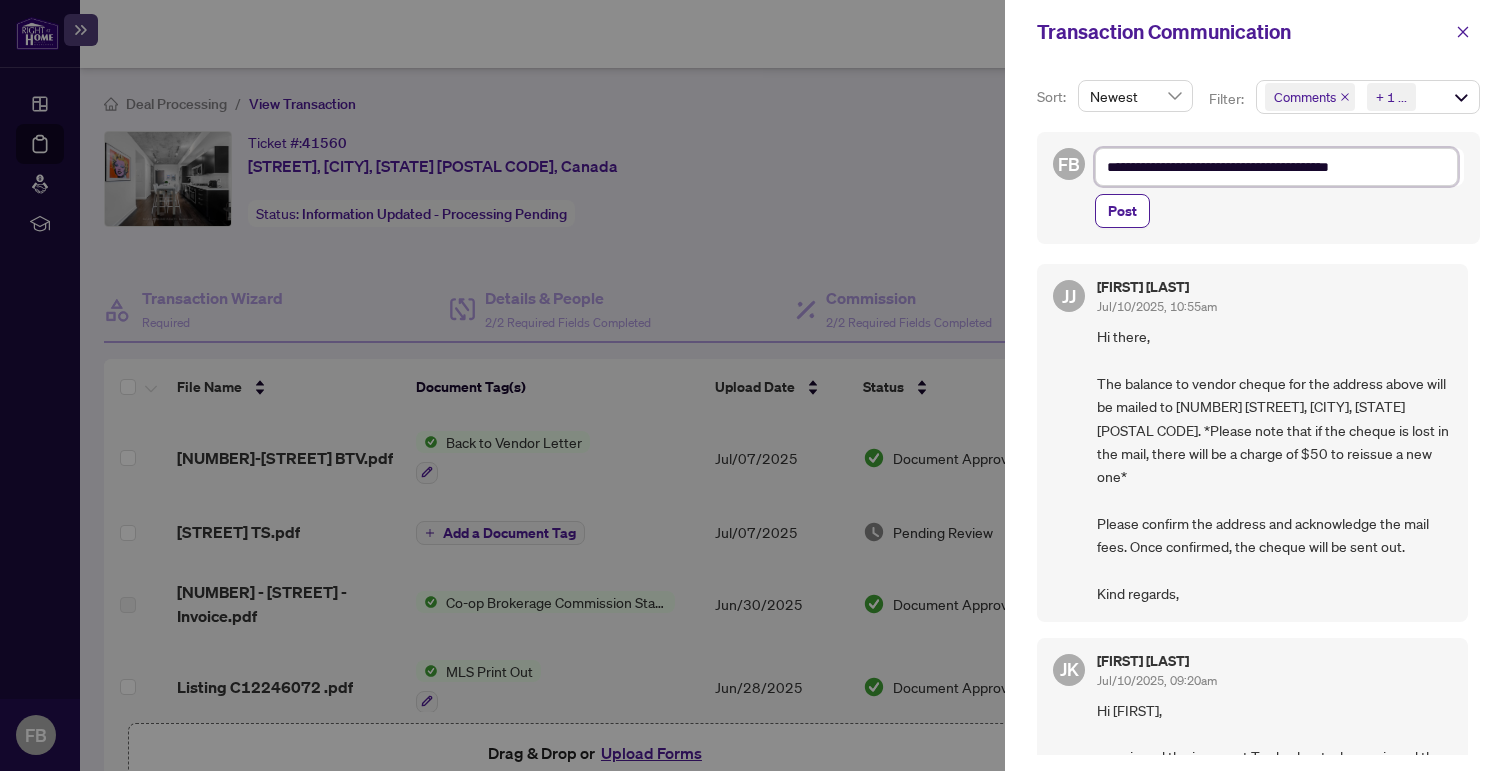 type on "**********" 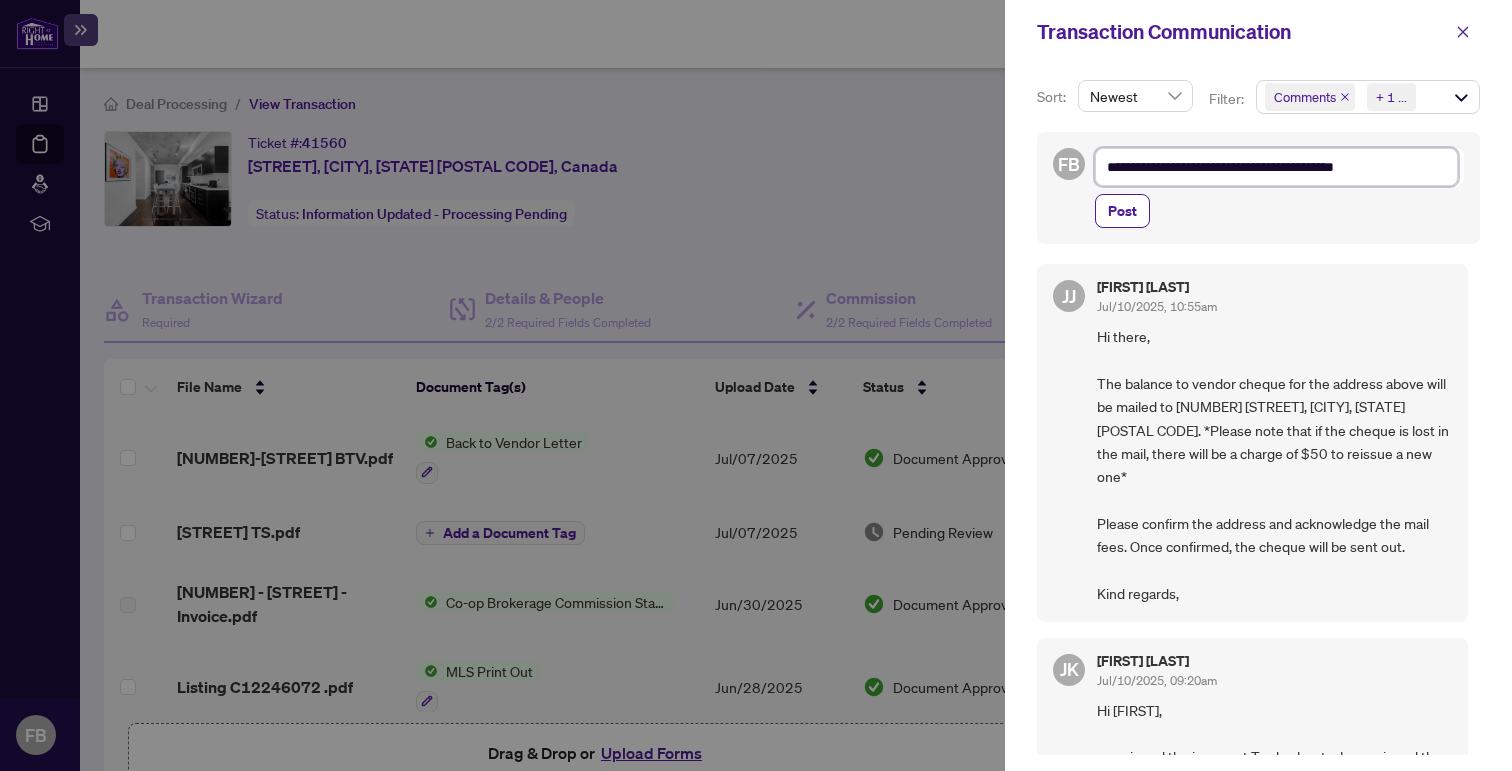 type on "**********" 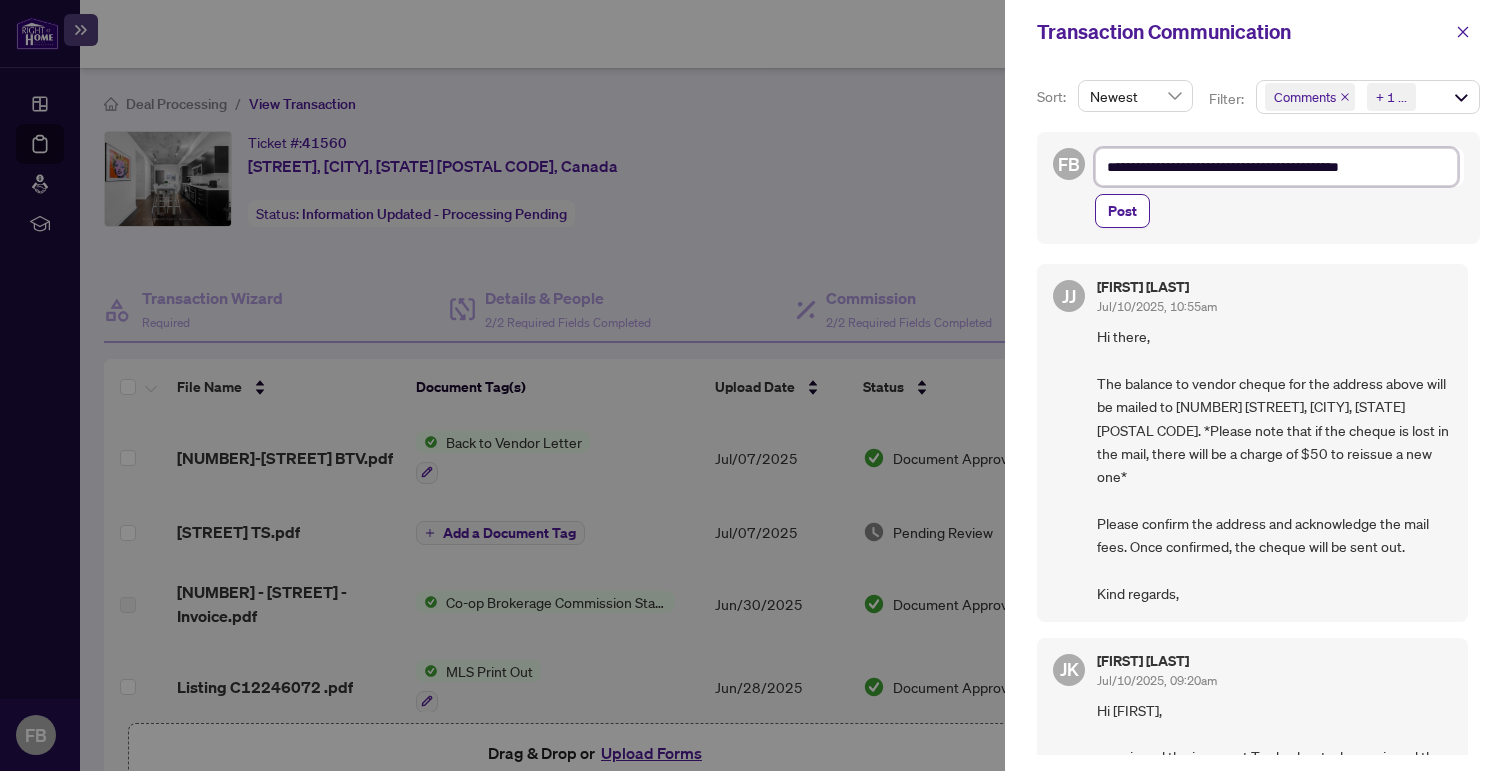 type on "**********" 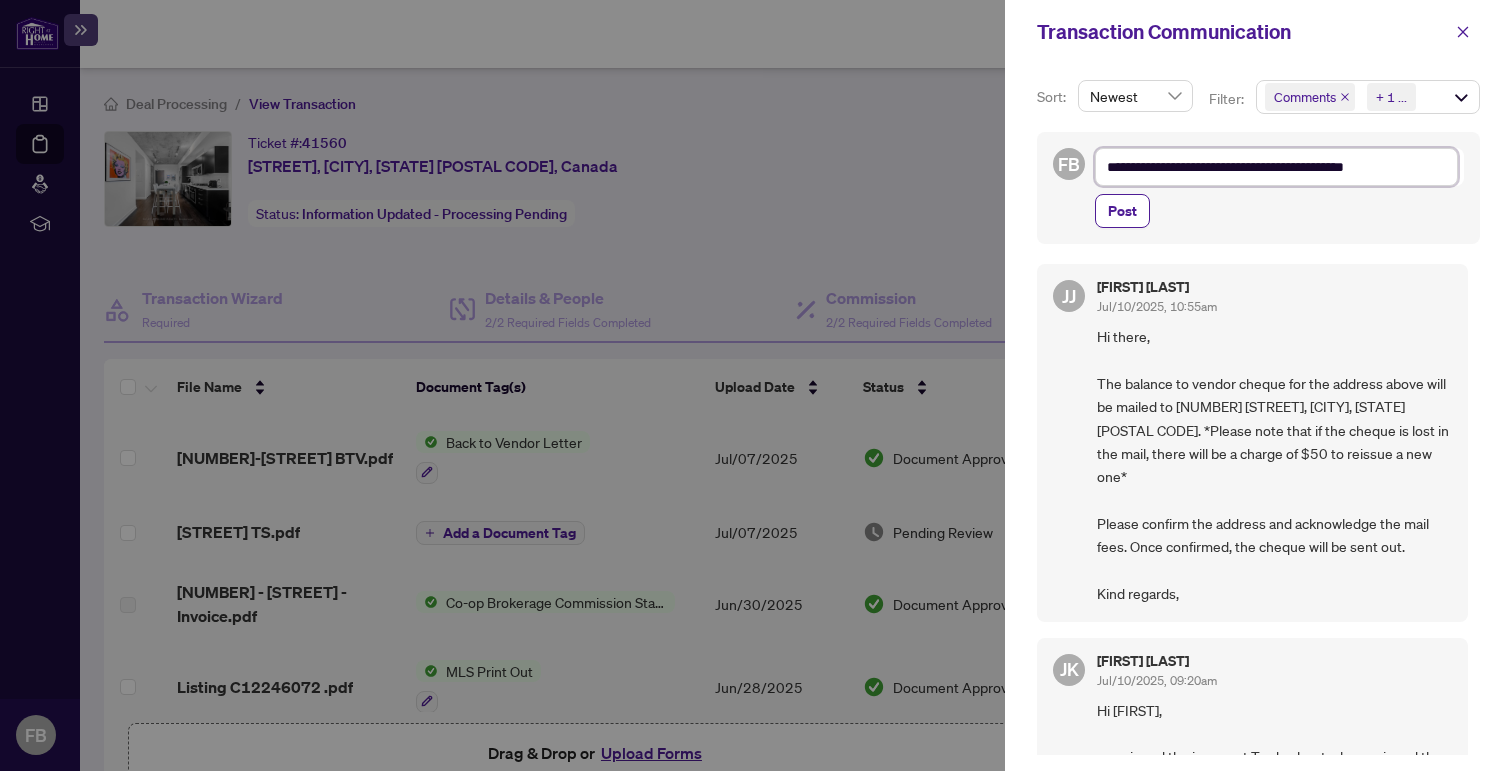 type on "**********" 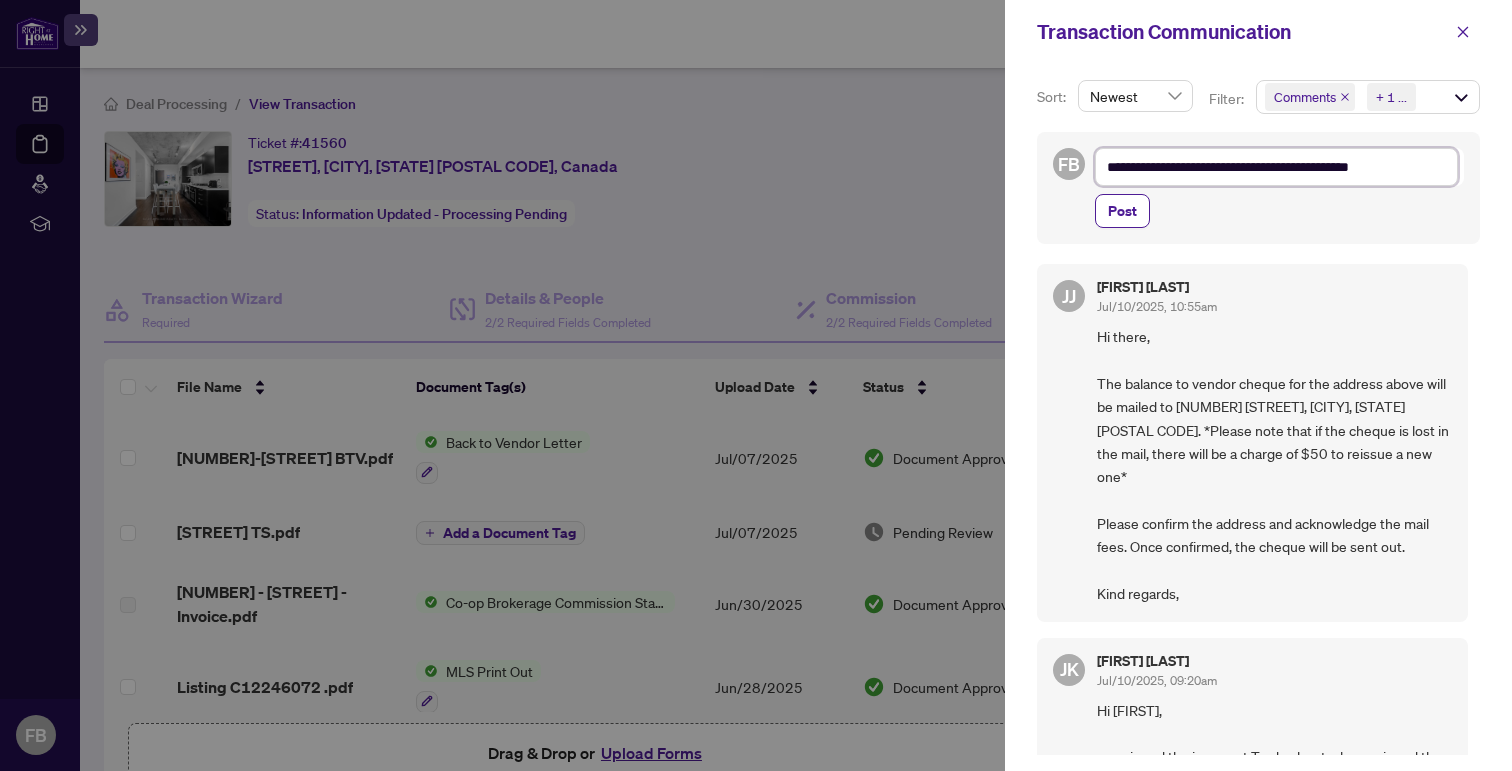 type on "**********" 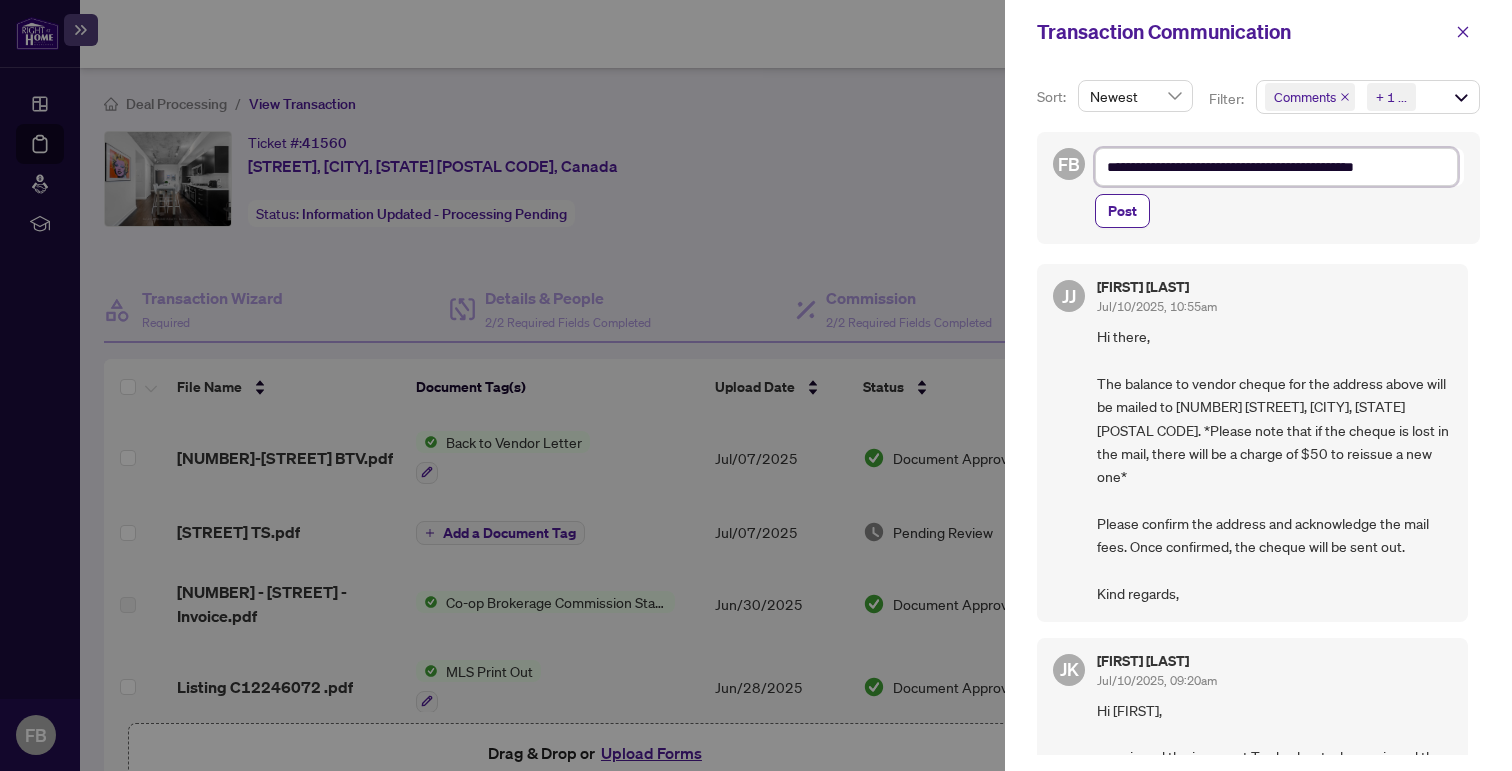 type on "**********" 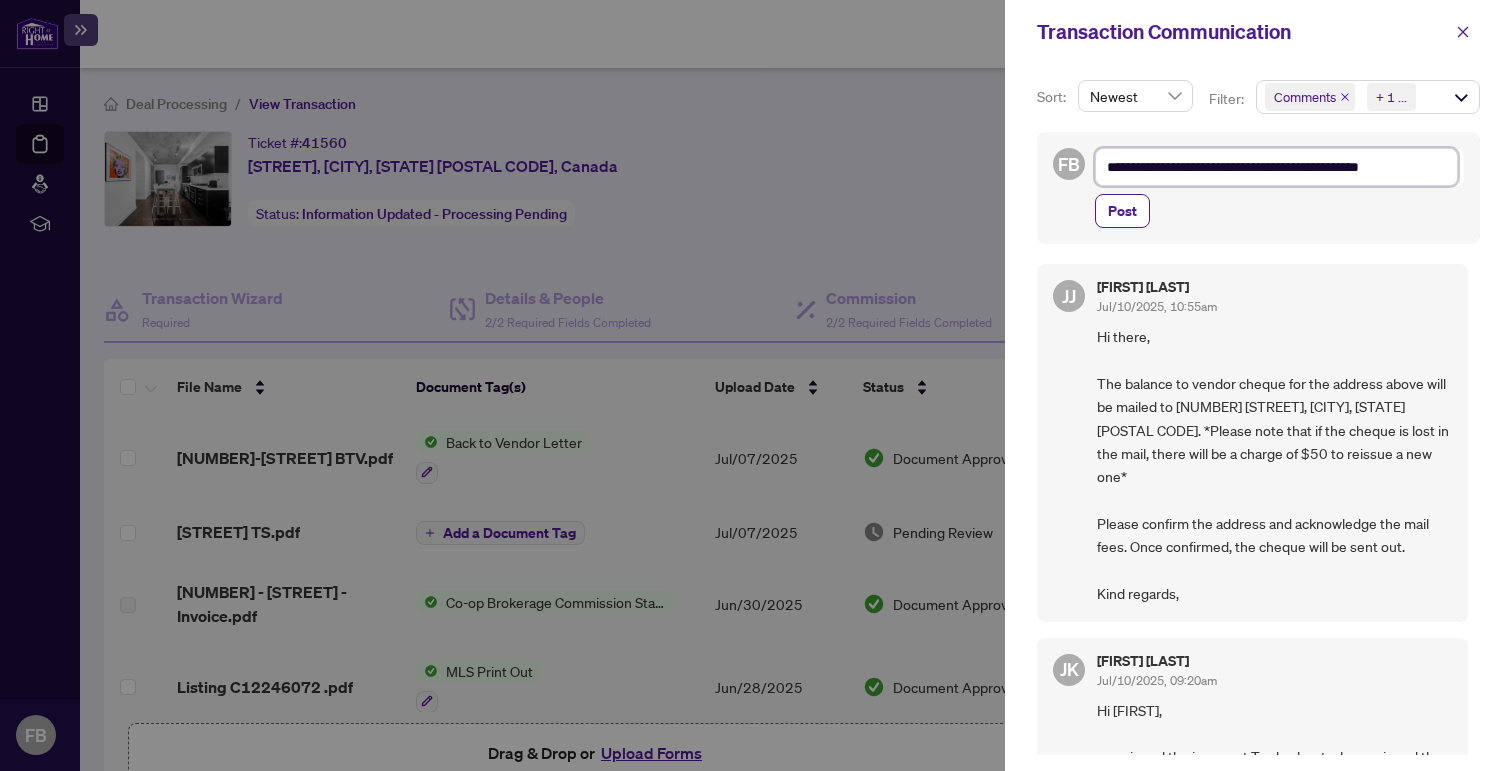 type on "**********" 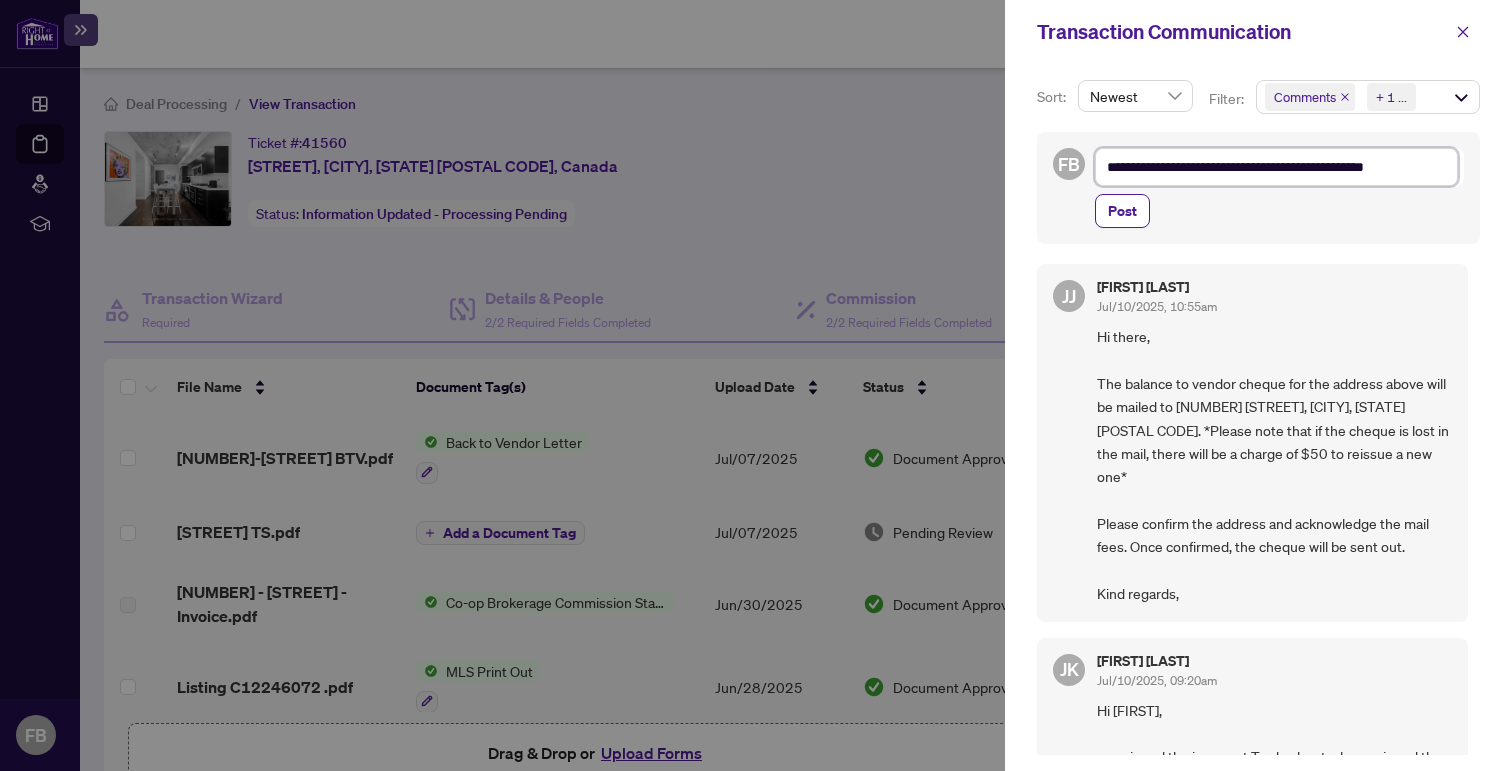 type on "**********" 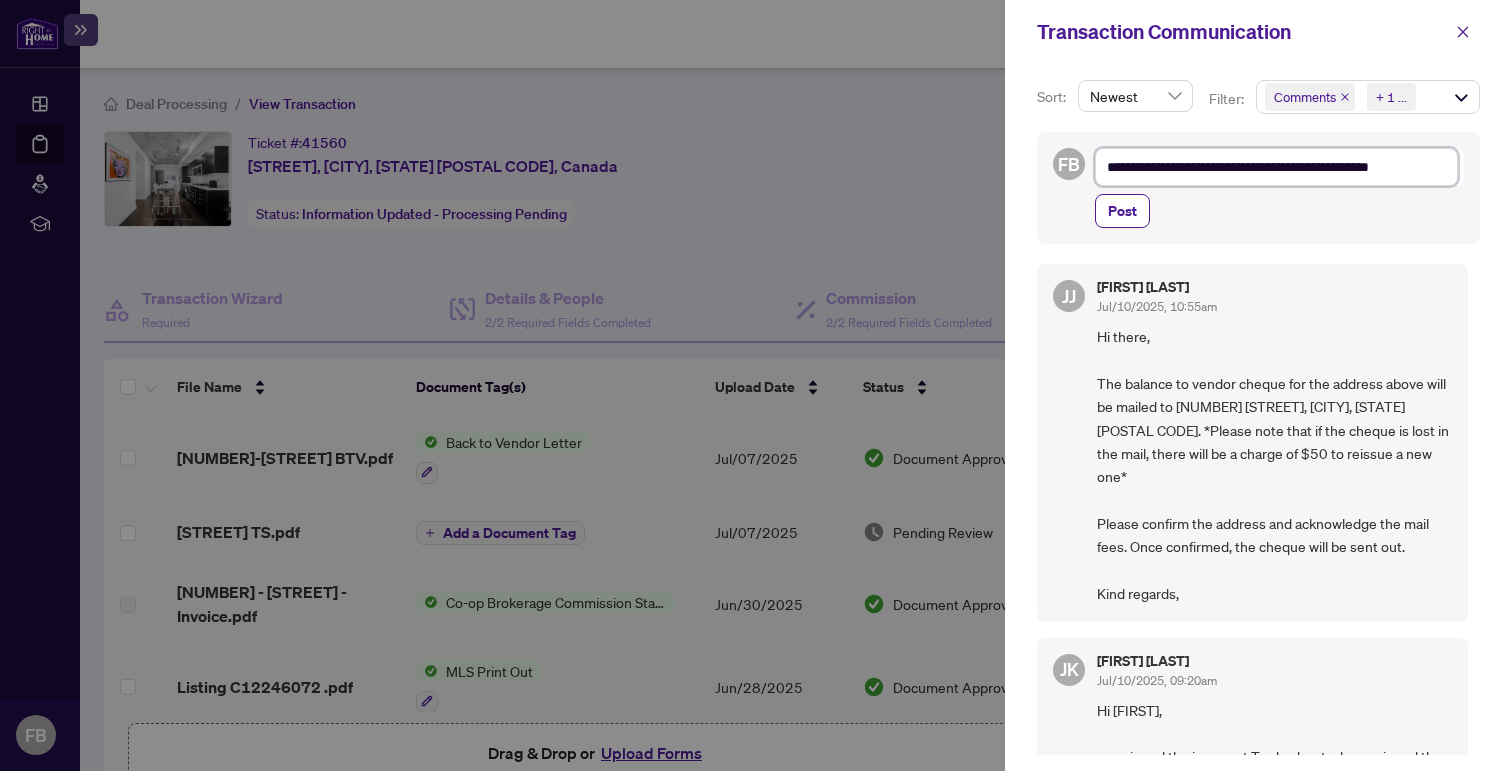 type on "**********" 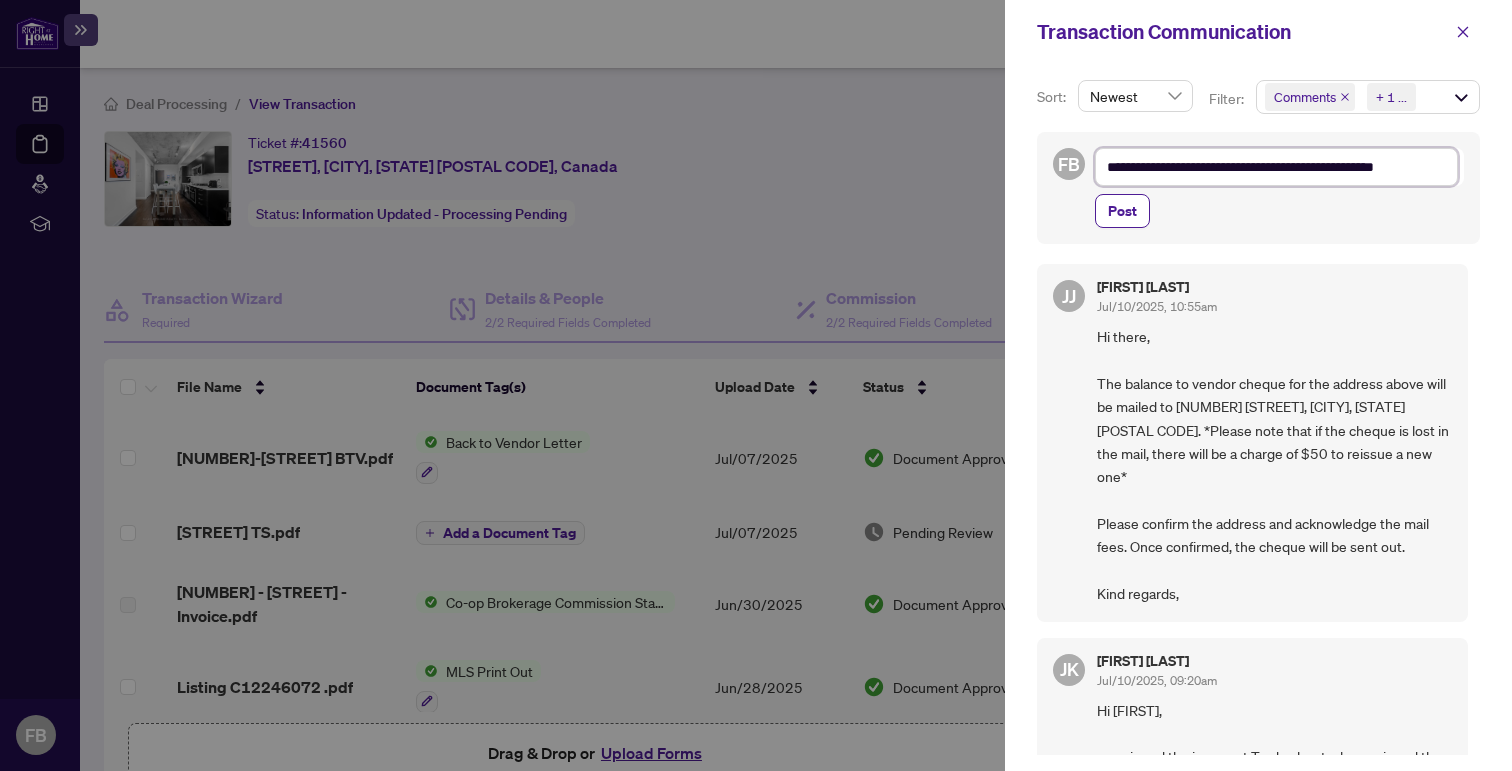 type on "**********" 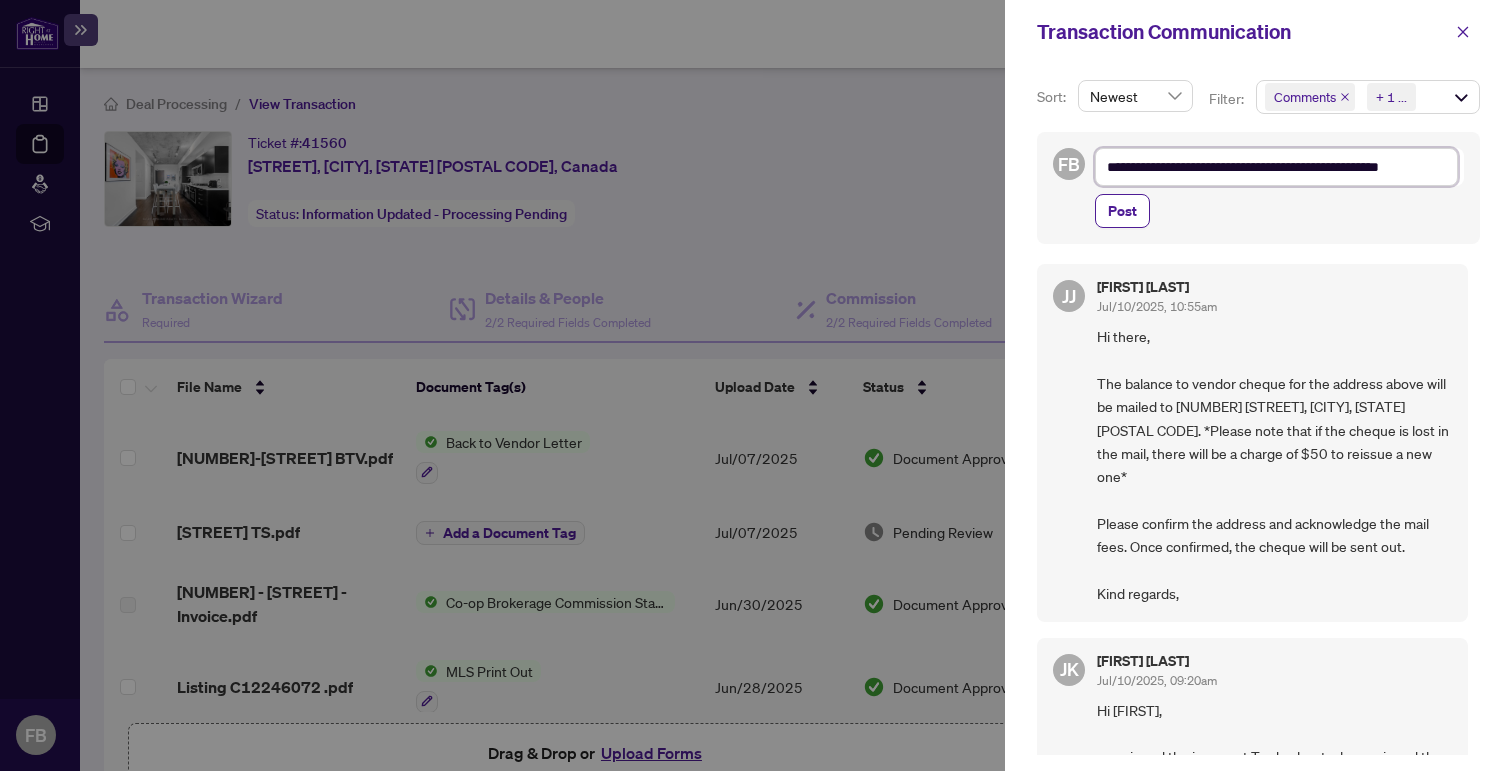 type on "**********" 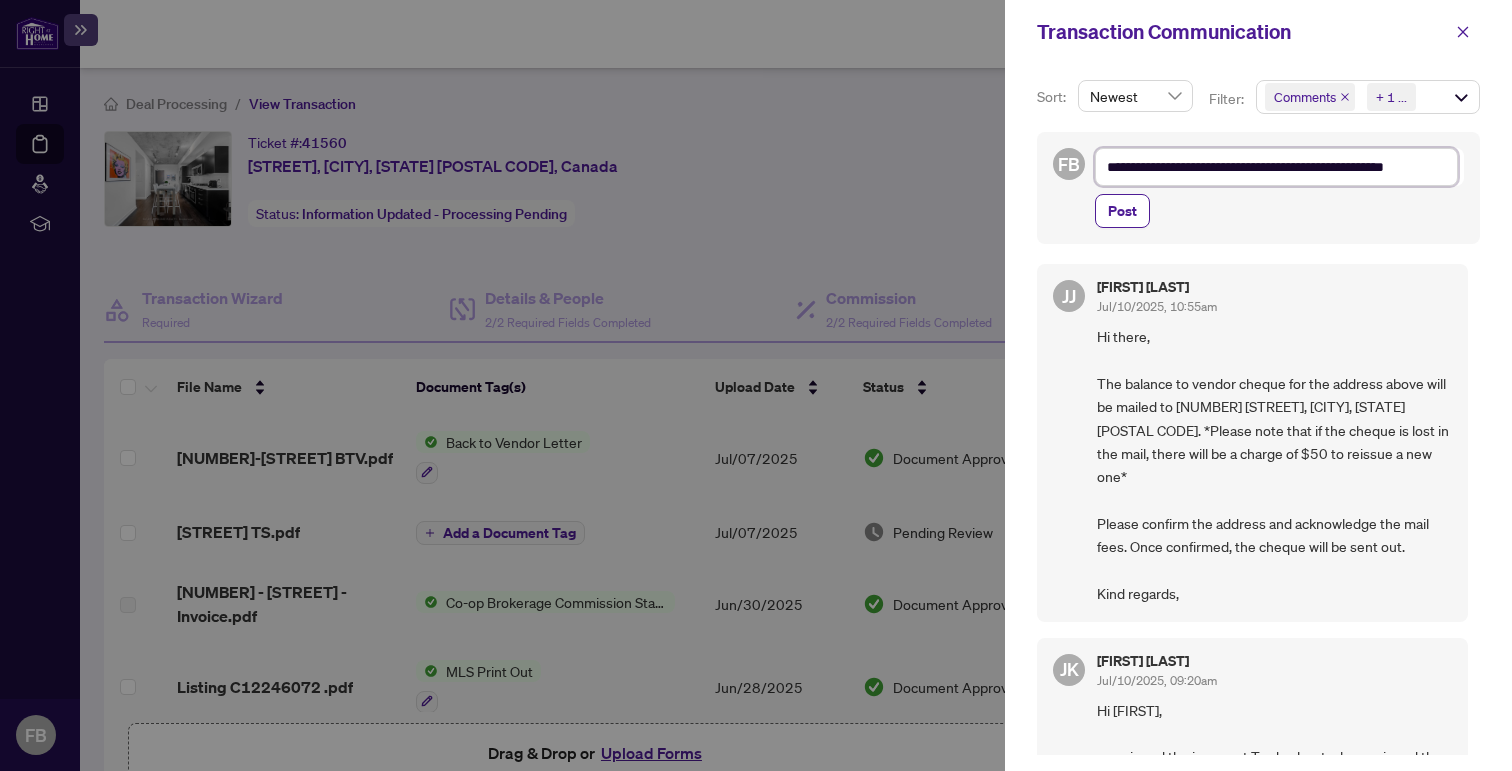 type on "**********" 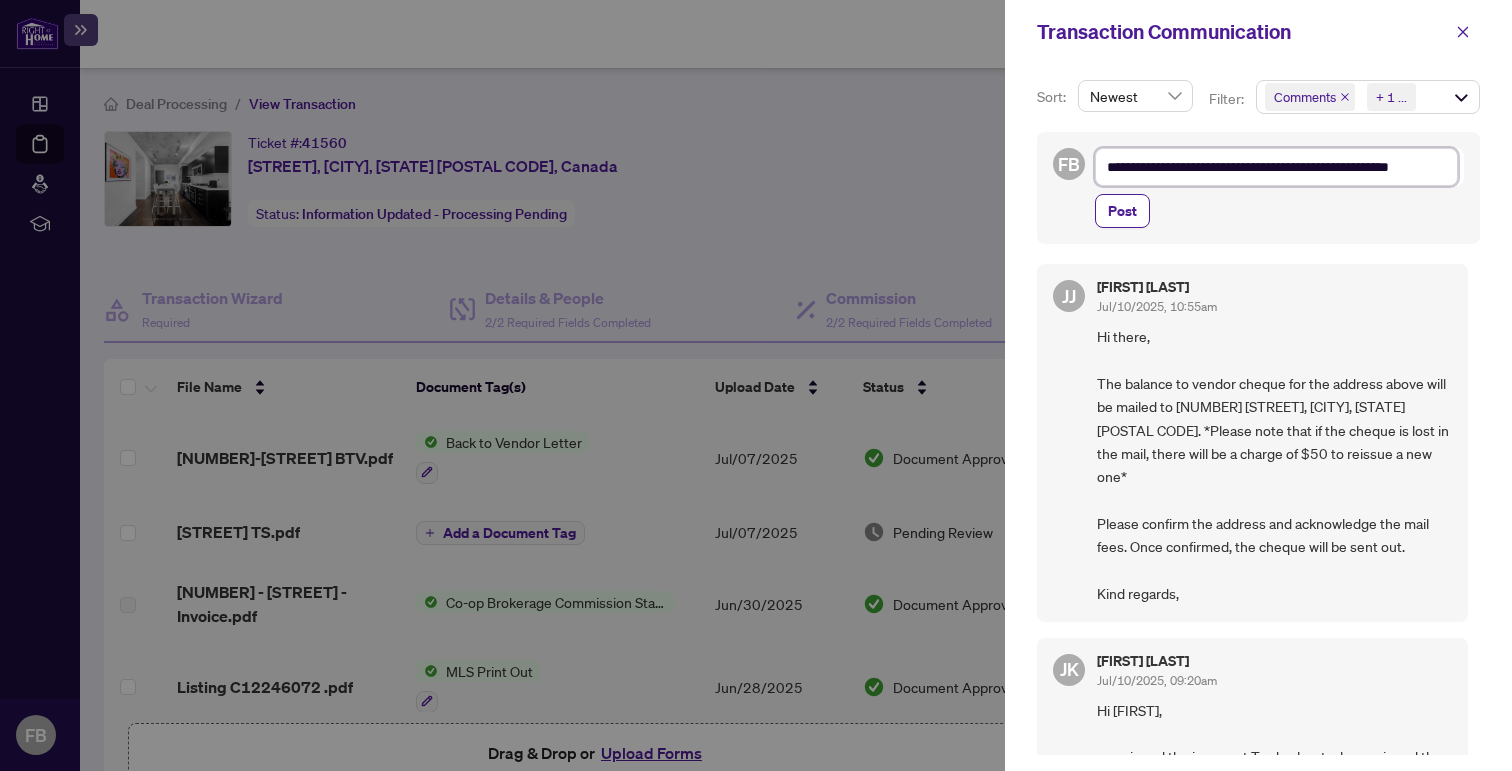 type on "**********" 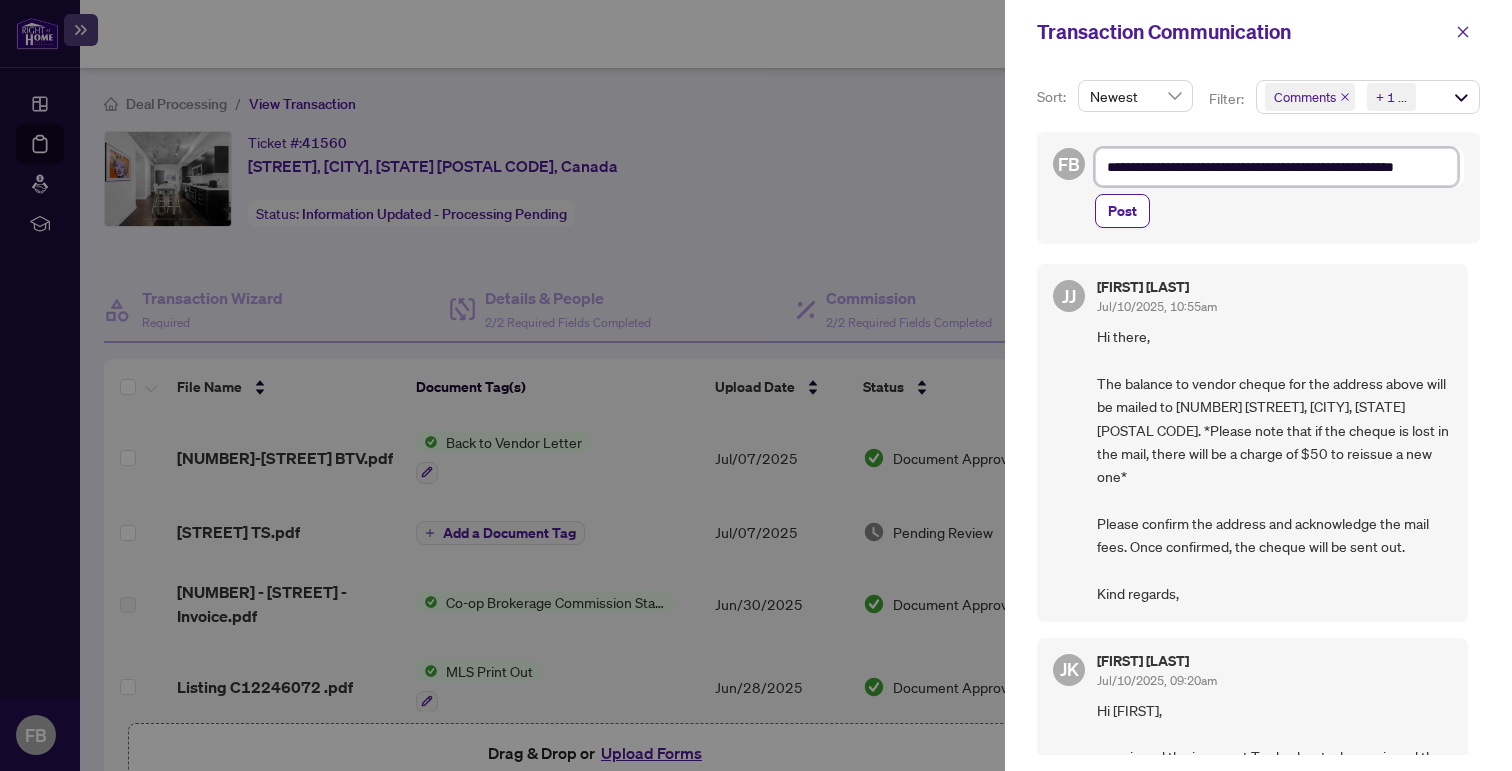 type on "**********" 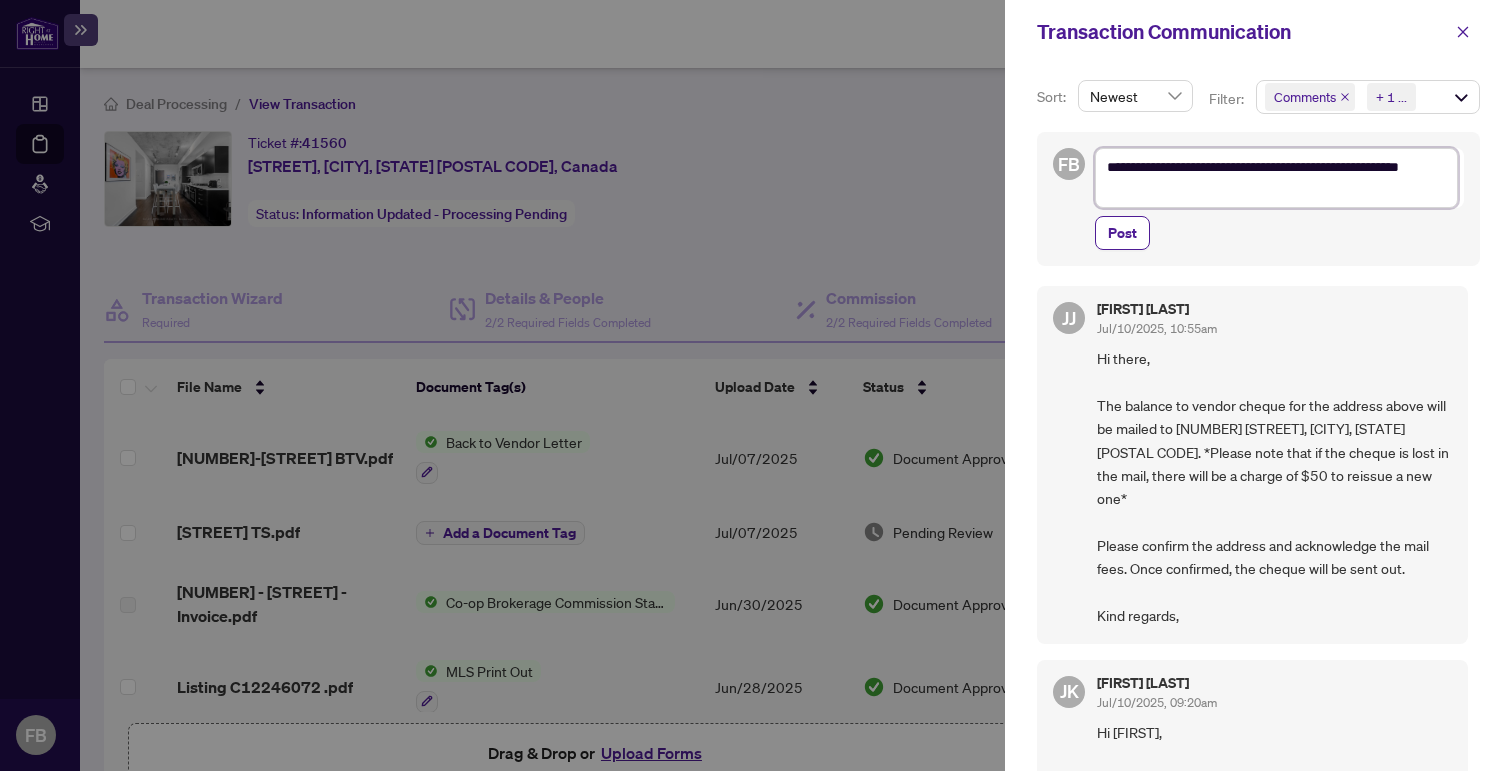 type on "**********" 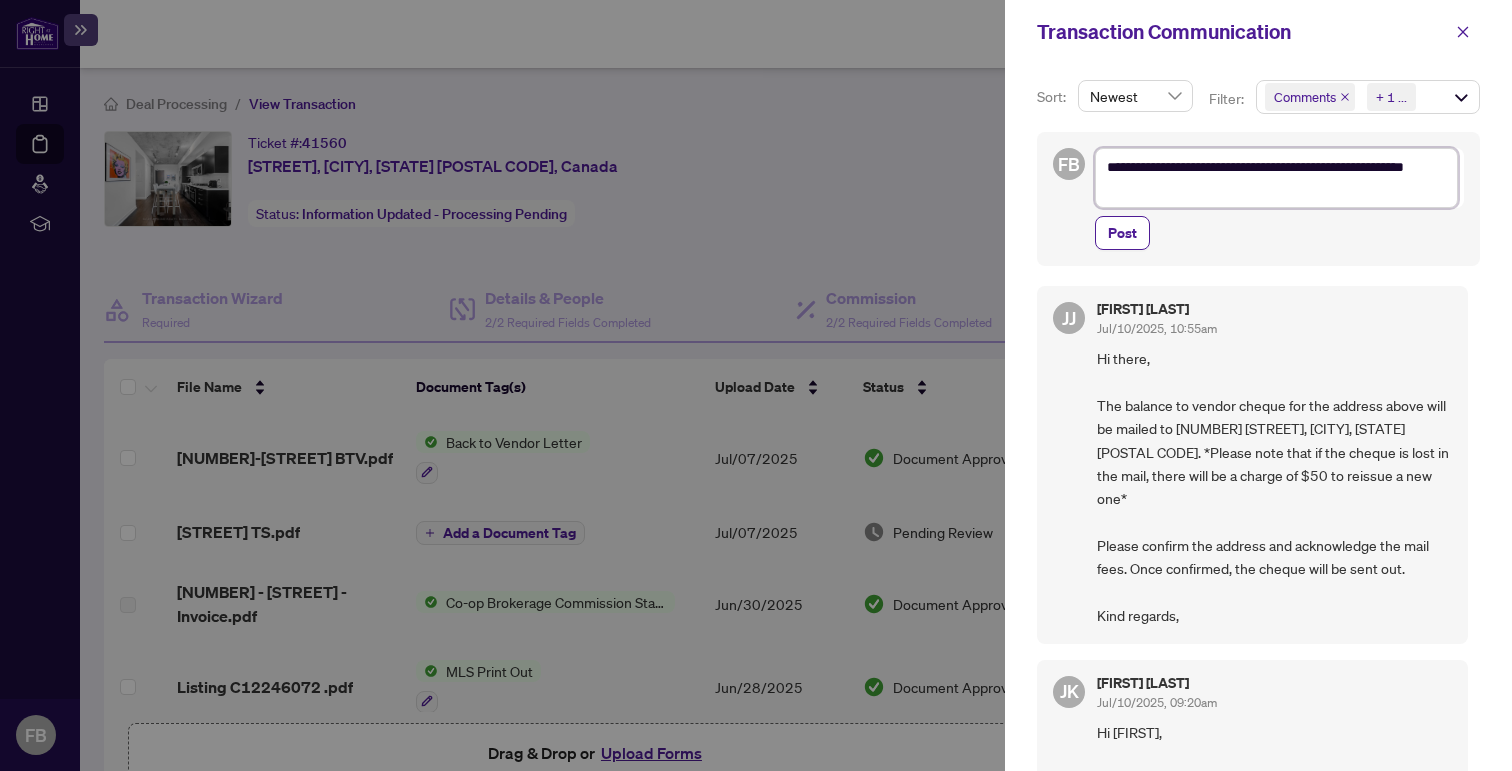 type on "**********" 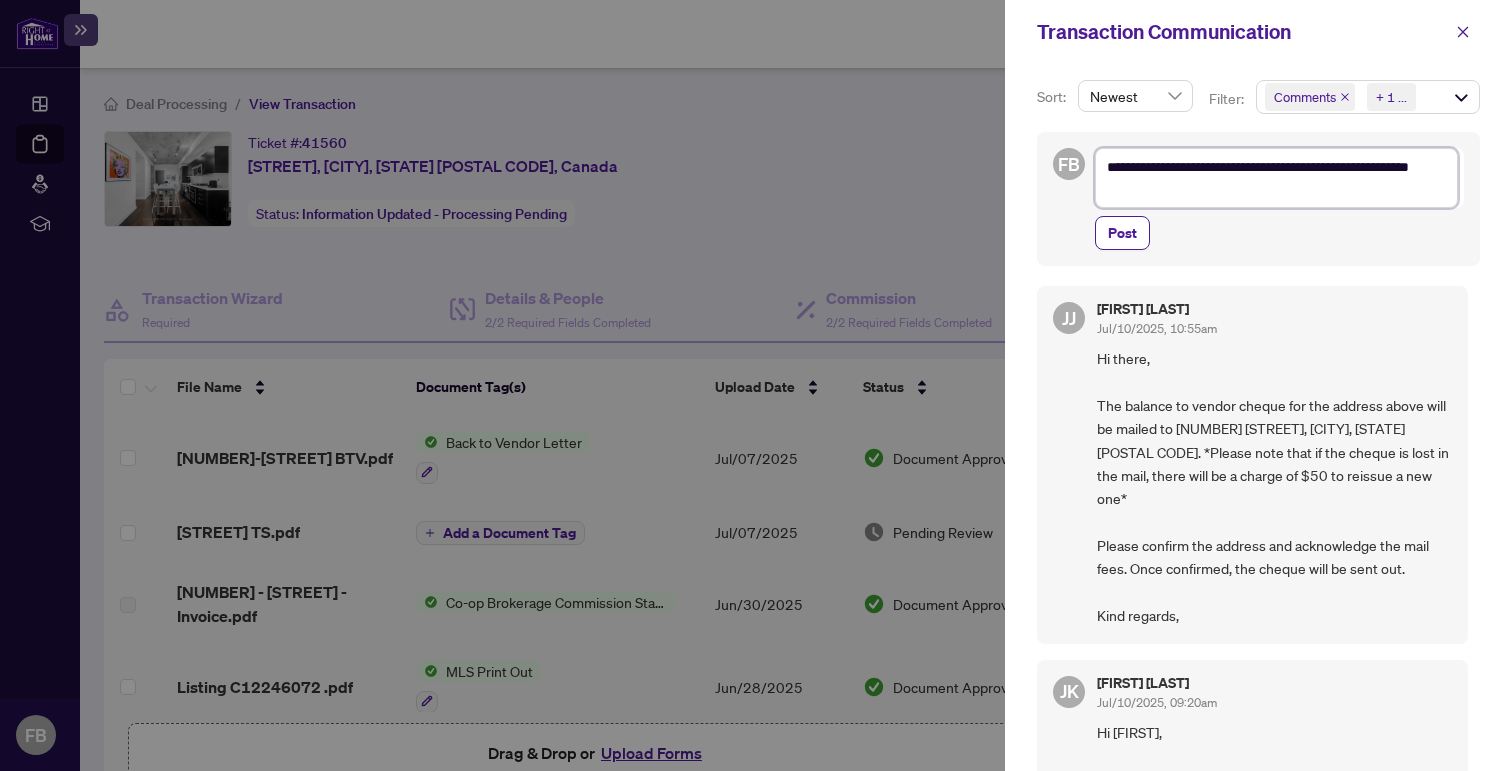 type on "**********" 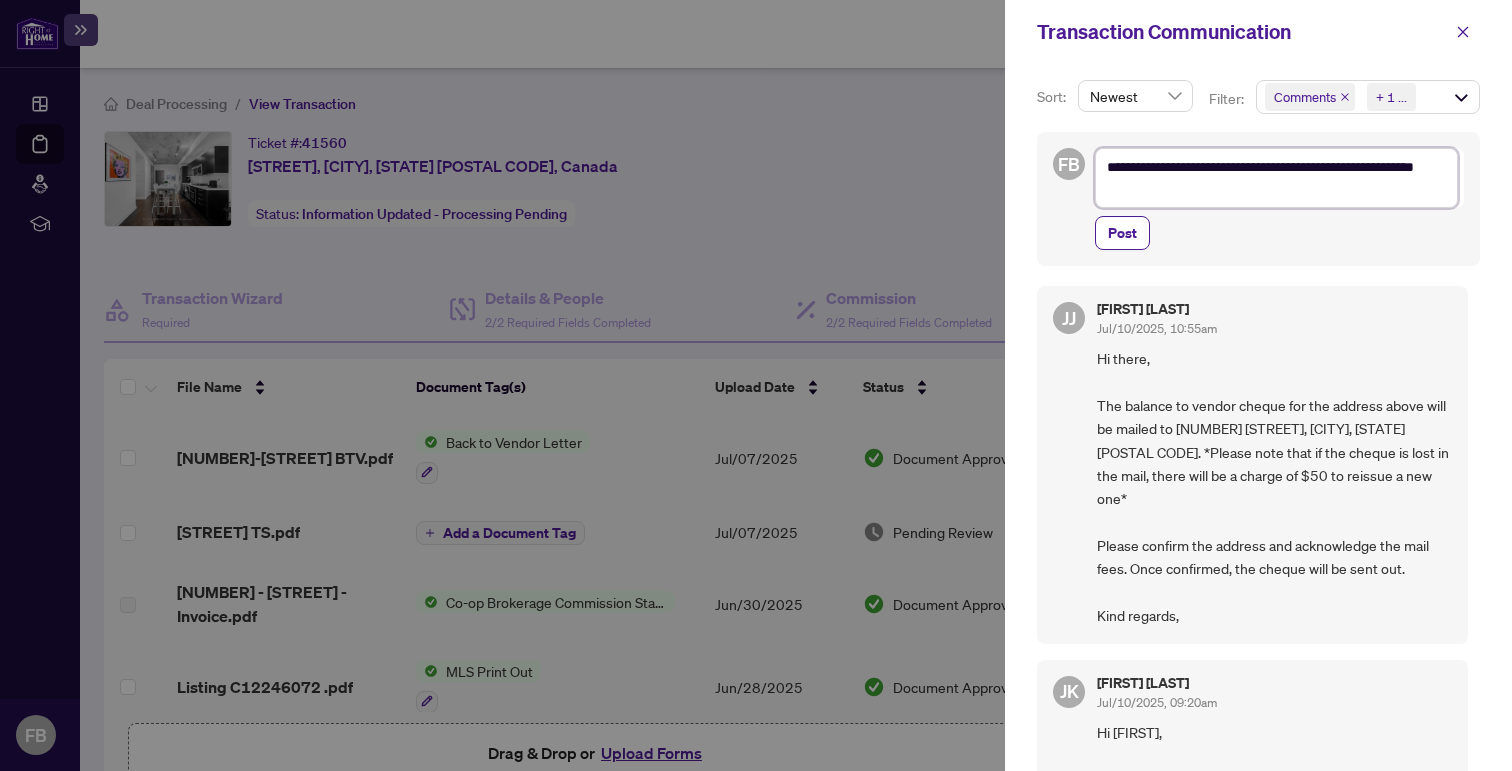 type on "**********" 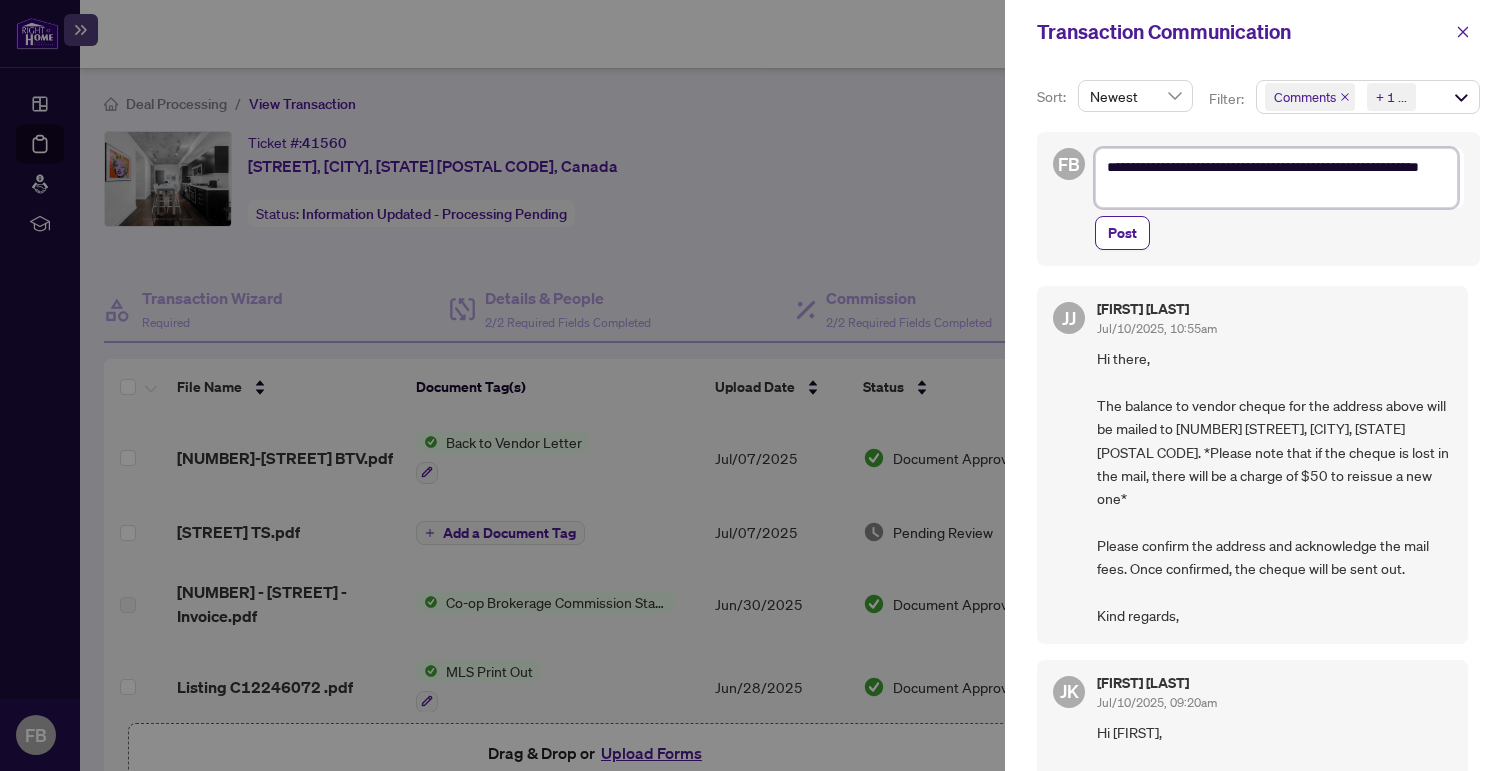 type on "**********" 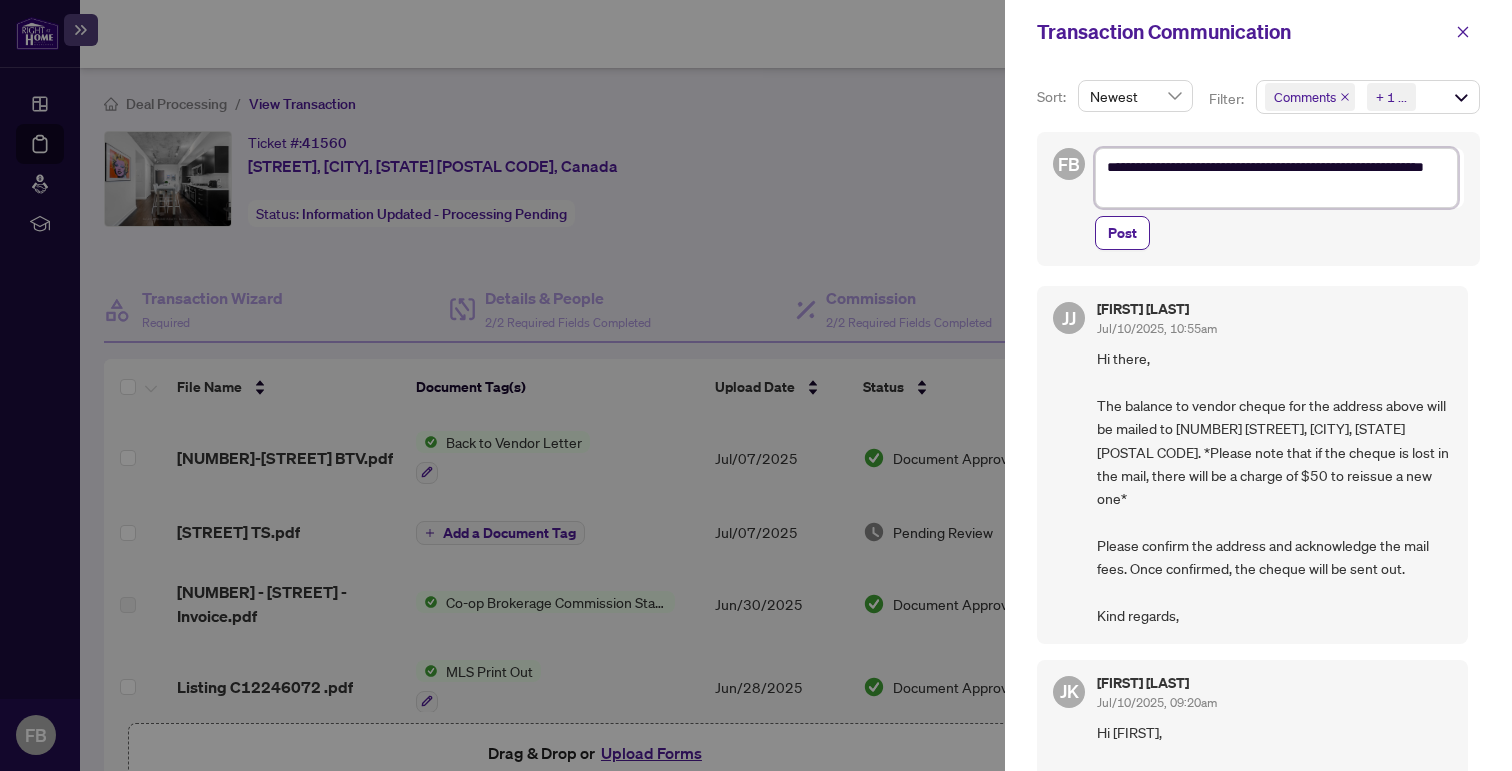 type on "**********" 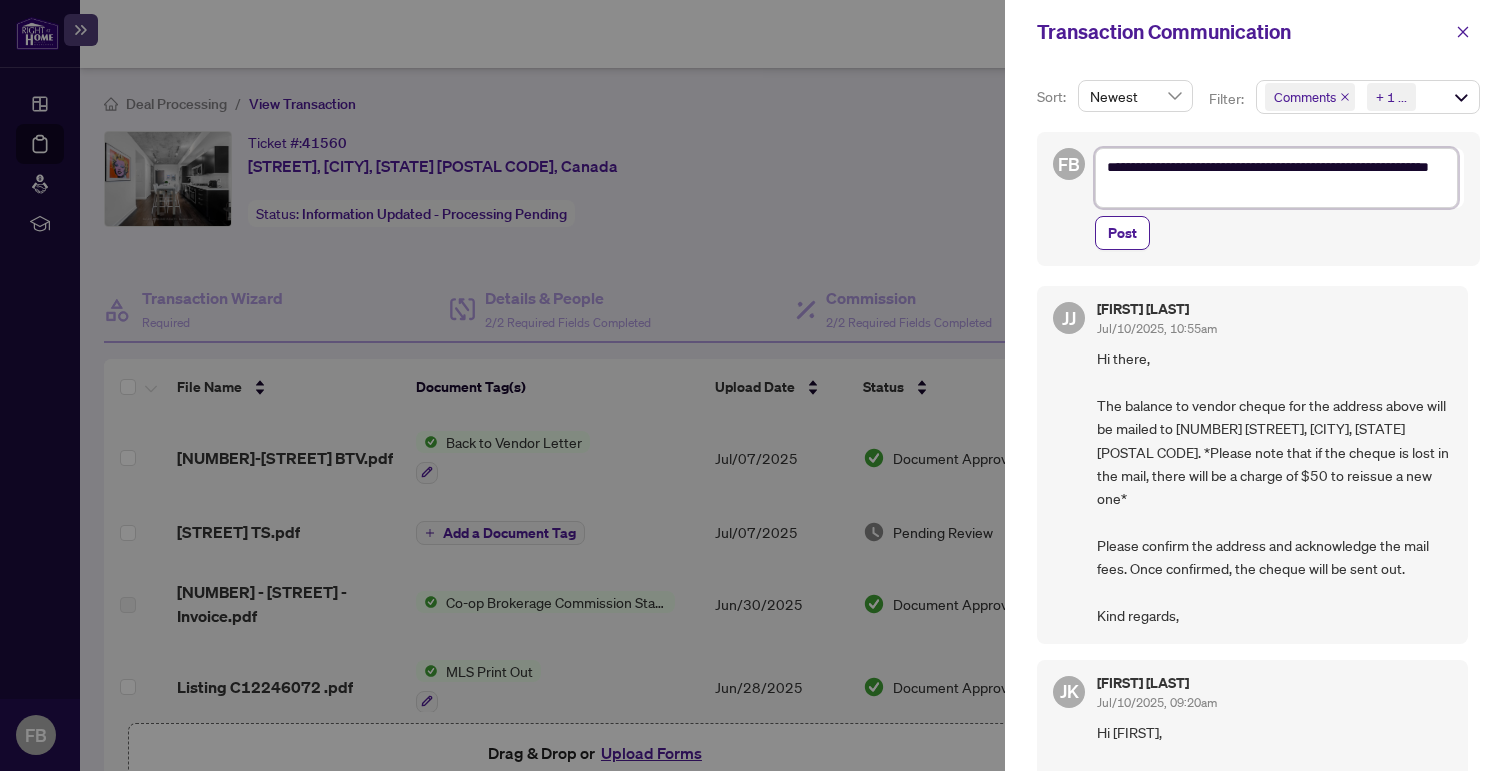 type on "**********" 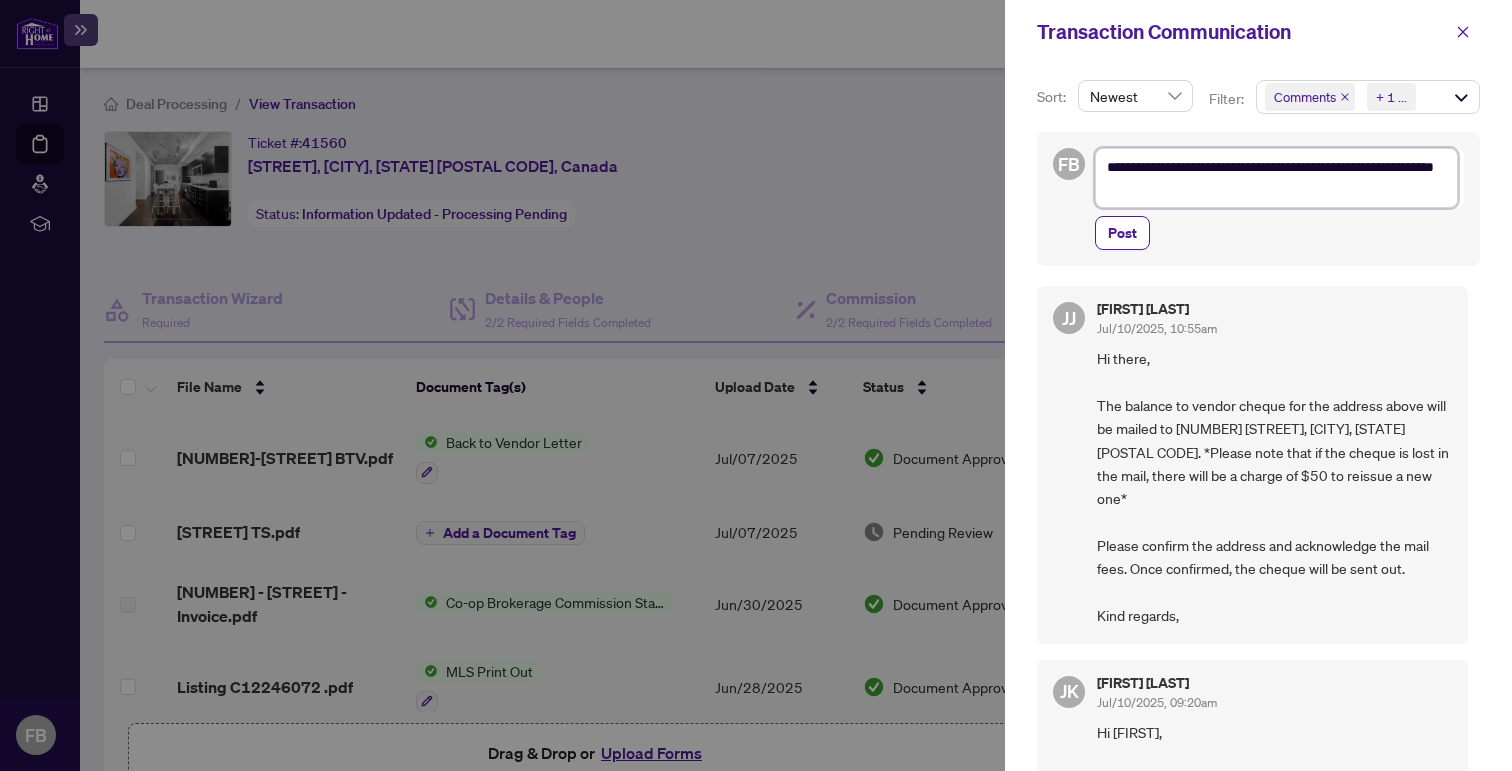type on "**********" 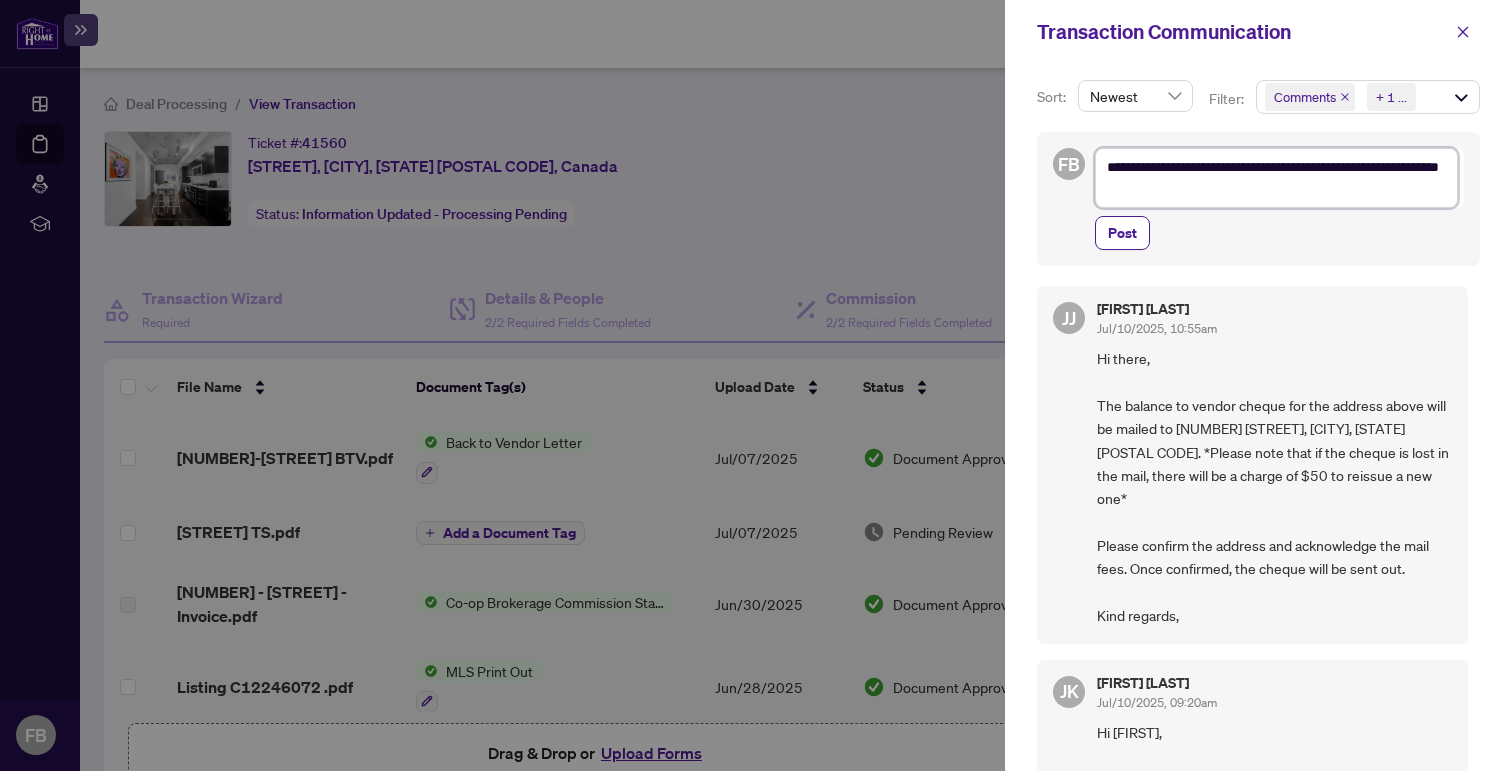 type on "**********" 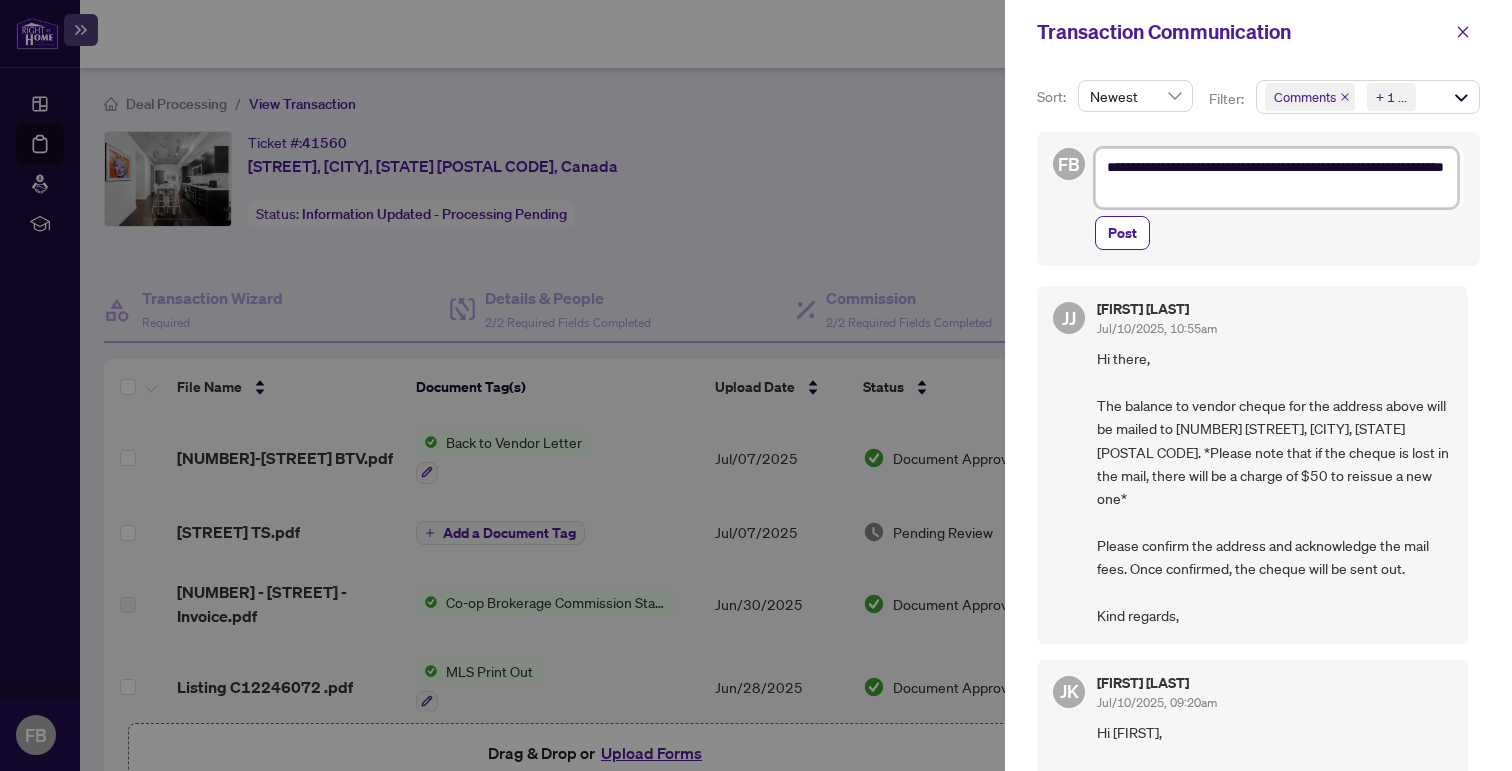 type on "**********" 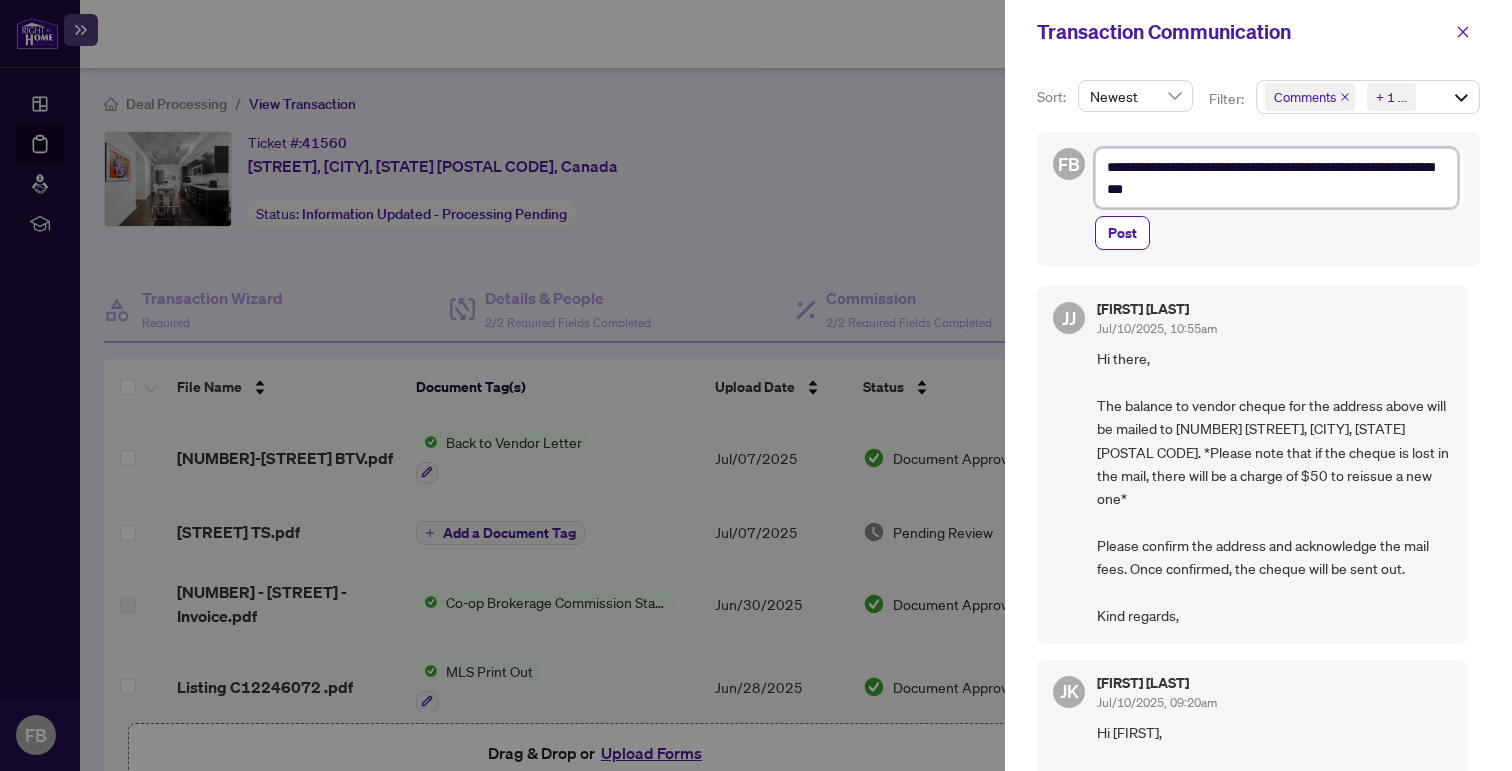 type on "**********" 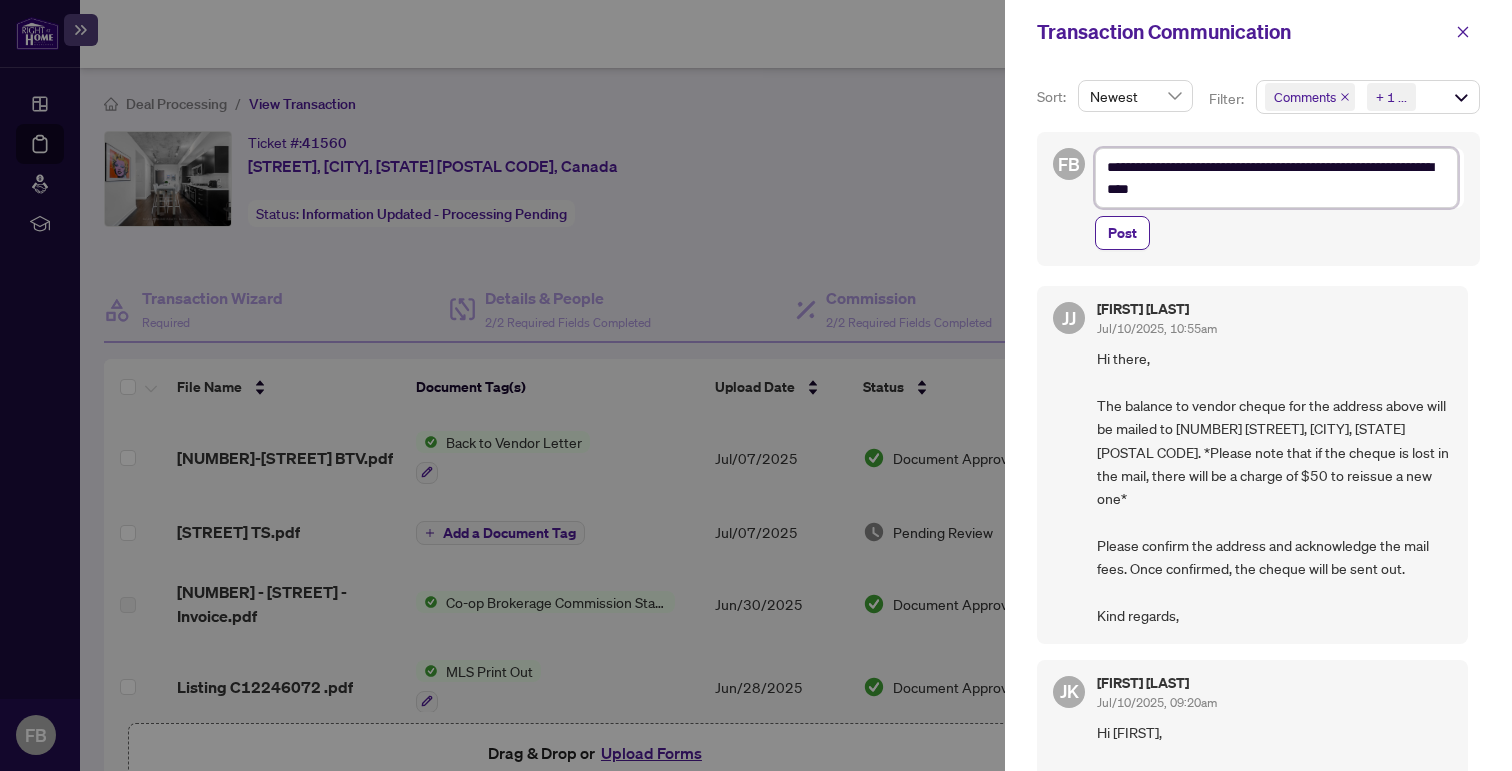 type on "**********" 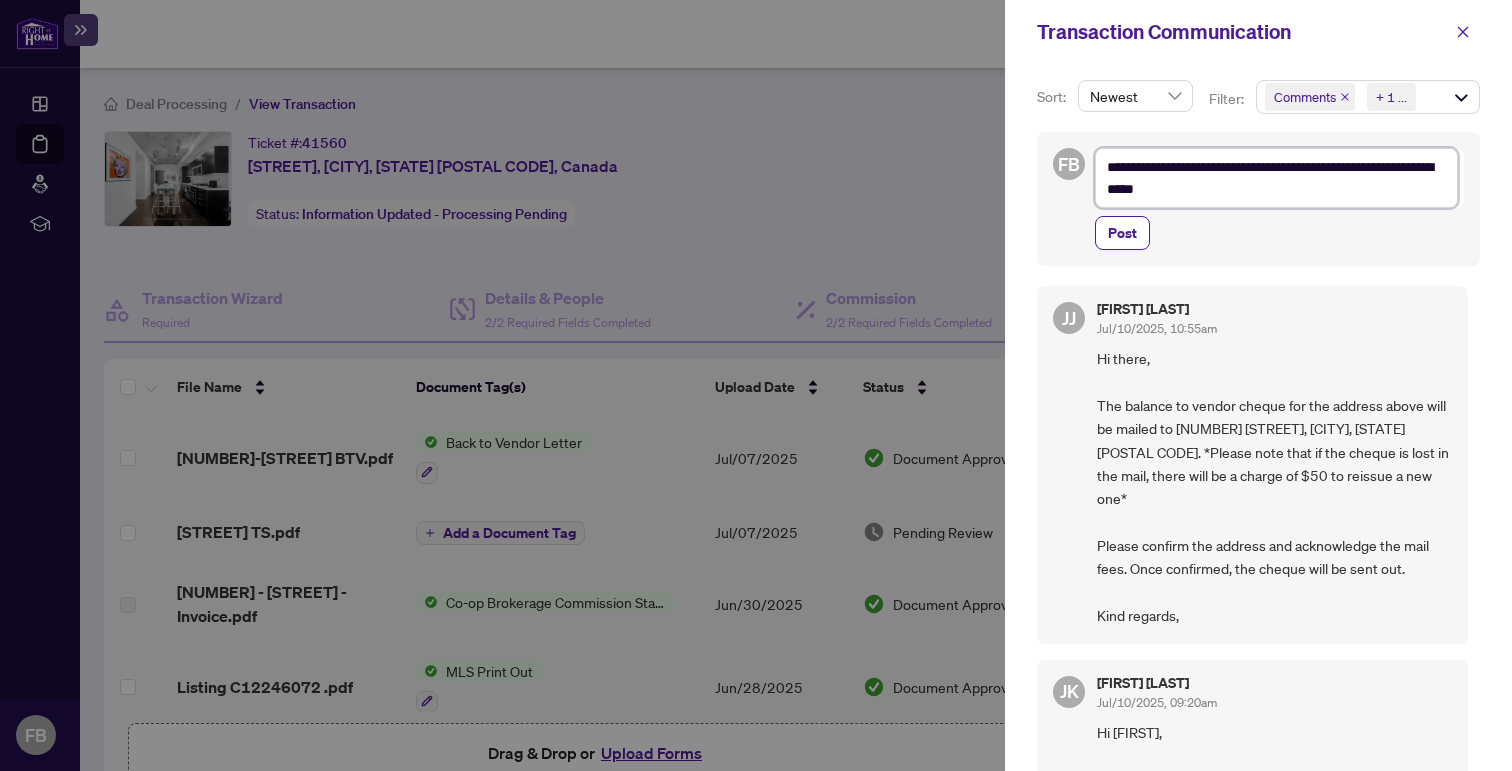type on "**********" 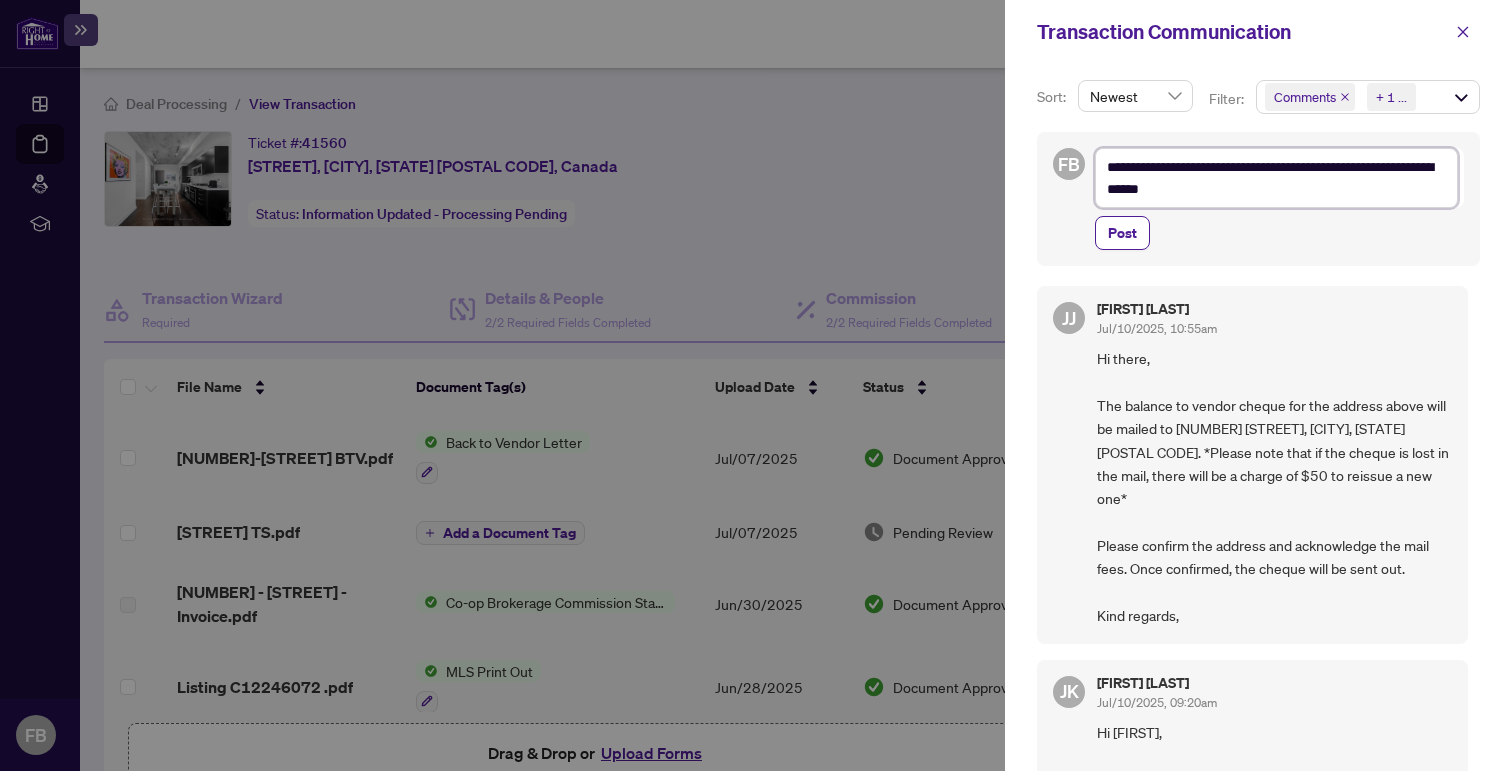type on "**********" 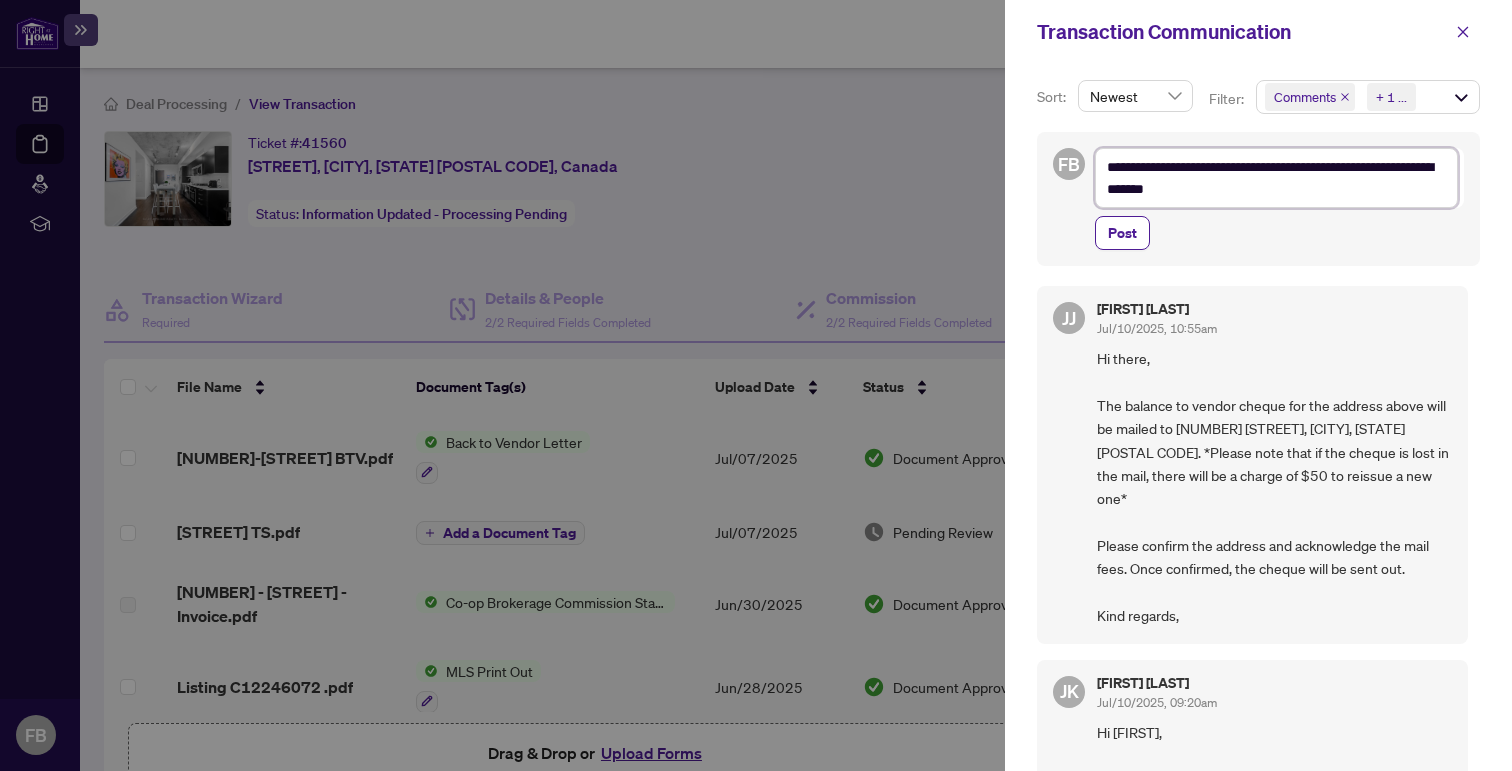 type on "**********" 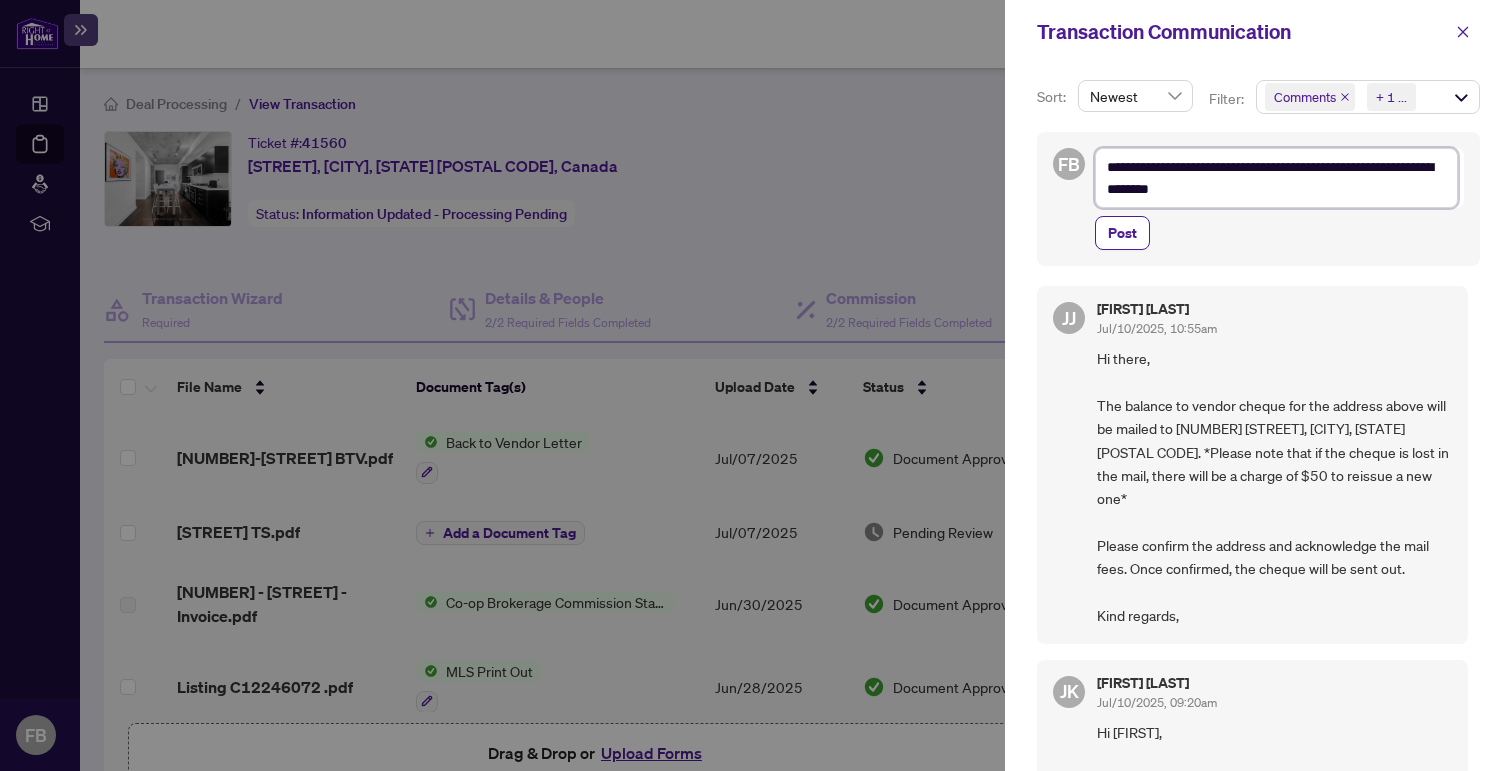 type on "**********" 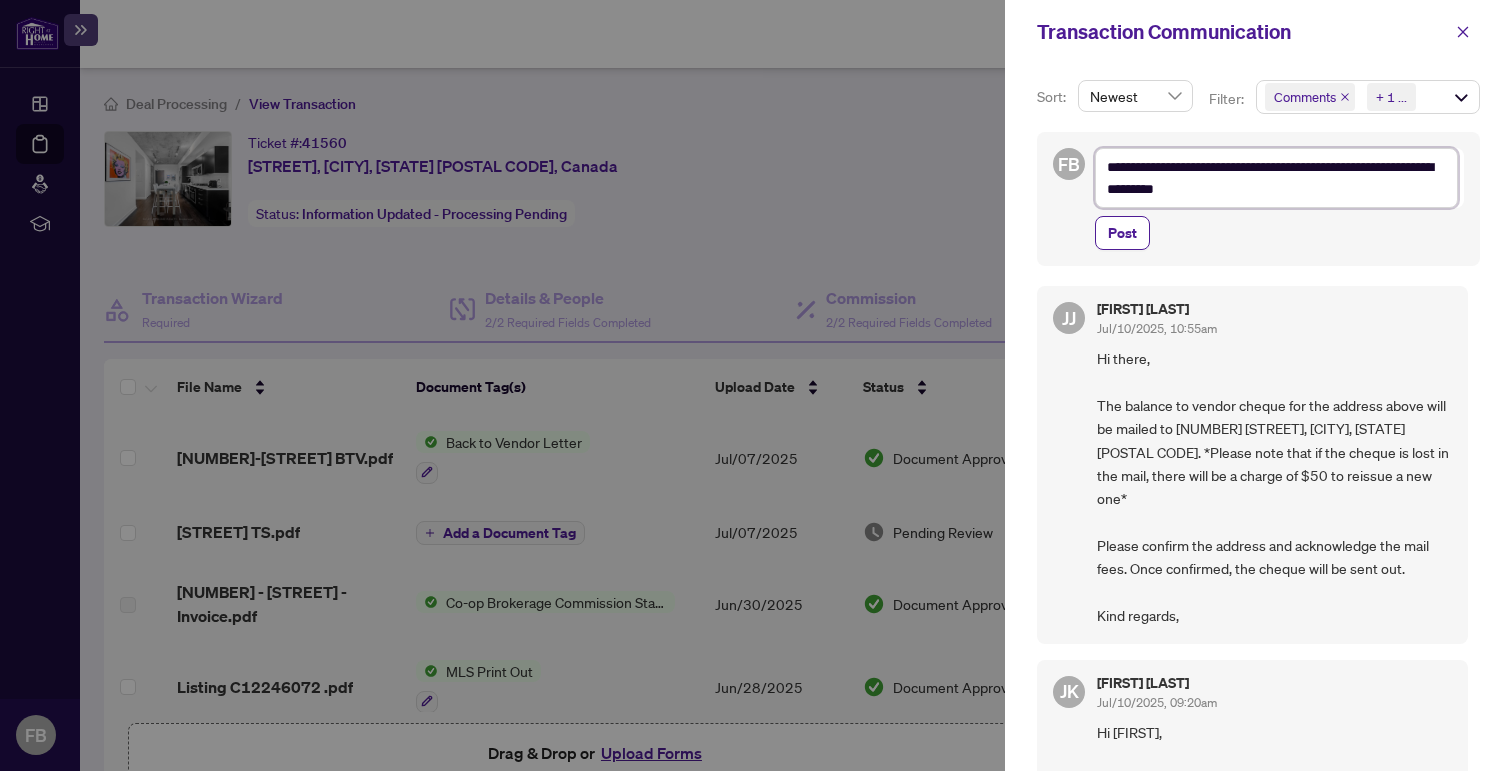 type on "**********" 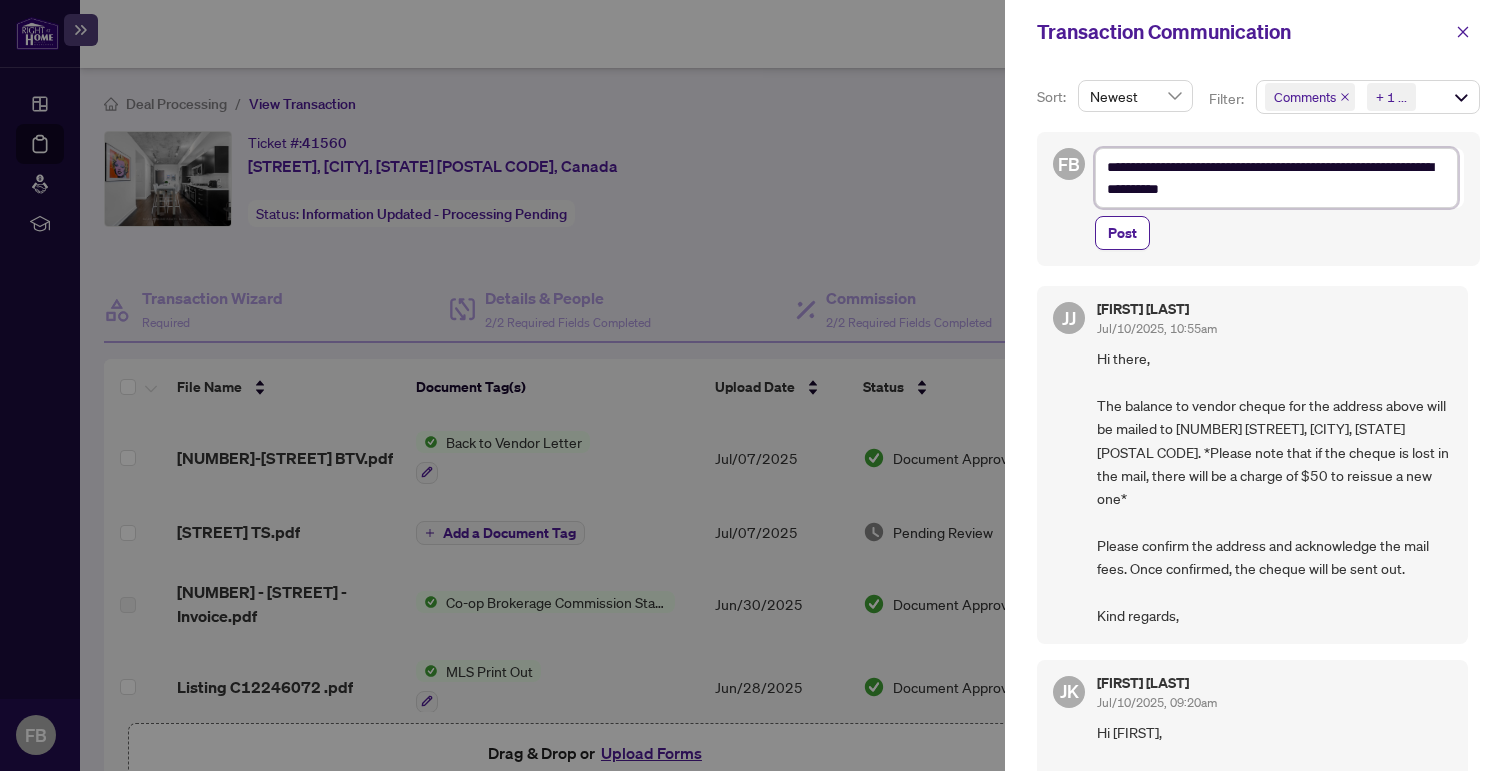 type on "**********" 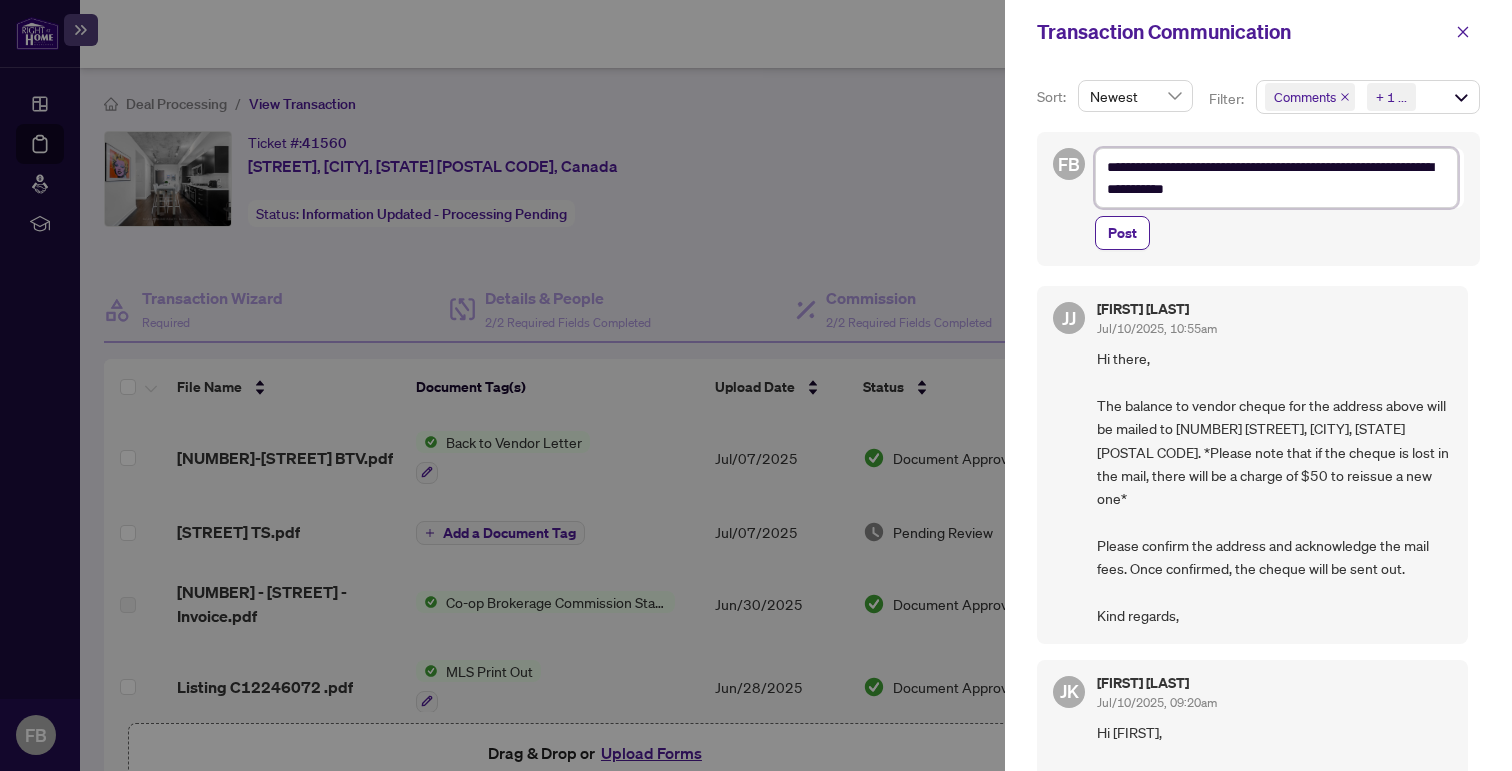 type on "**********" 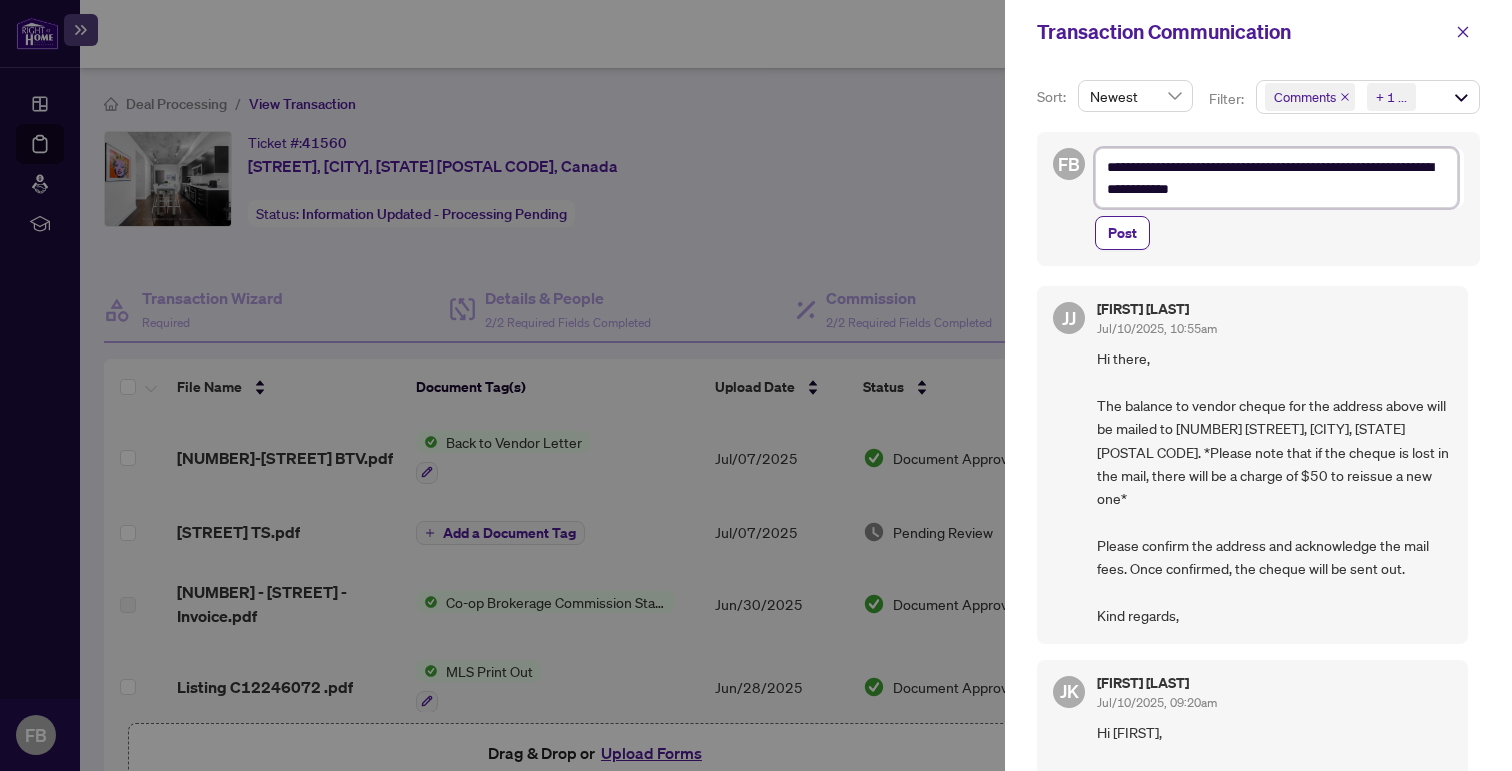 type on "**********" 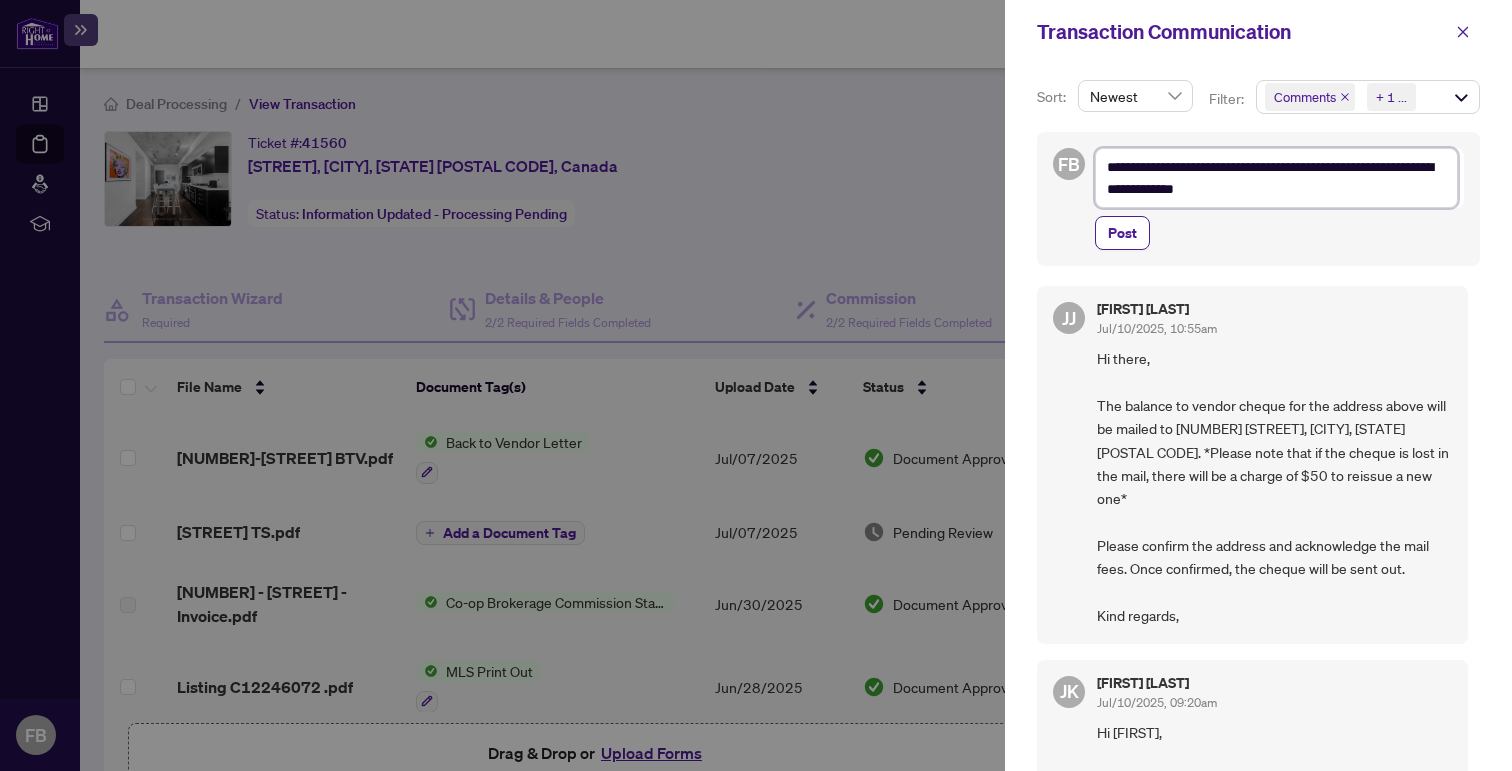 type on "**********" 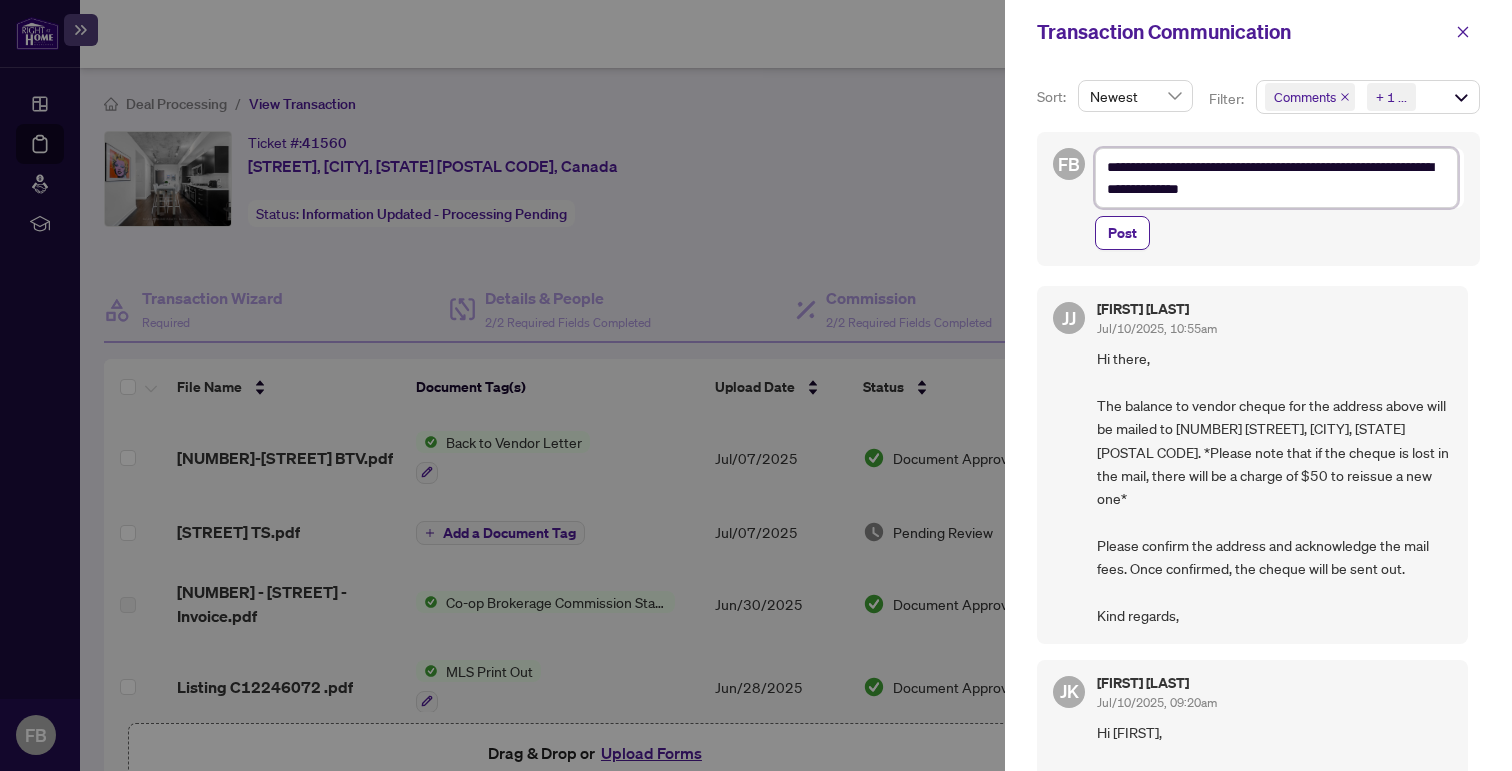 type on "**********" 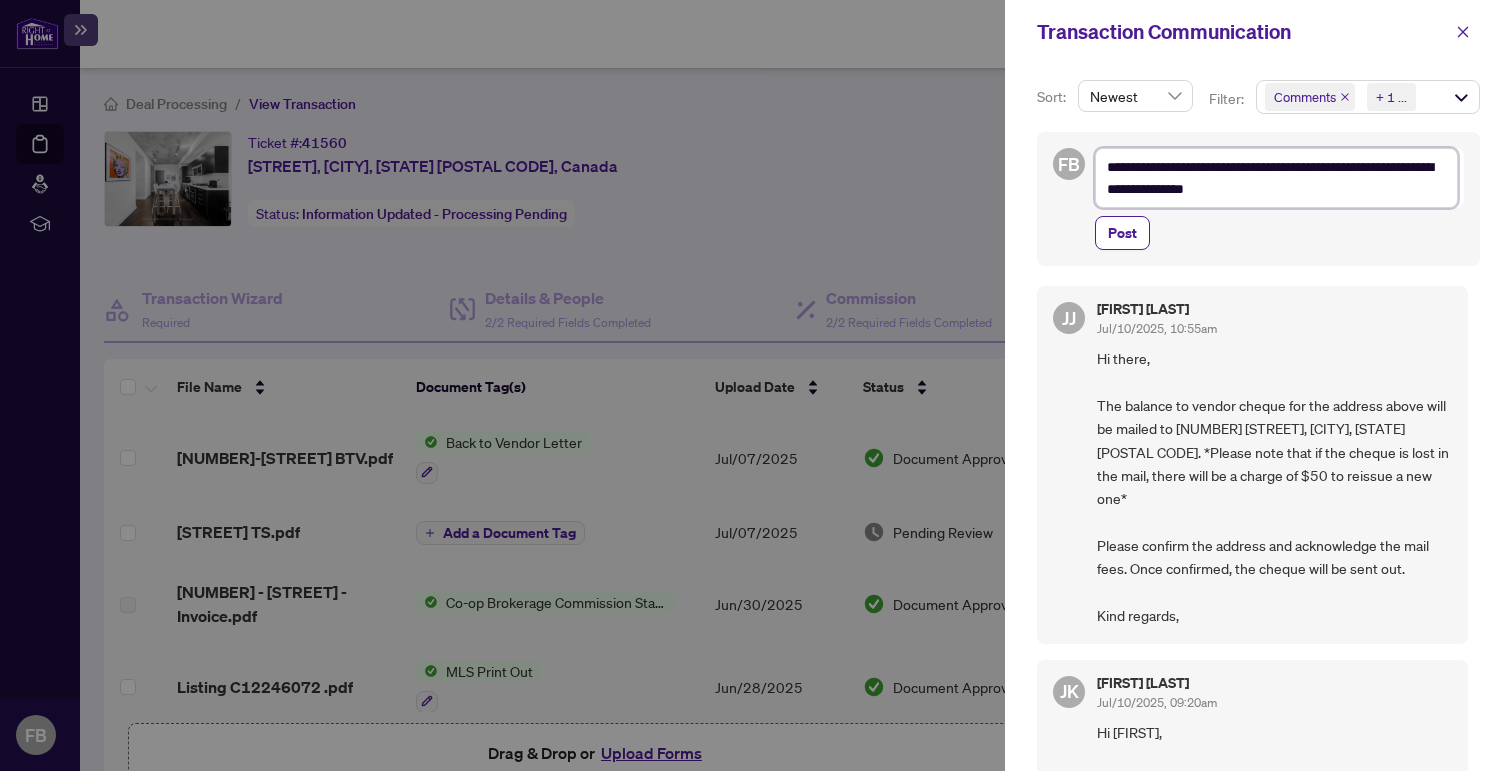 type on "**********" 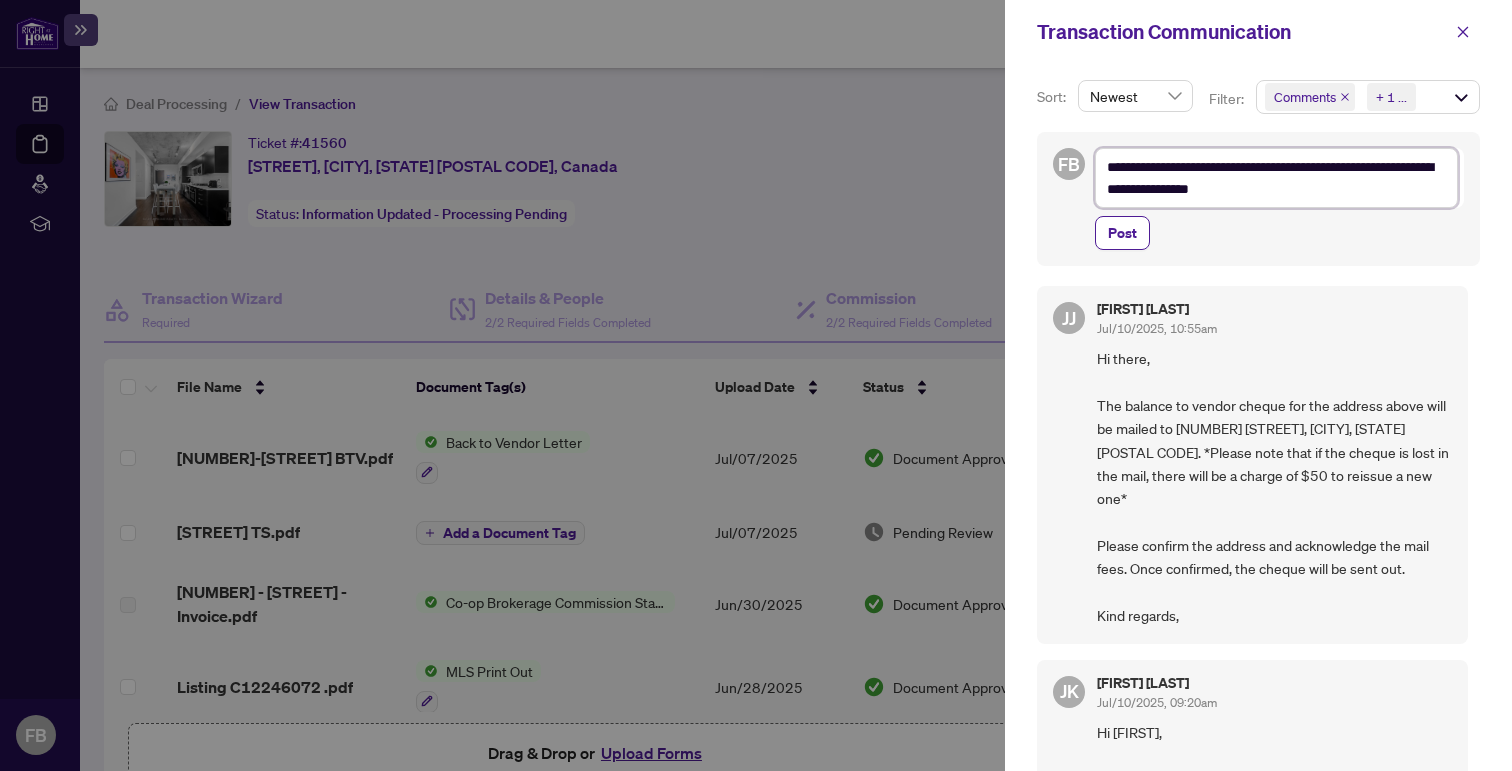 type on "**********" 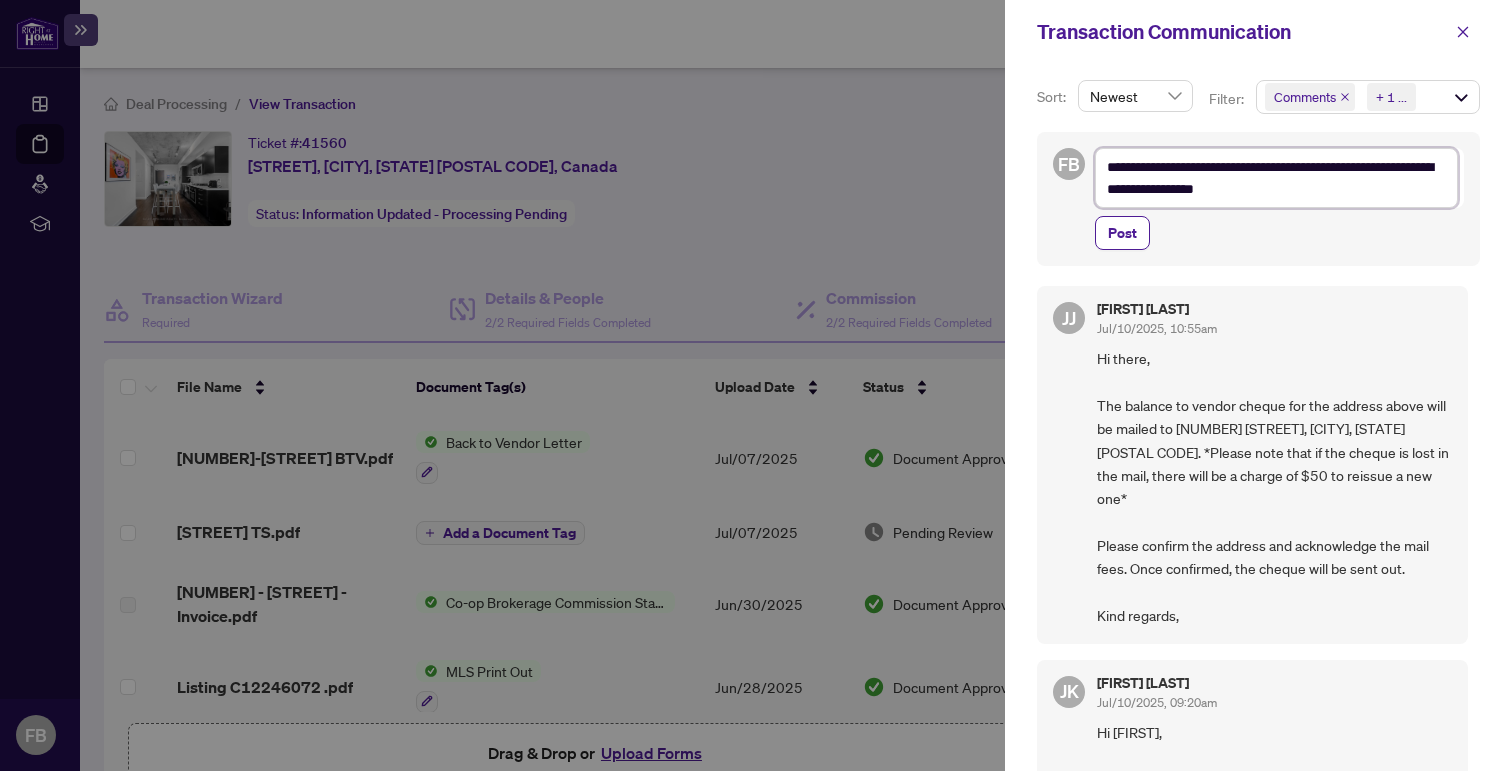 type on "**********" 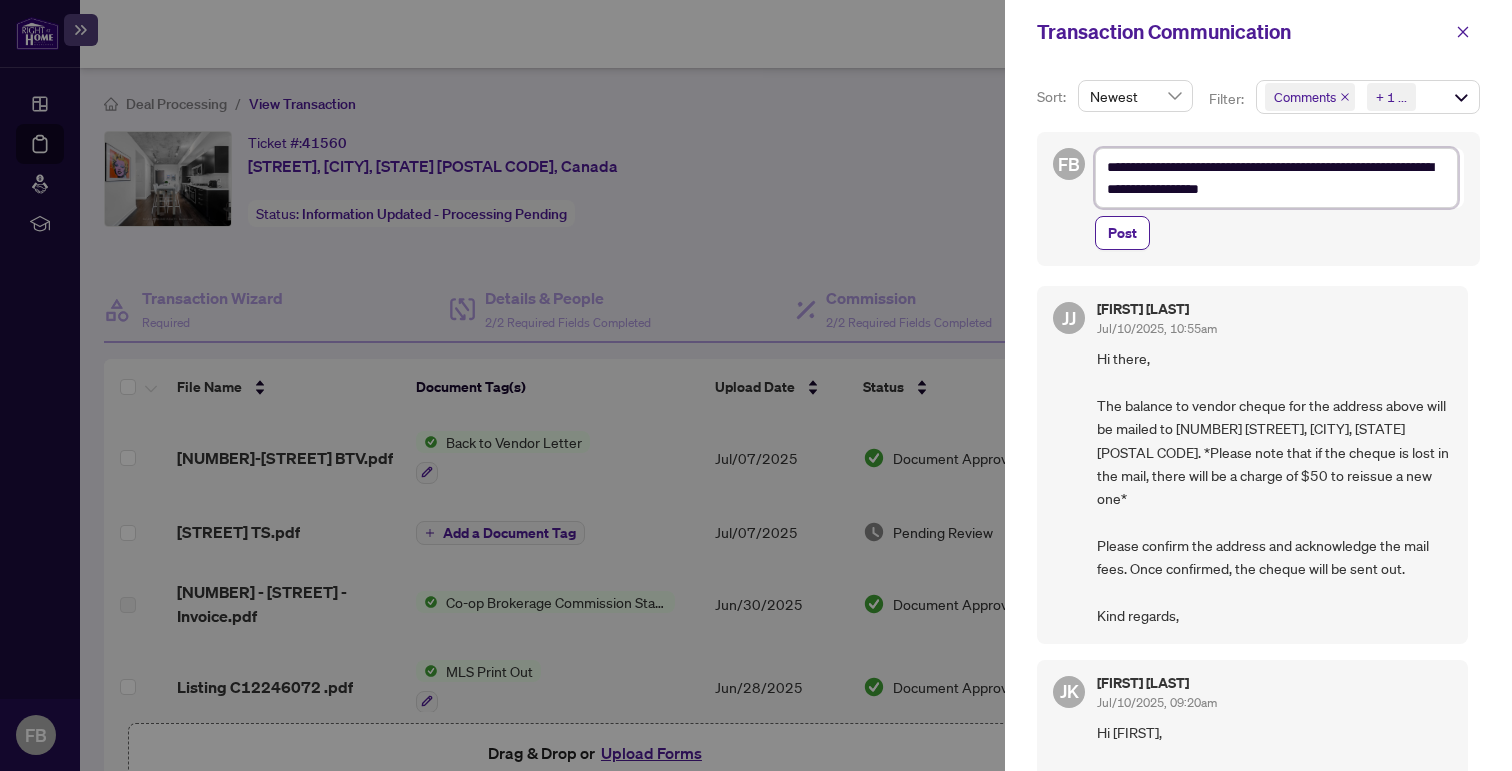 type on "**********" 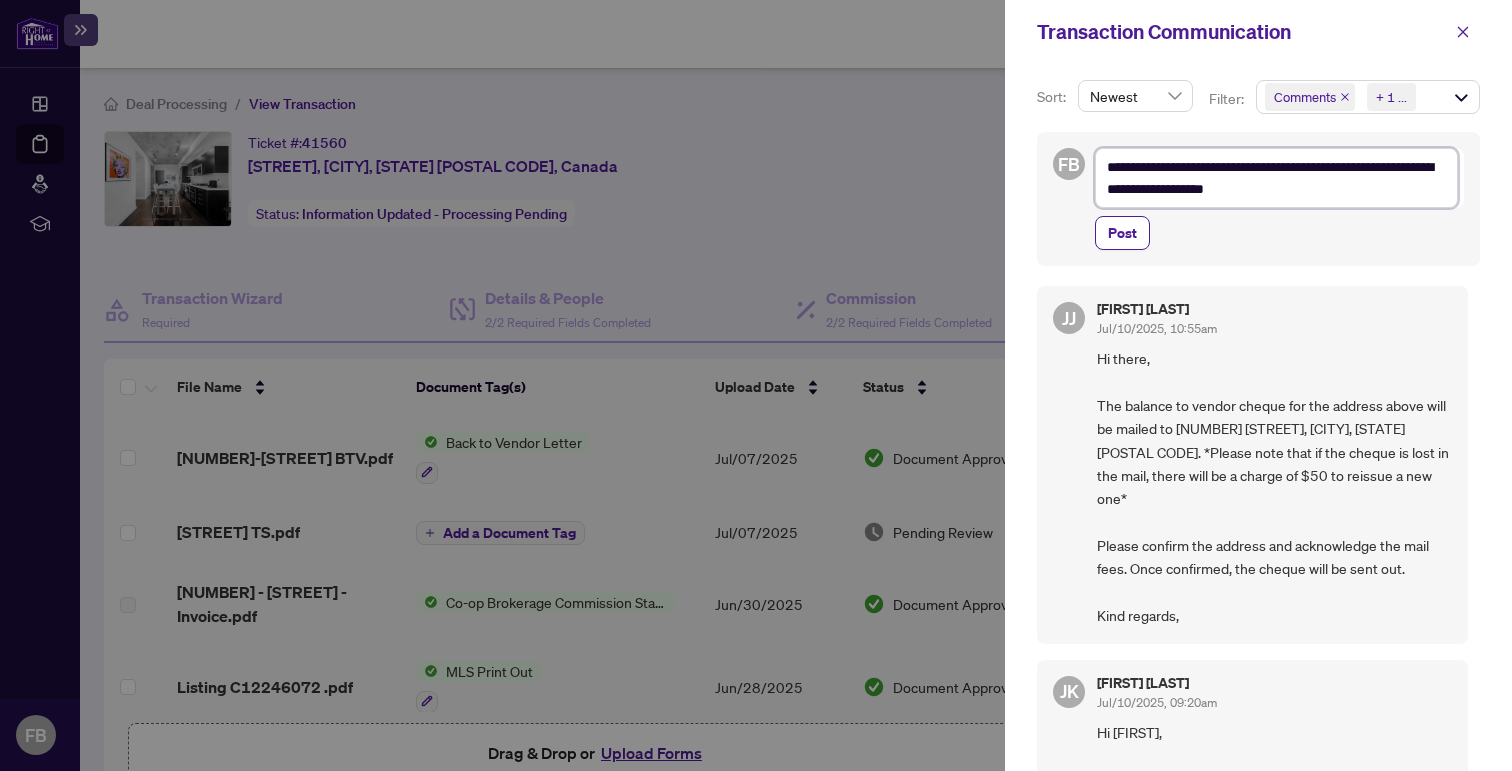 type on "**********" 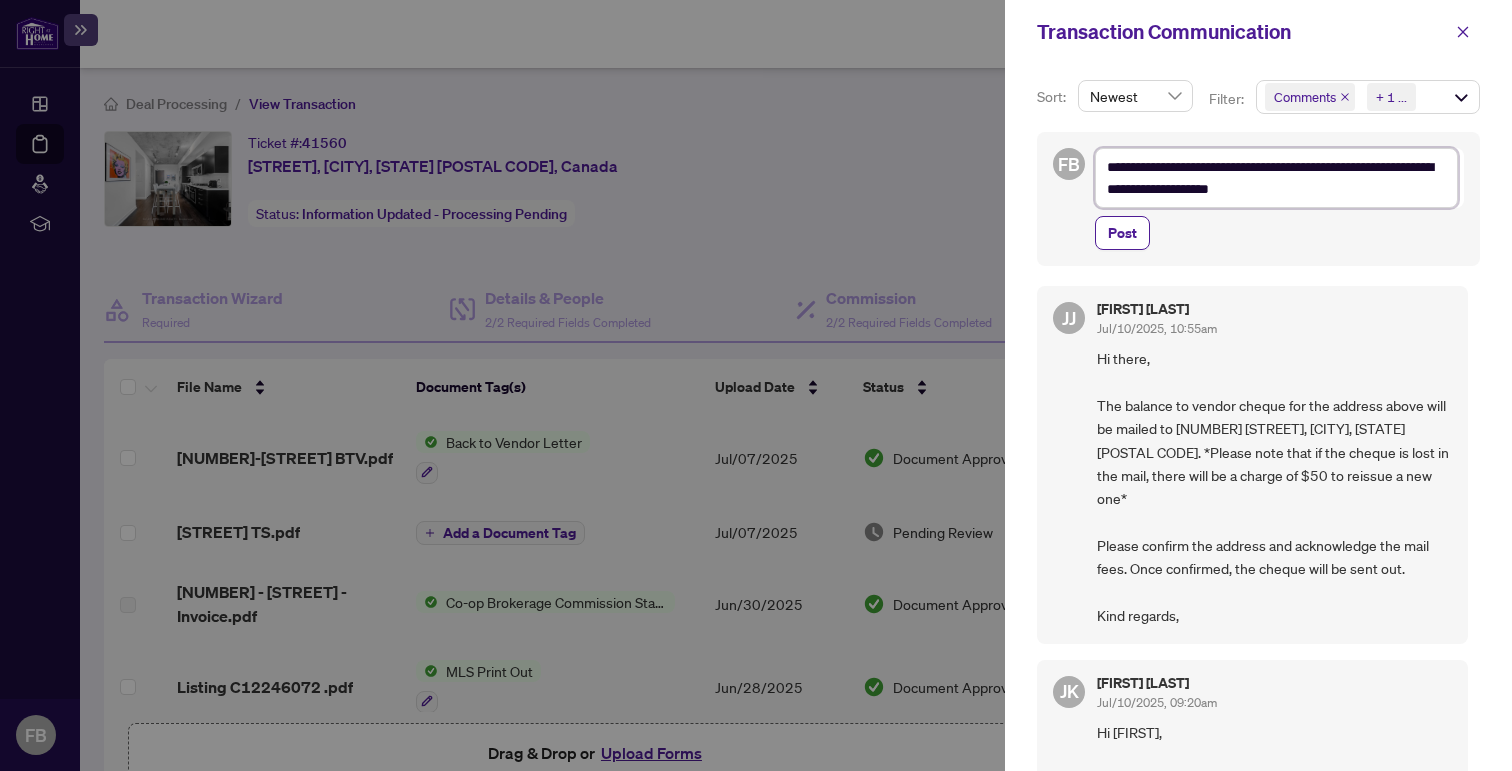 type on "**********" 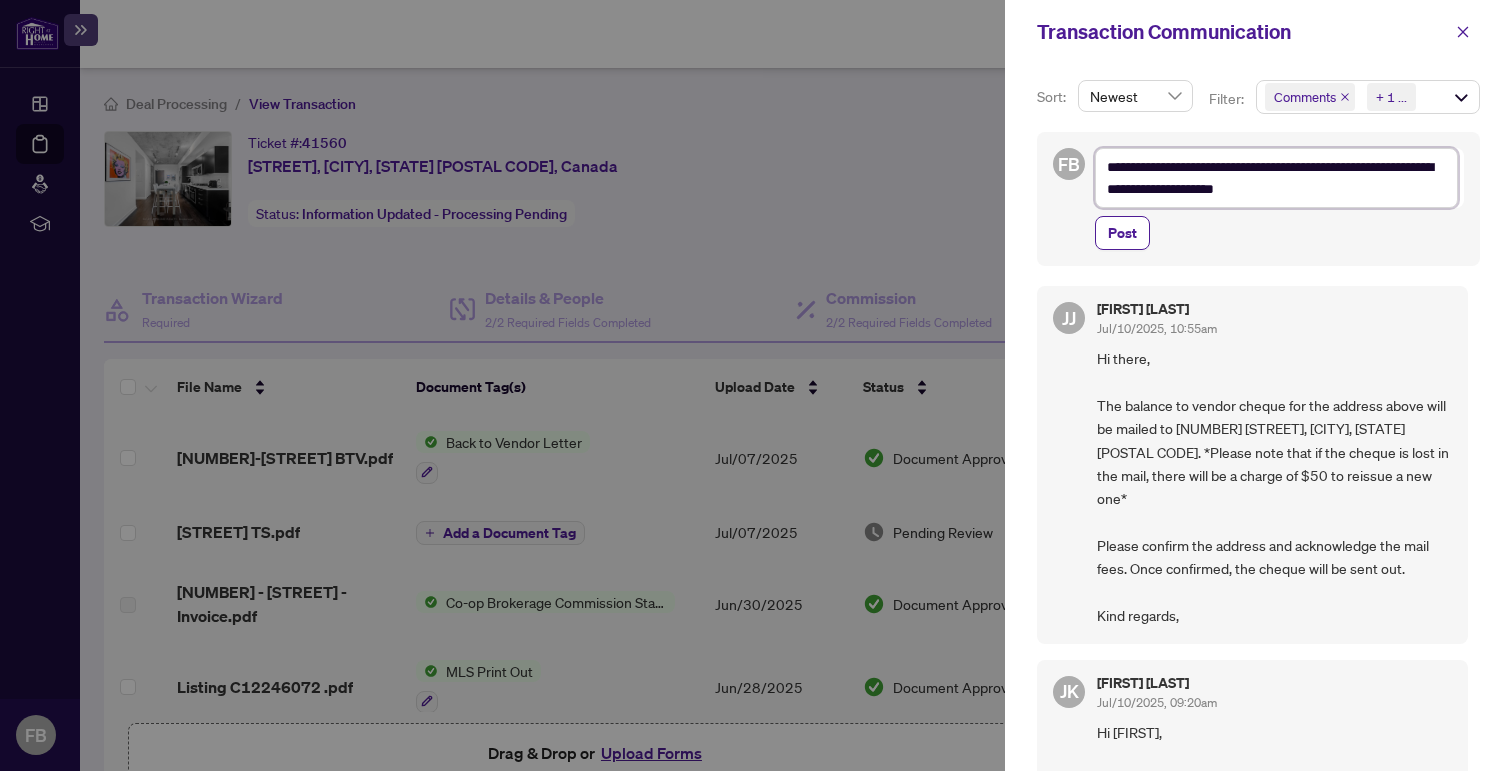 type on "**********" 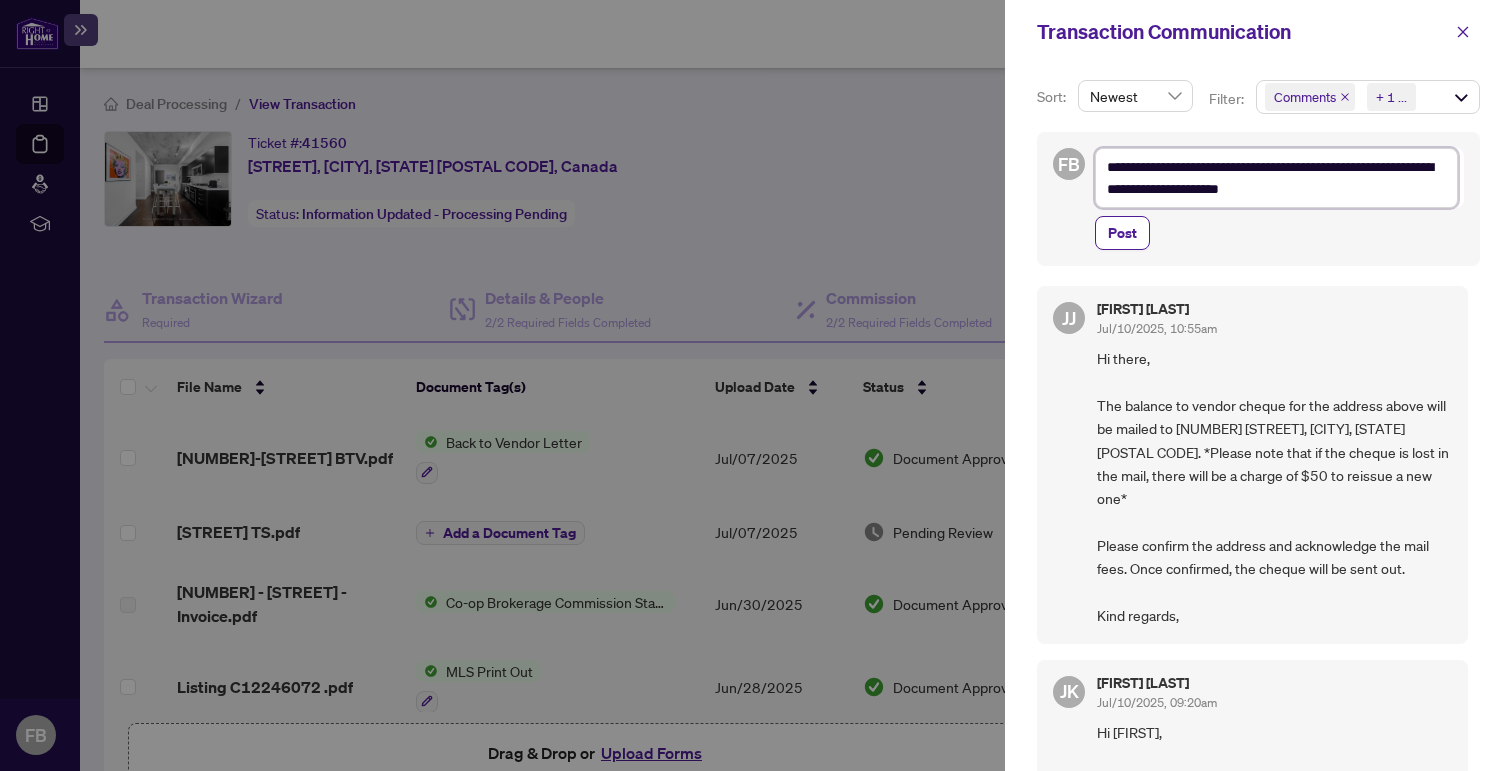 type on "**********" 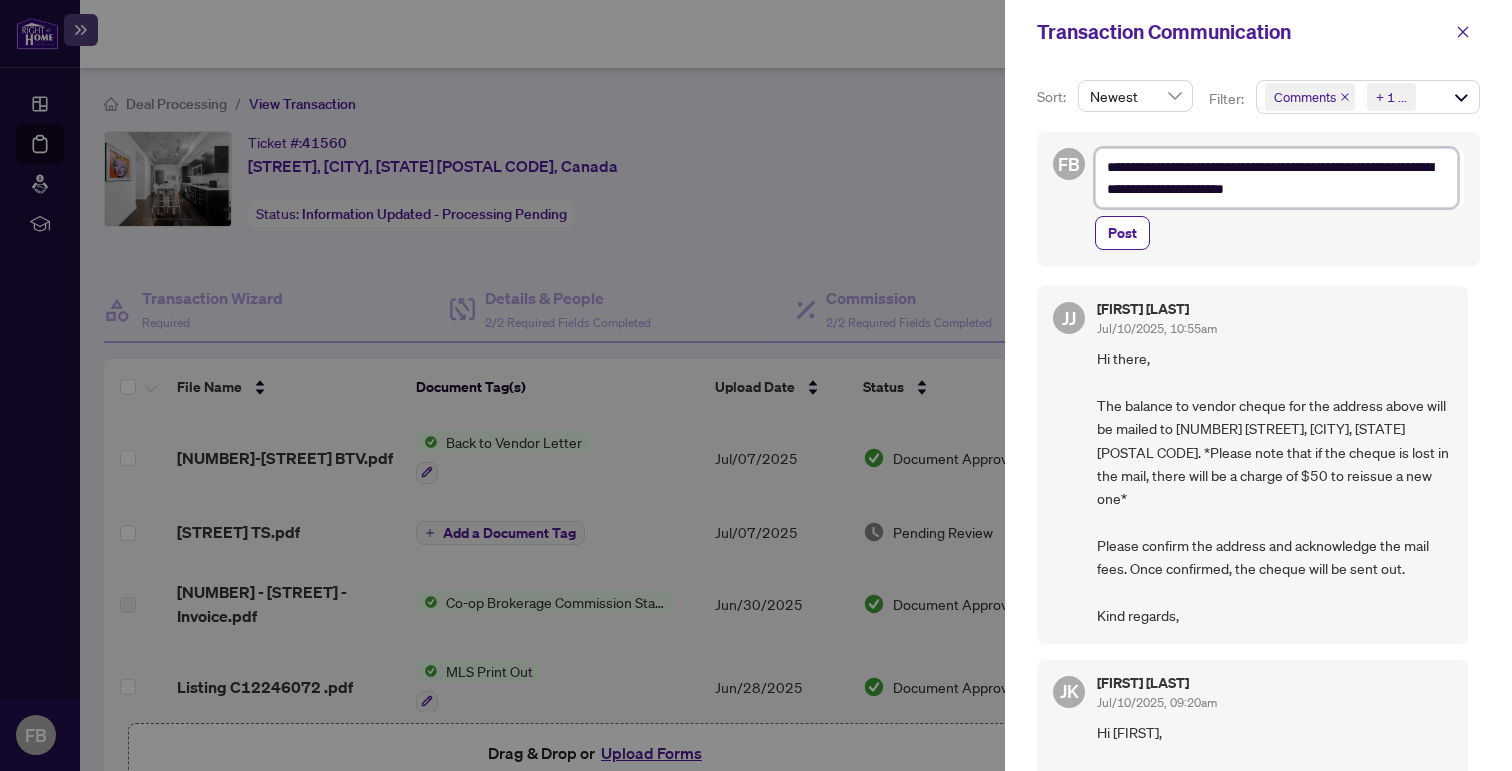 type on "**********" 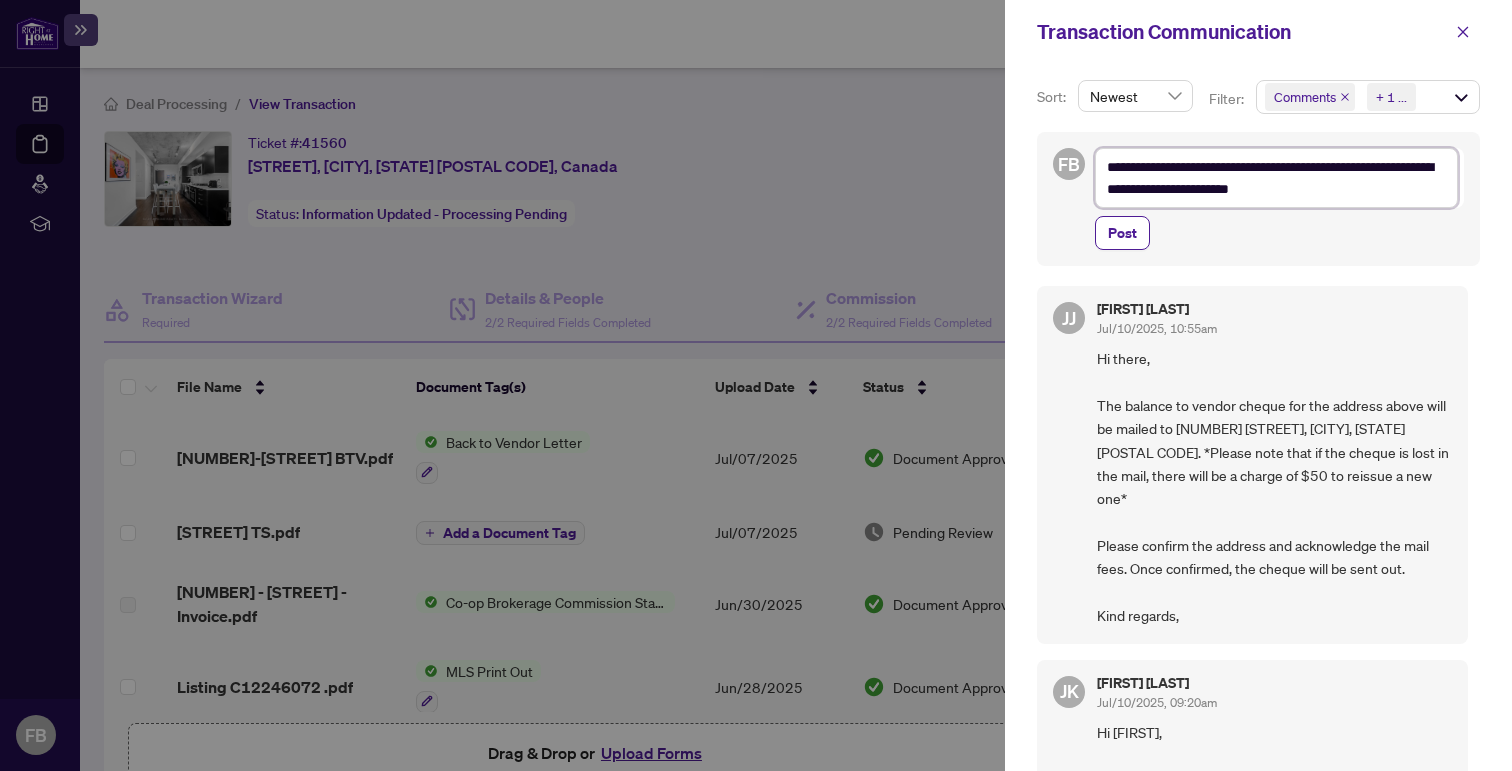 type on "**********" 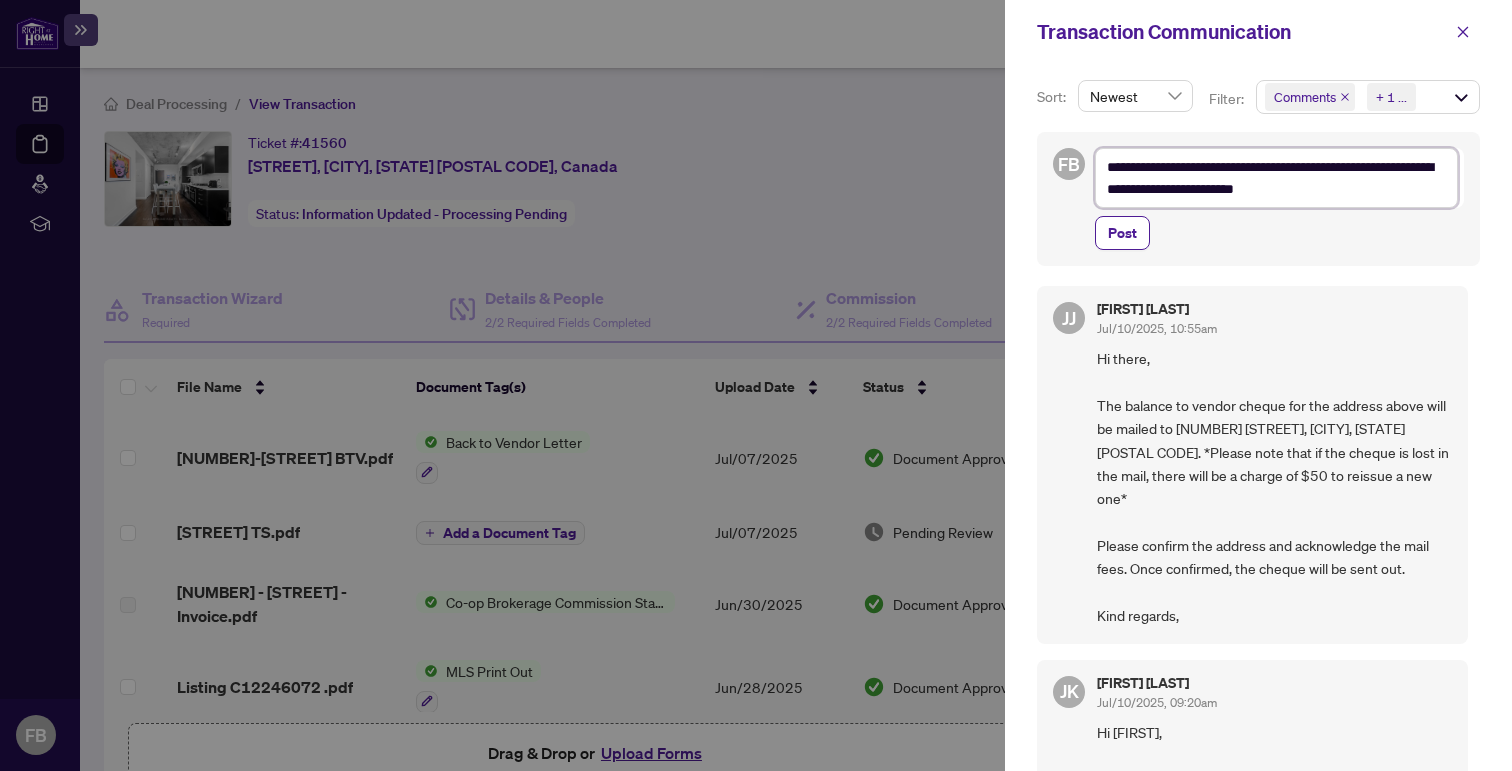 type on "**********" 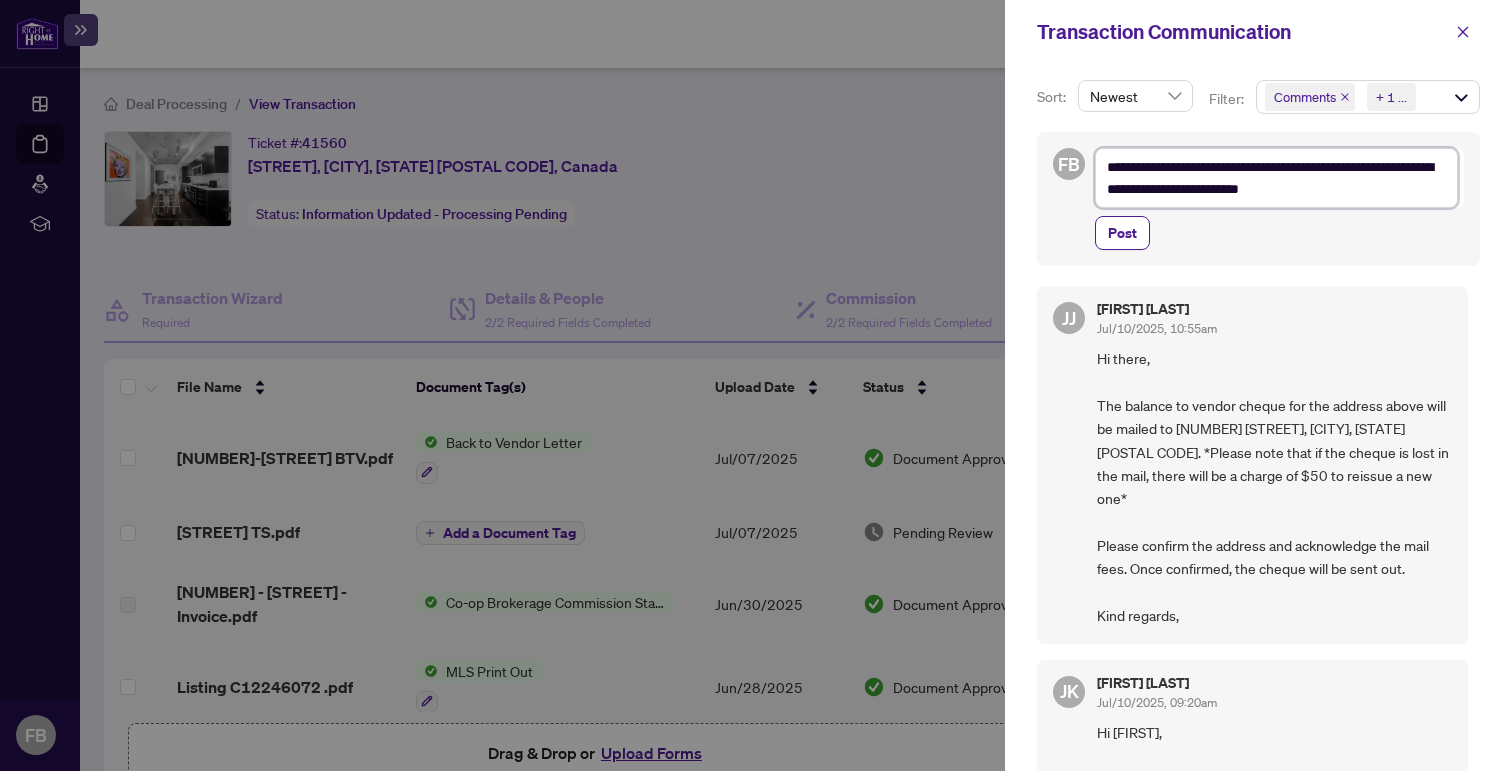 type on "**********" 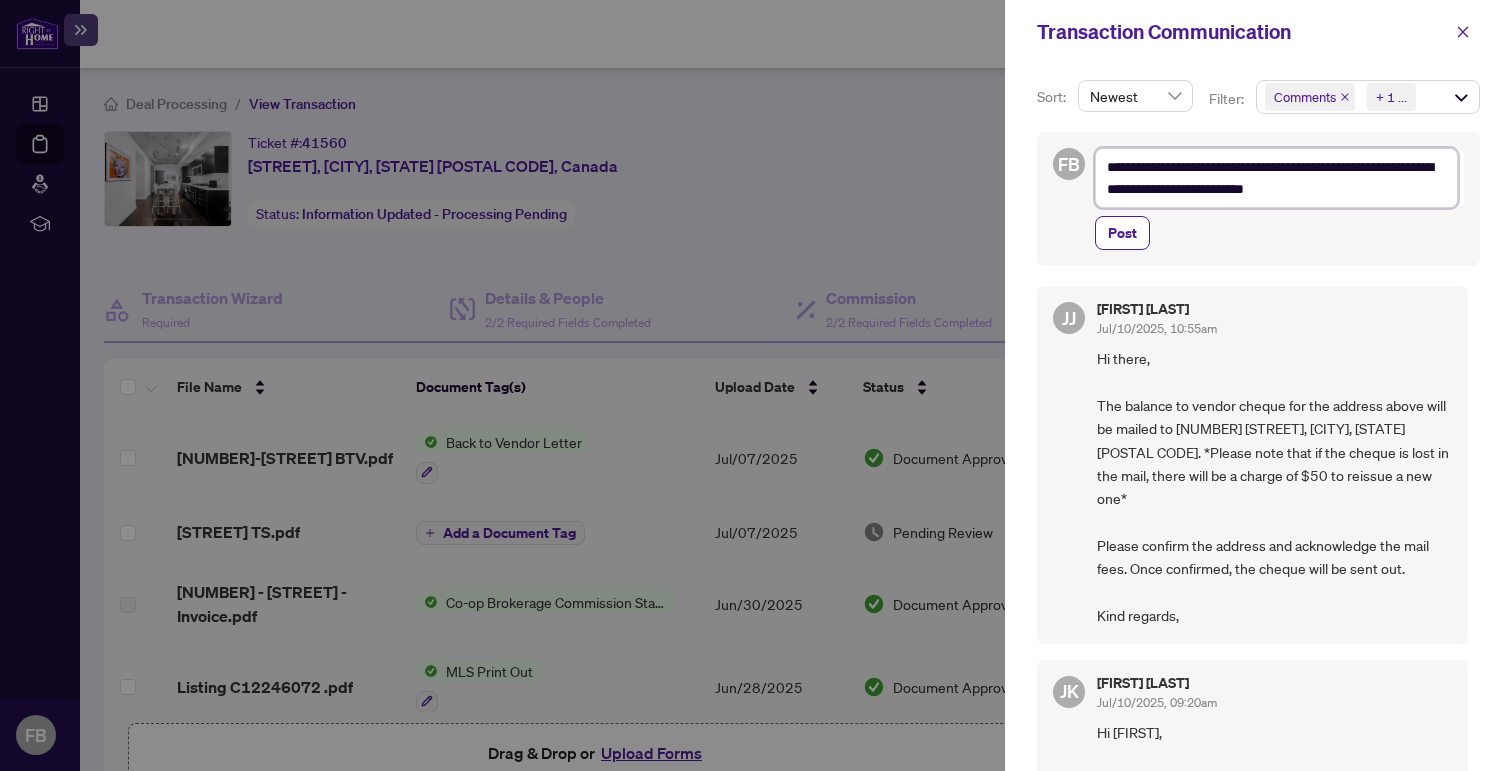 type on "**********" 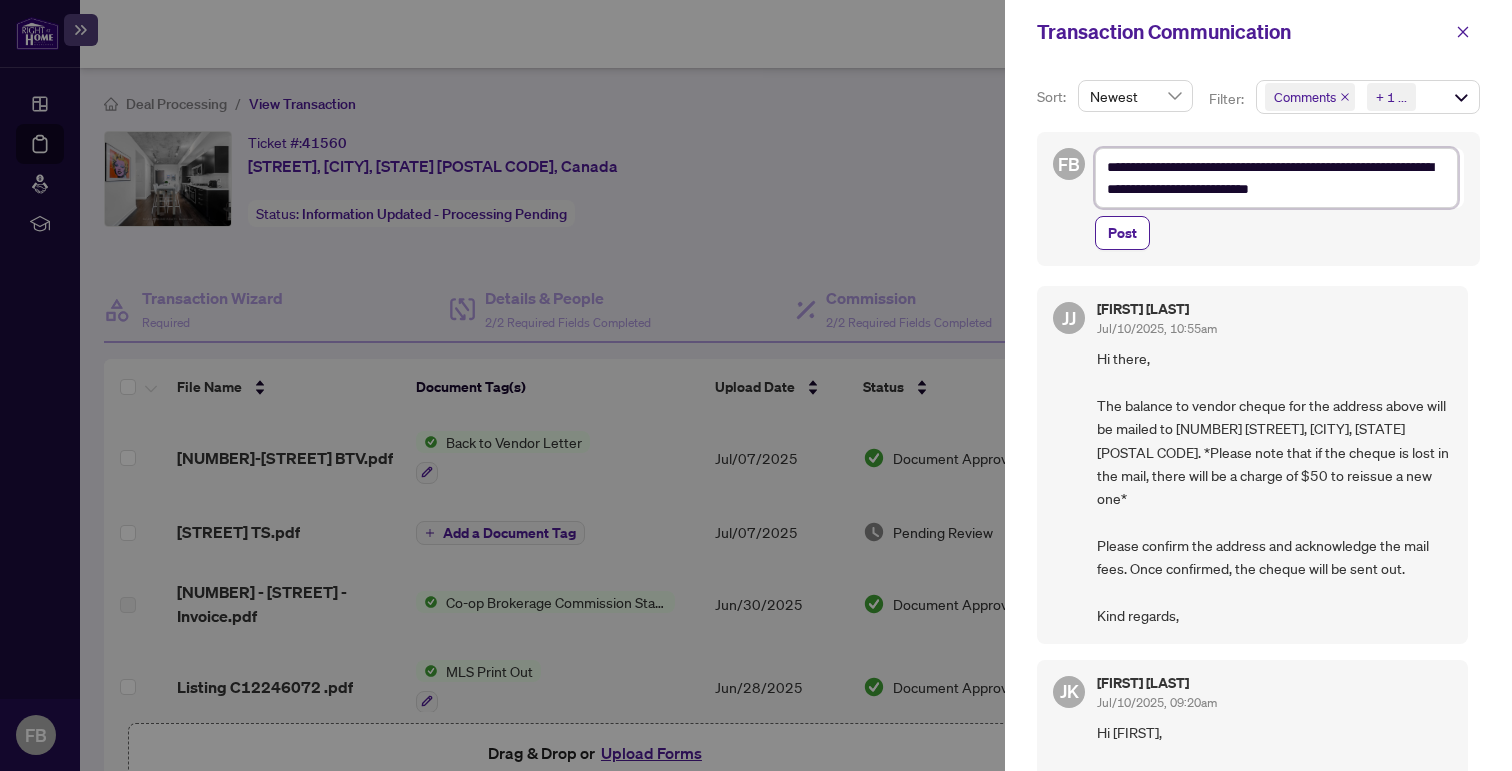 type on "**********" 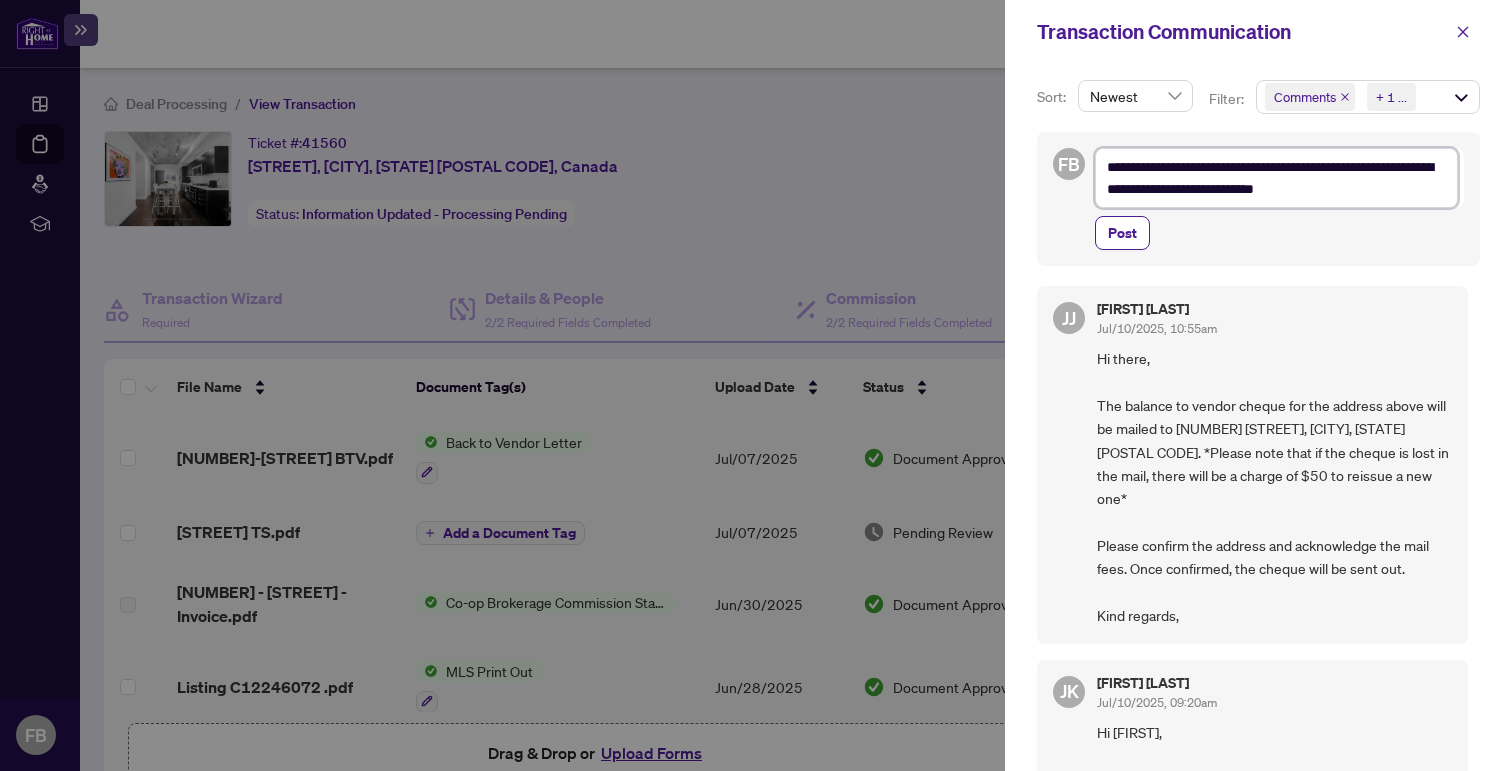 type 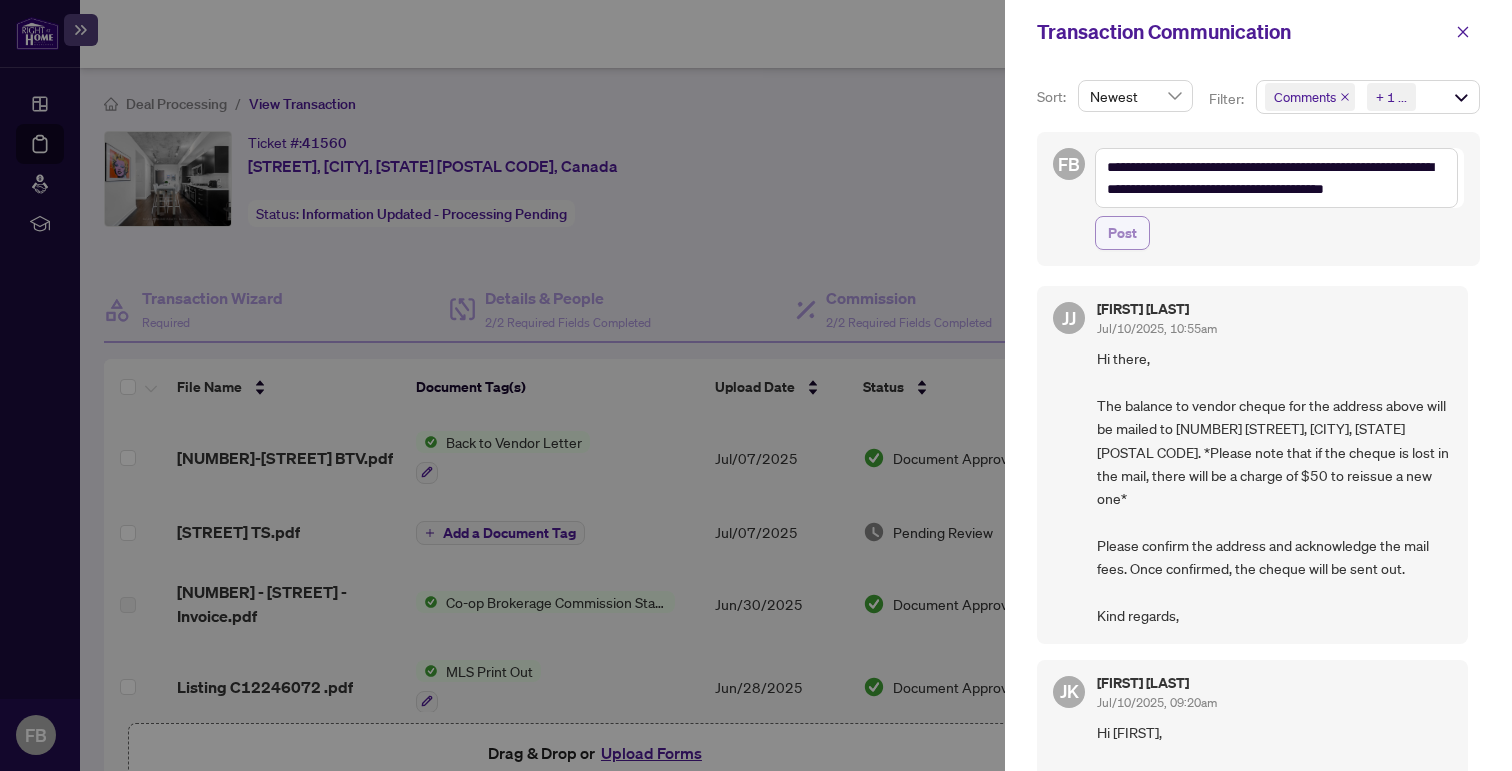 click on "Post" at bounding box center (1122, 233) 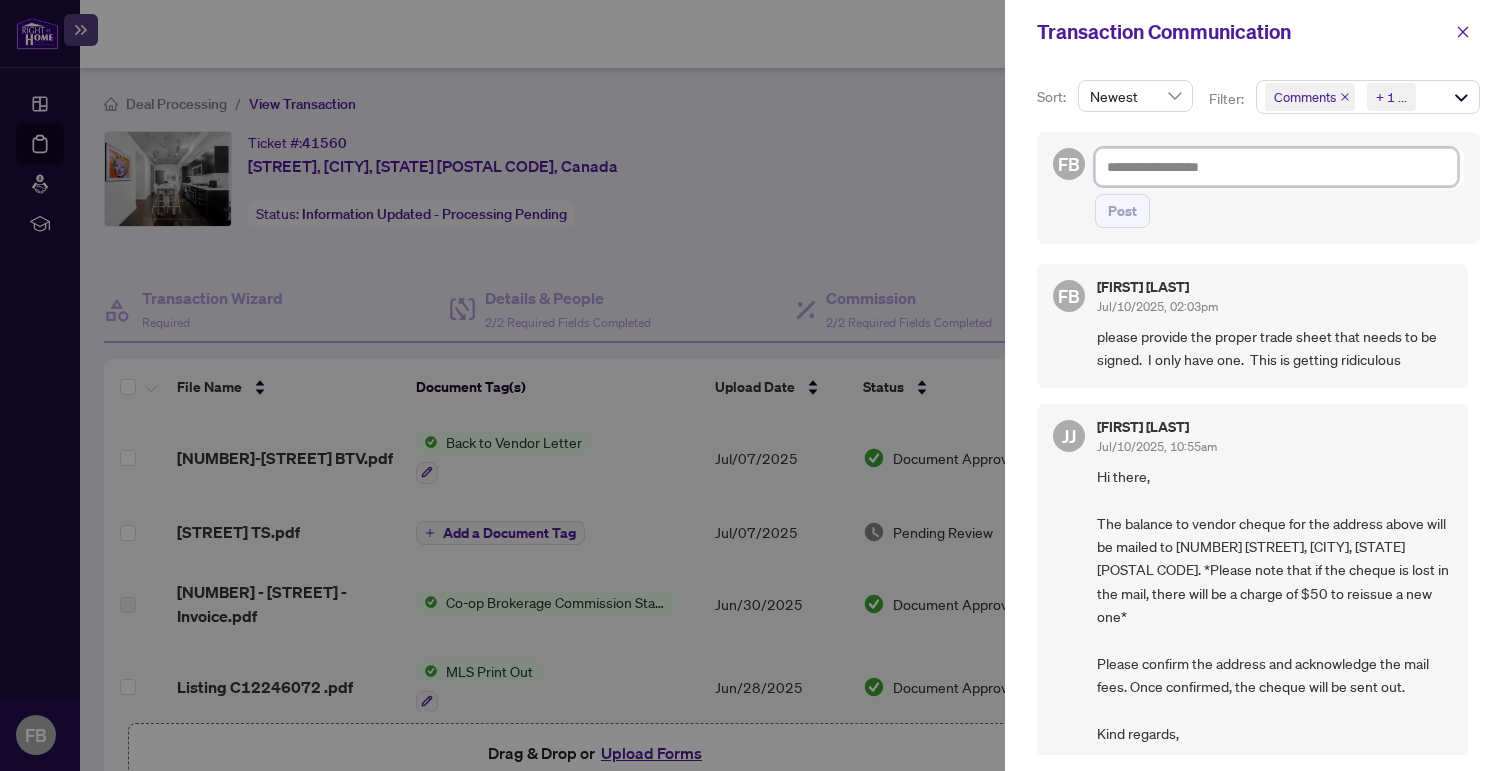 click at bounding box center (1276, 167) 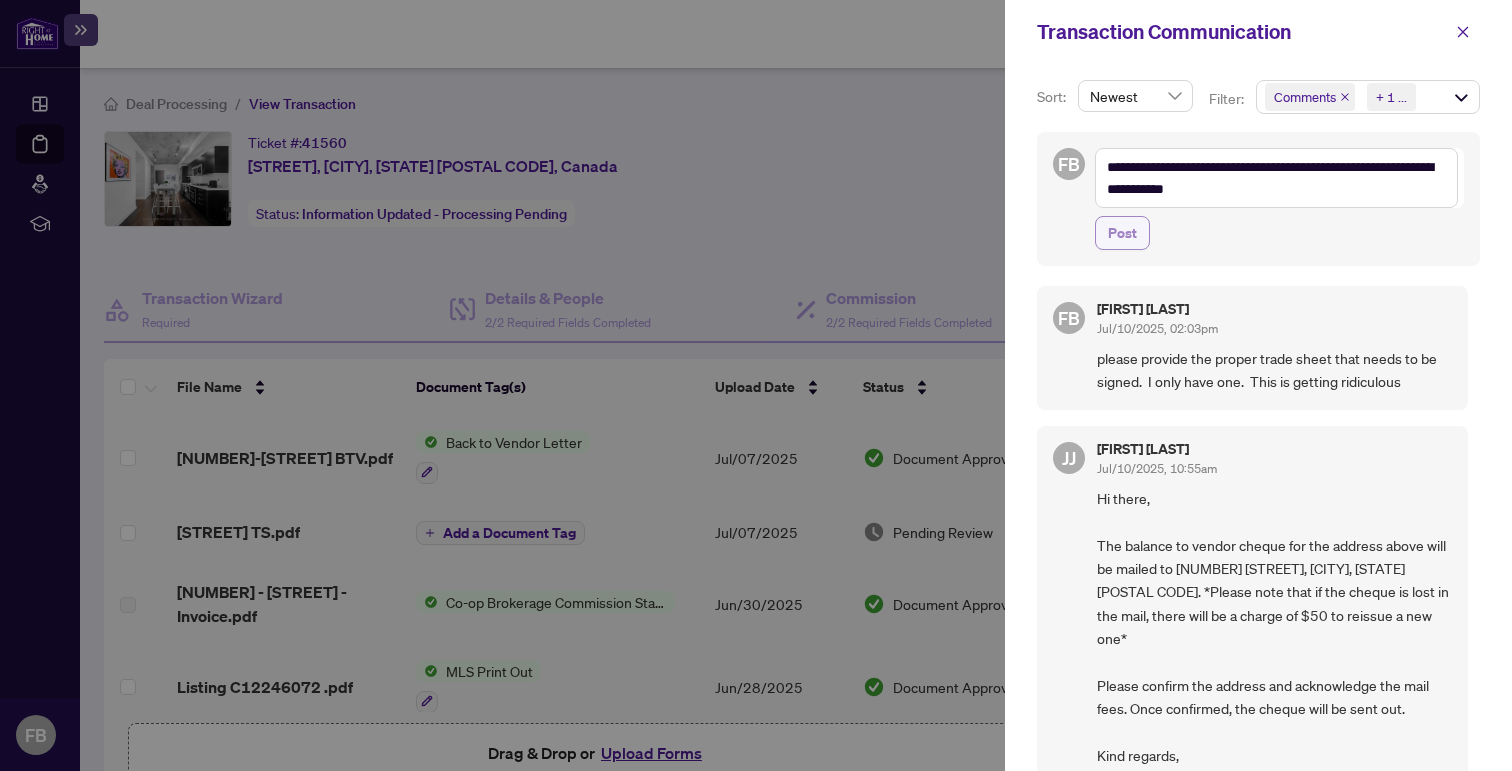 click on "Post" at bounding box center [1122, 233] 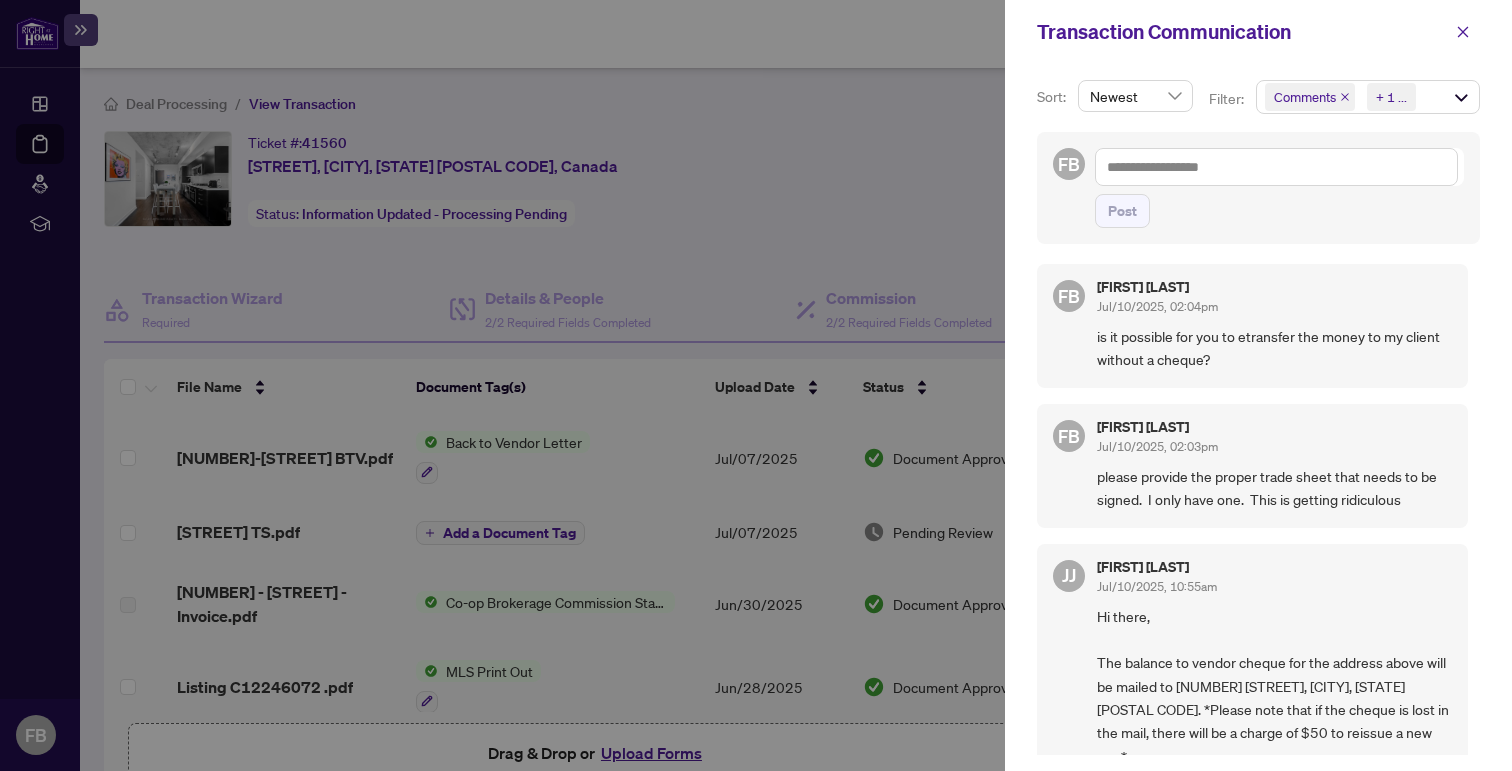 scroll, scrollTop: 4, scrollLeft: 0, axis: vertical 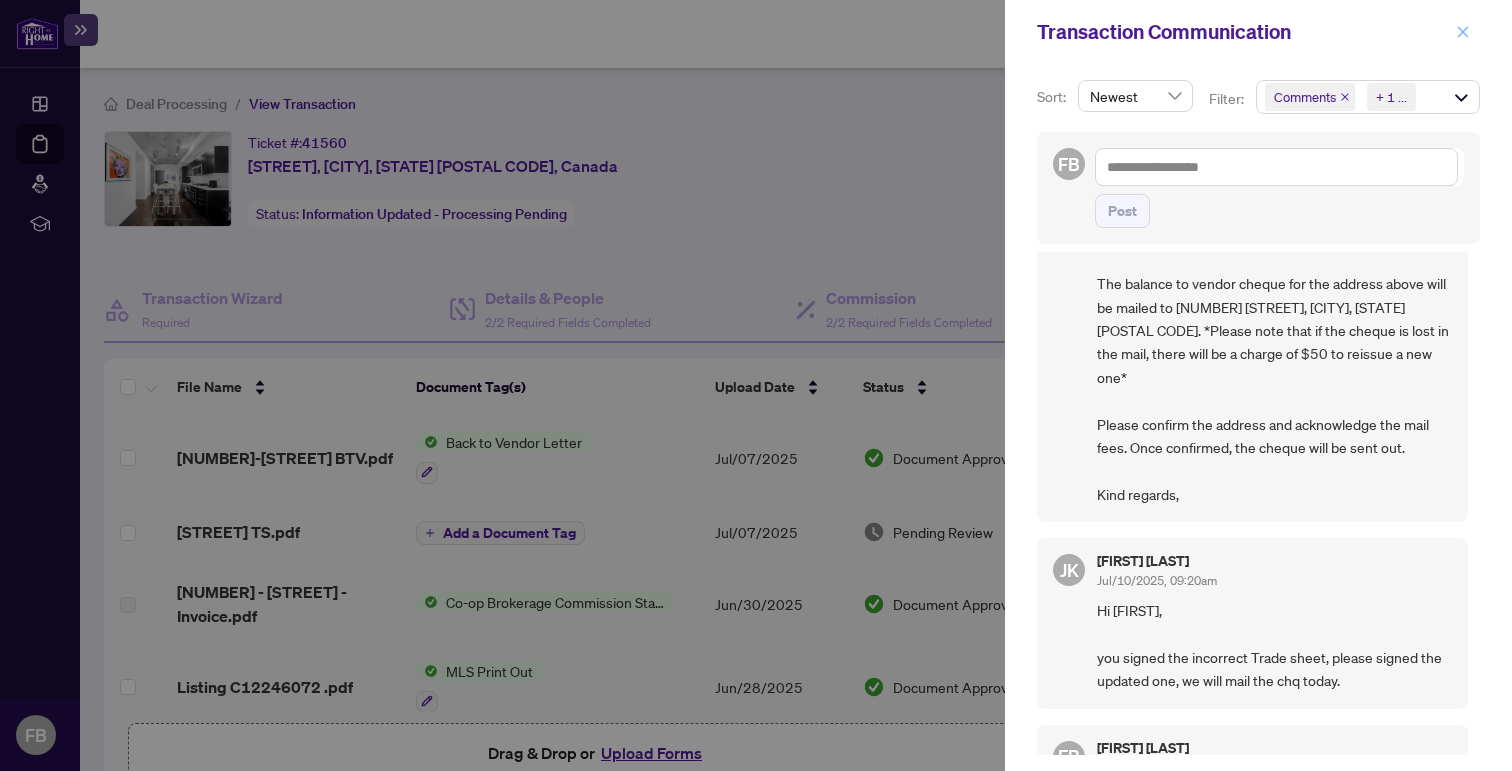 click at bounding box center (1463, 32) 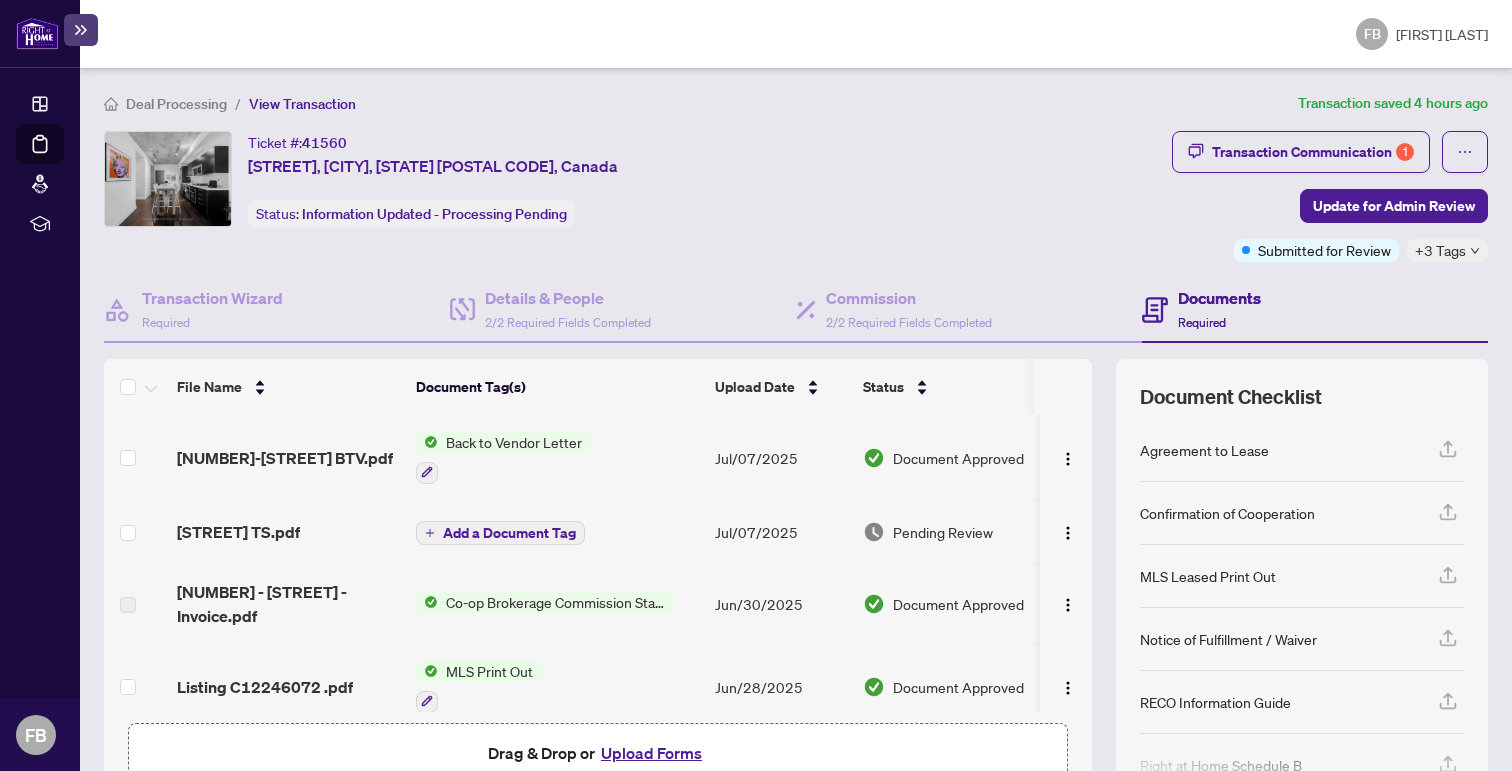 click on "Add a Document Tag" at bounding box center (509, 533) 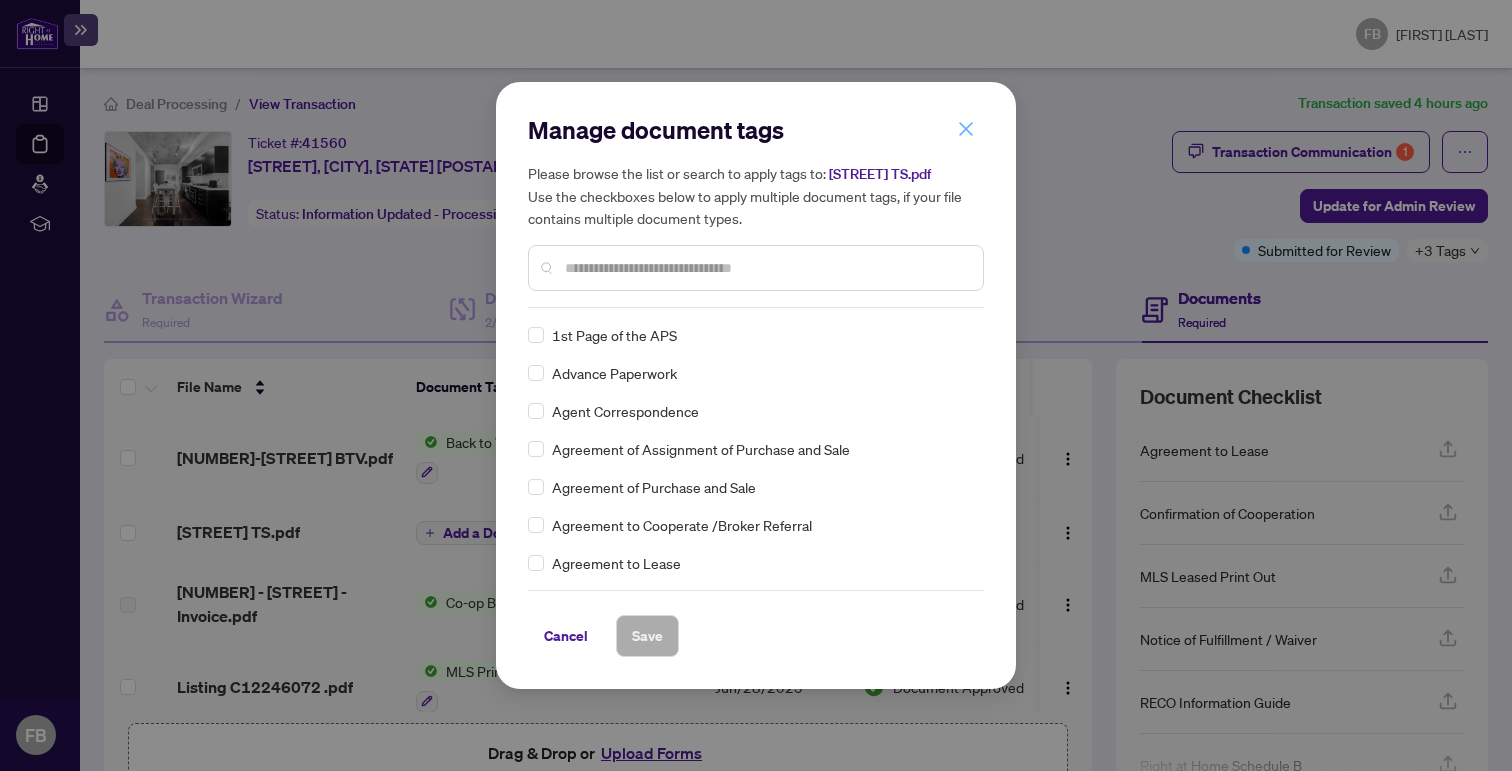 click 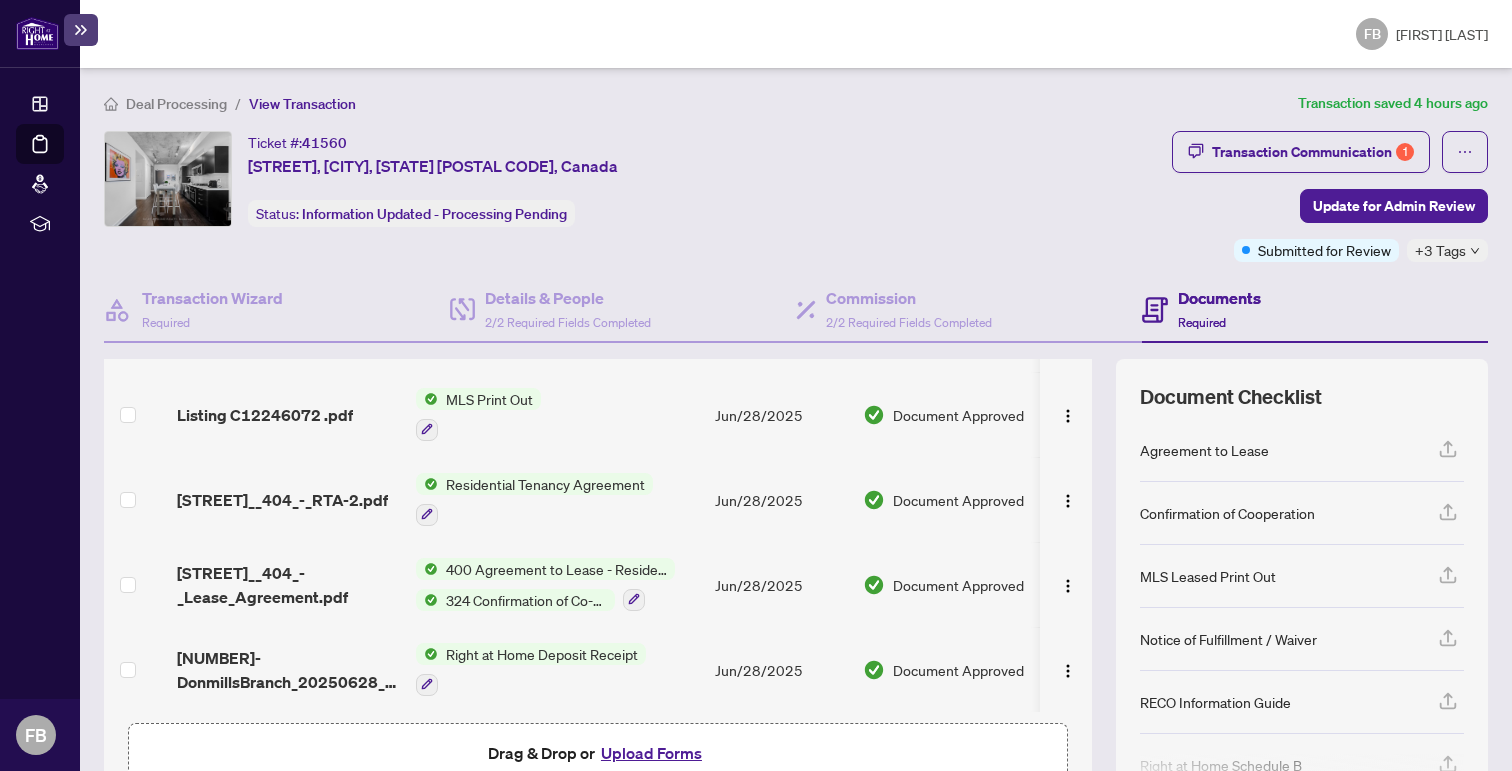 scroll, scrollTop: 278, scrollLeft: 0, axis: vertical 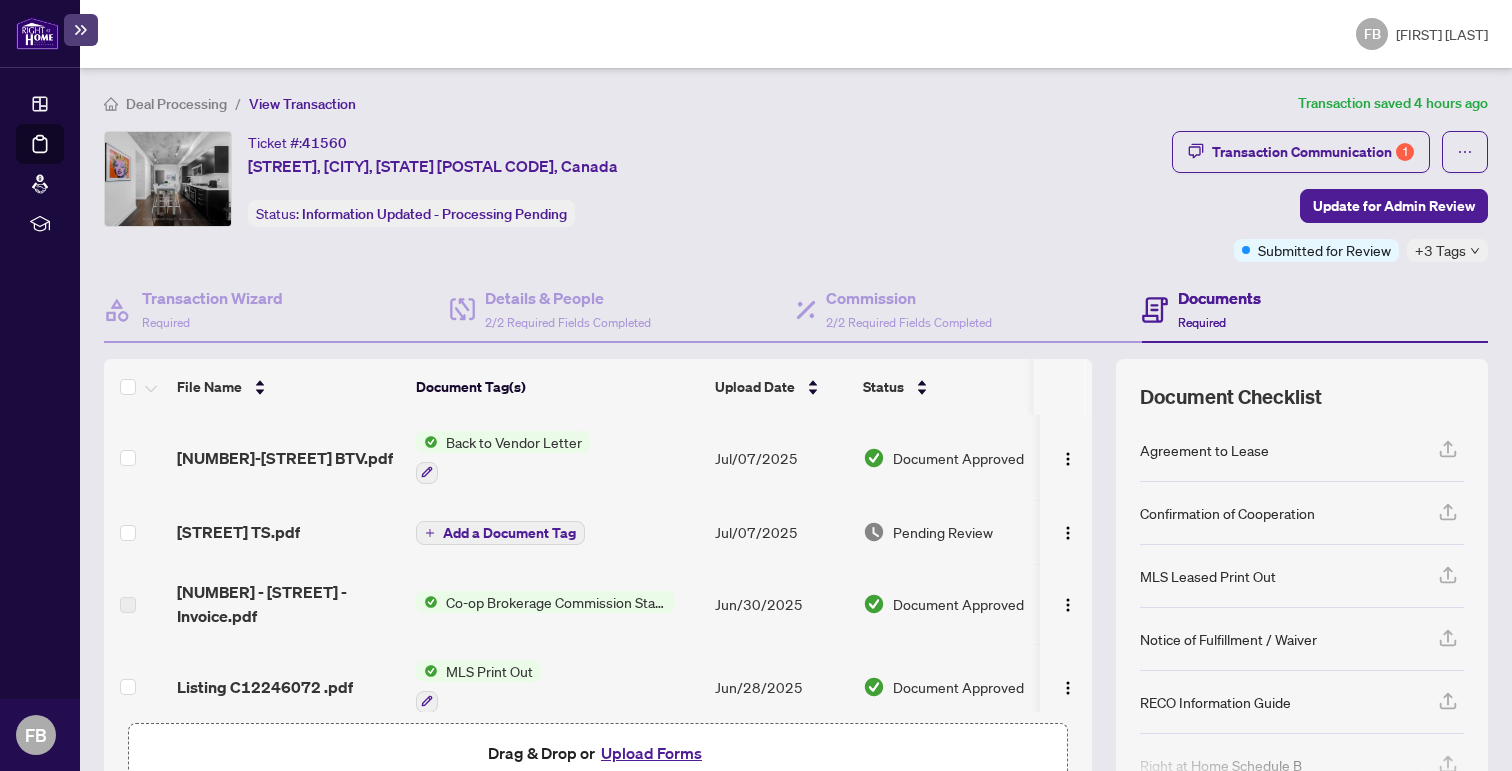 click on "Add a Document Tag" at bounding box center (509, 533) 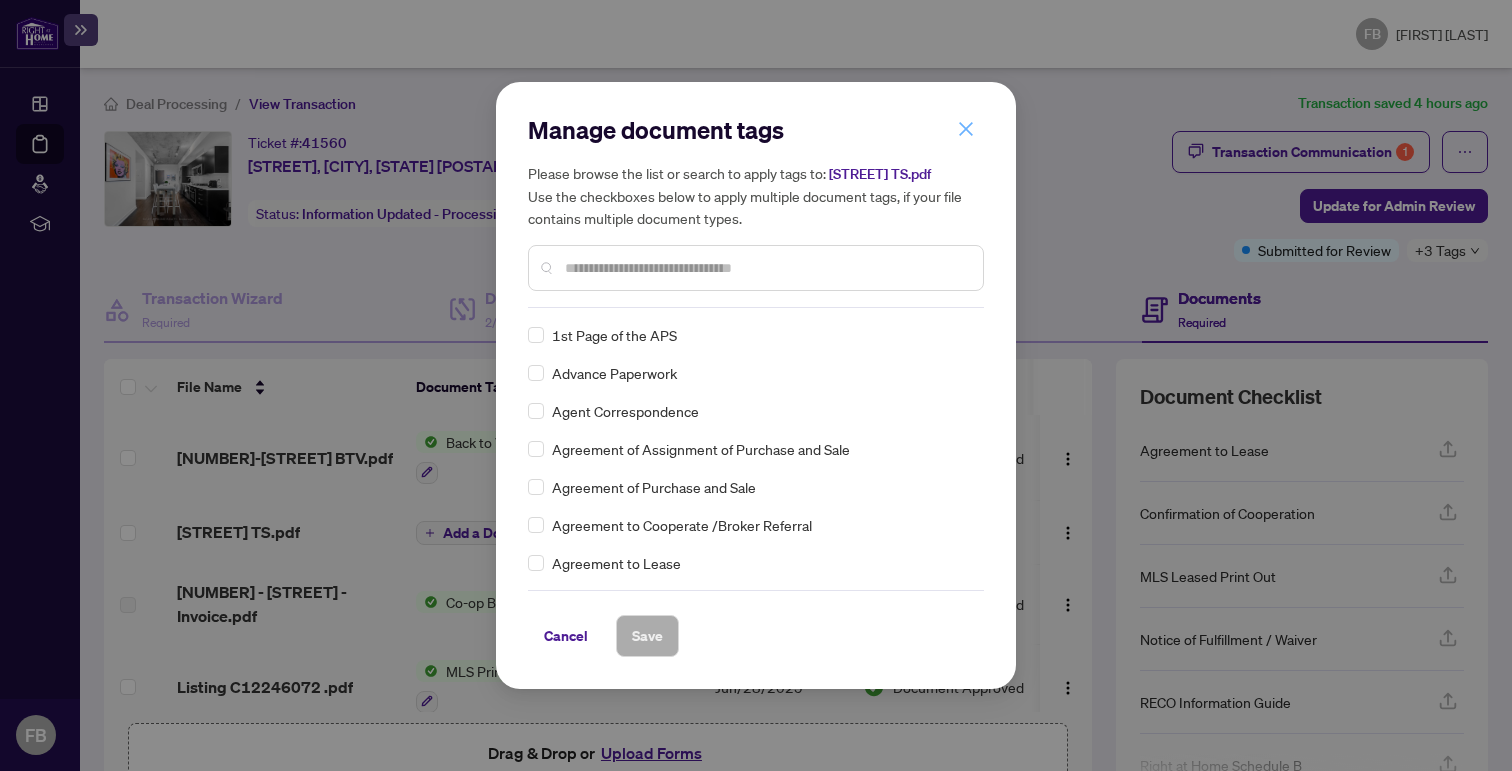 click 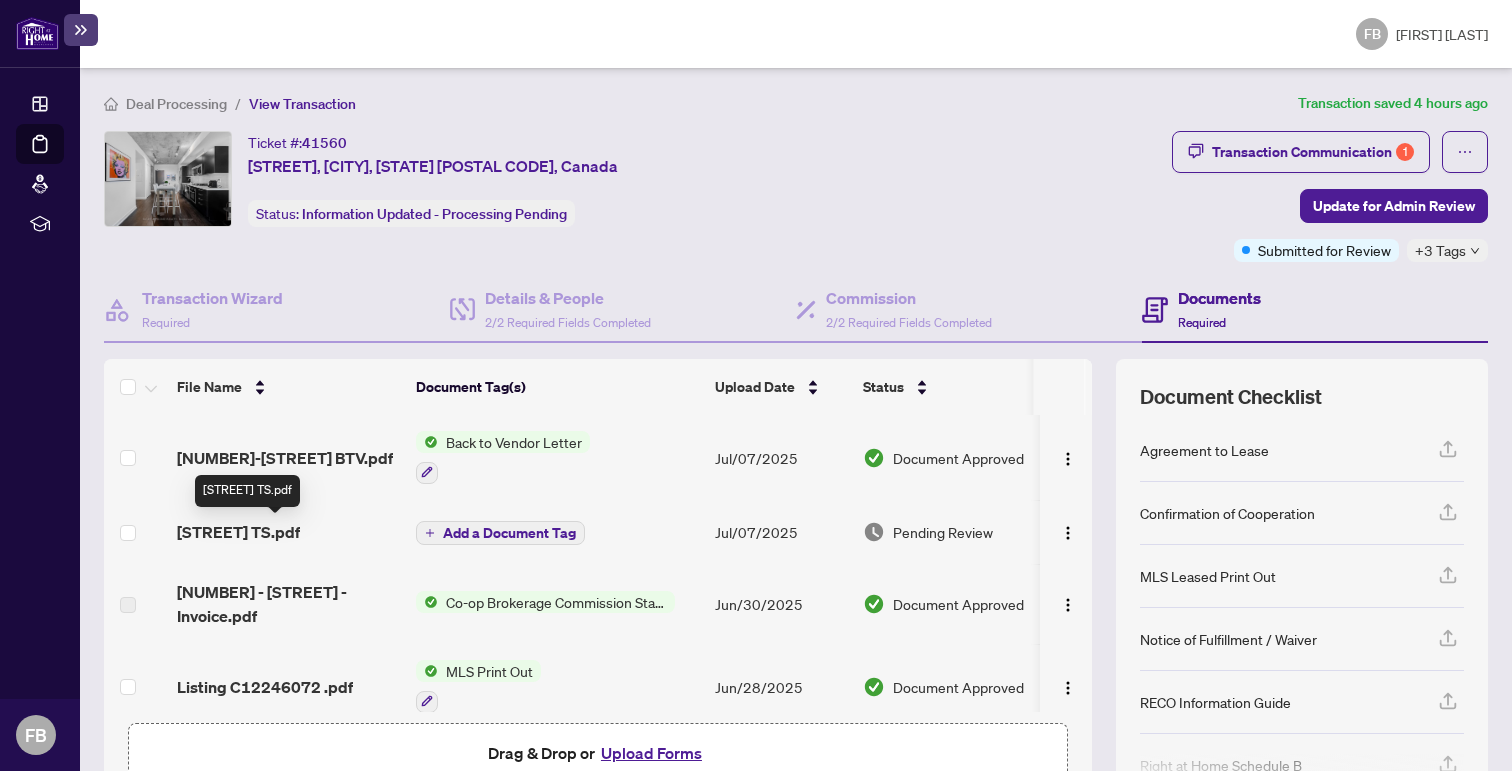 click on "[STREET] TS.pdf" at bounding box center (238, 532) 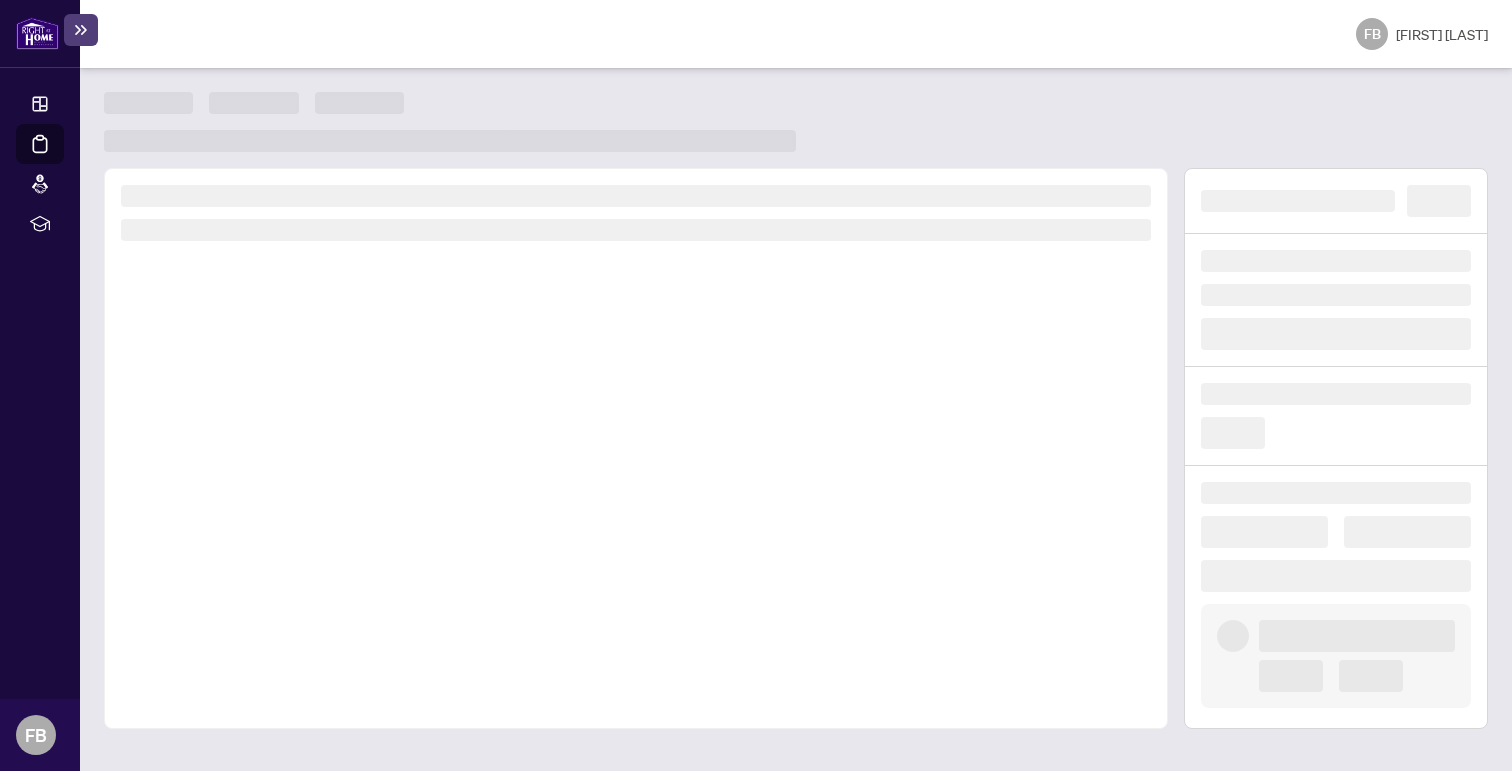 click at bounding box center (636, 448) 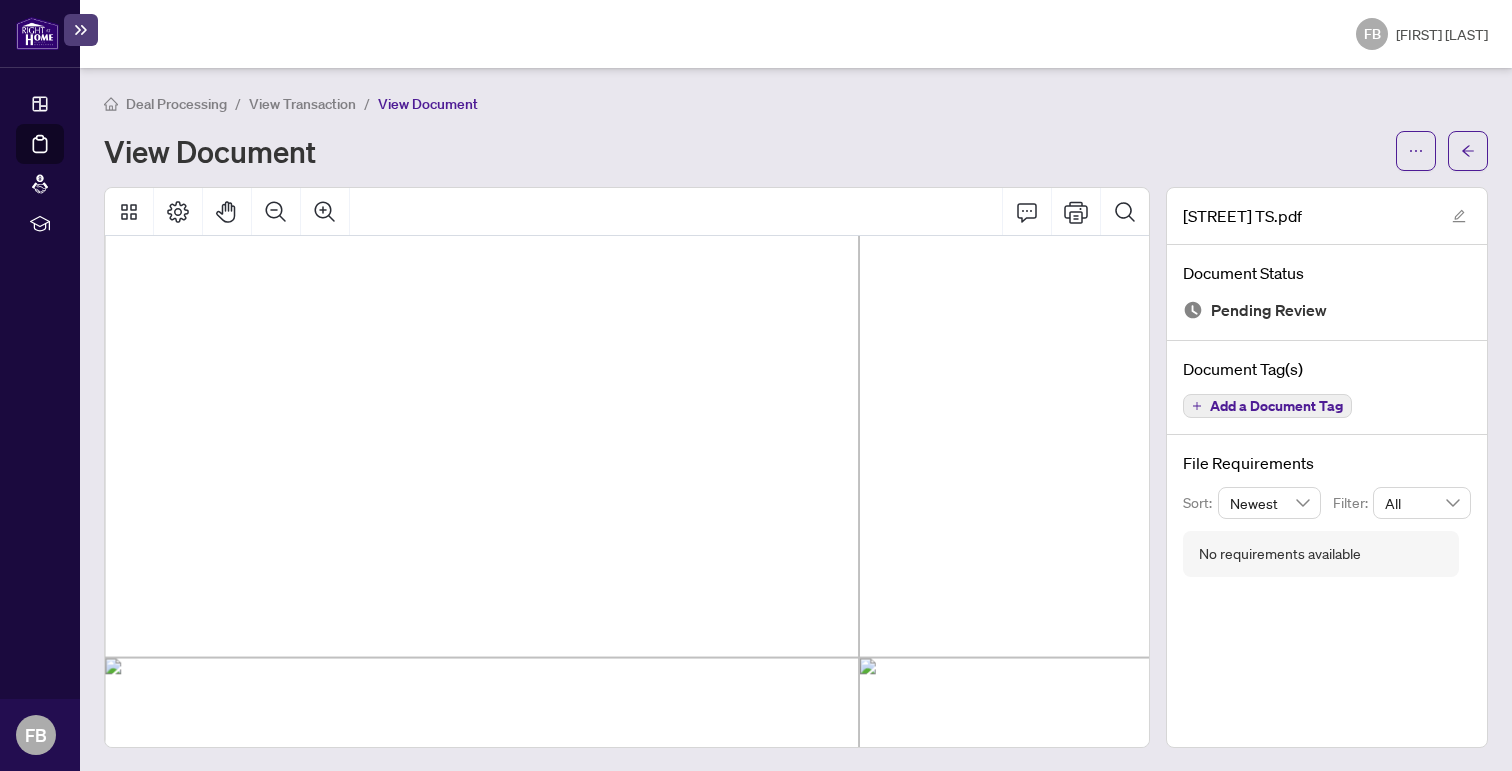 scroll, scrollTop: 170, scrollLeft: 0, axis: vertical 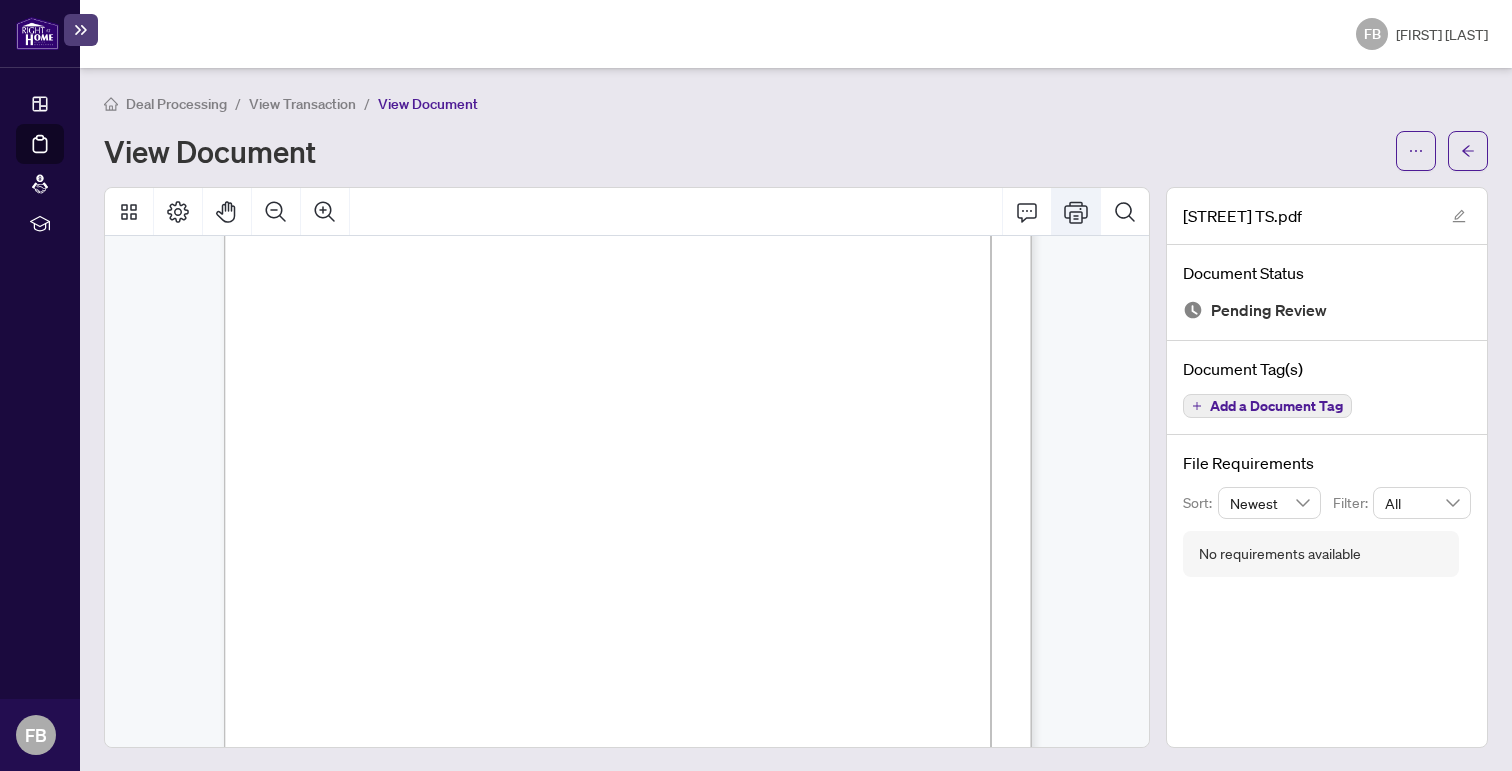 click 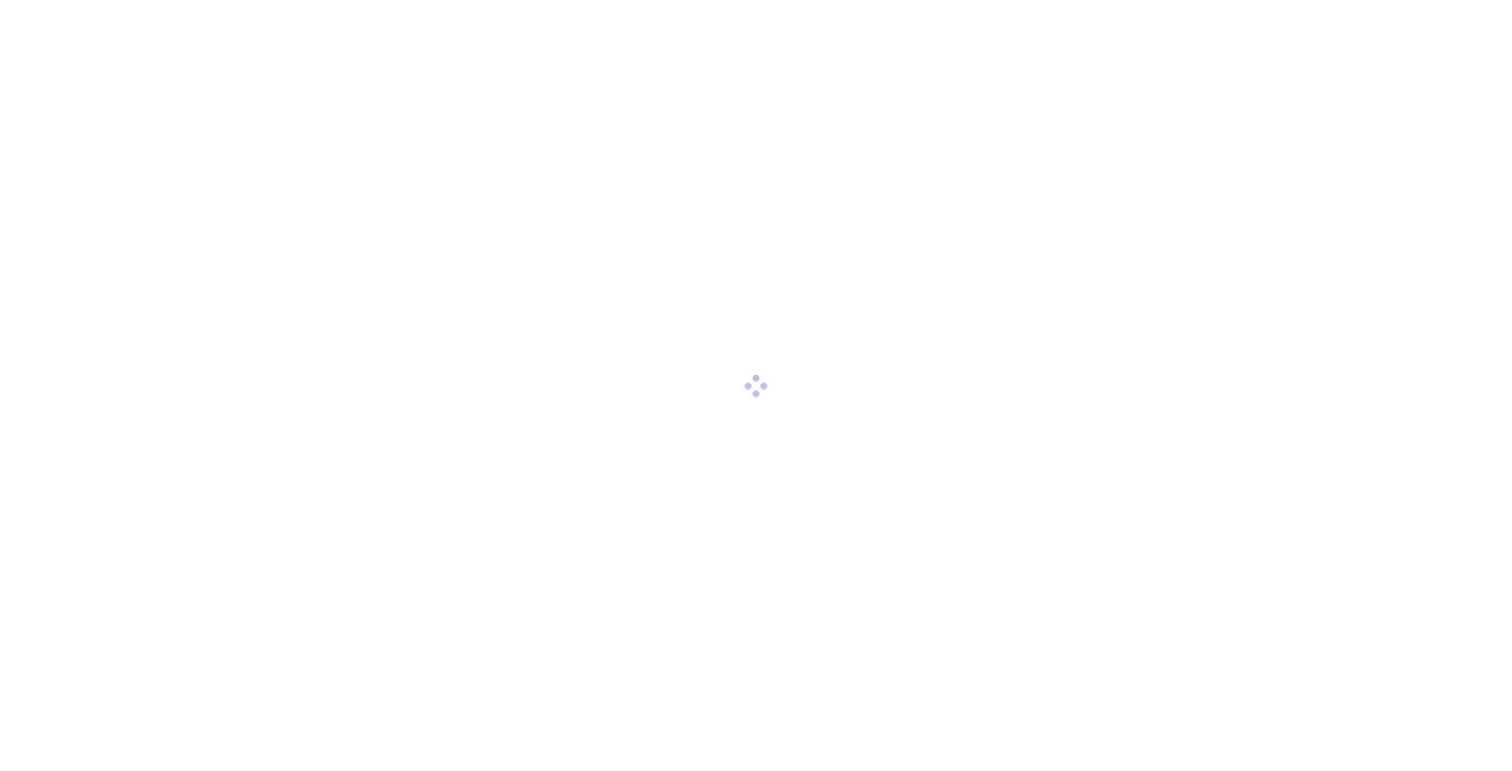 scroll, scrollTop: 0, scrollLeft: 0, axis: both 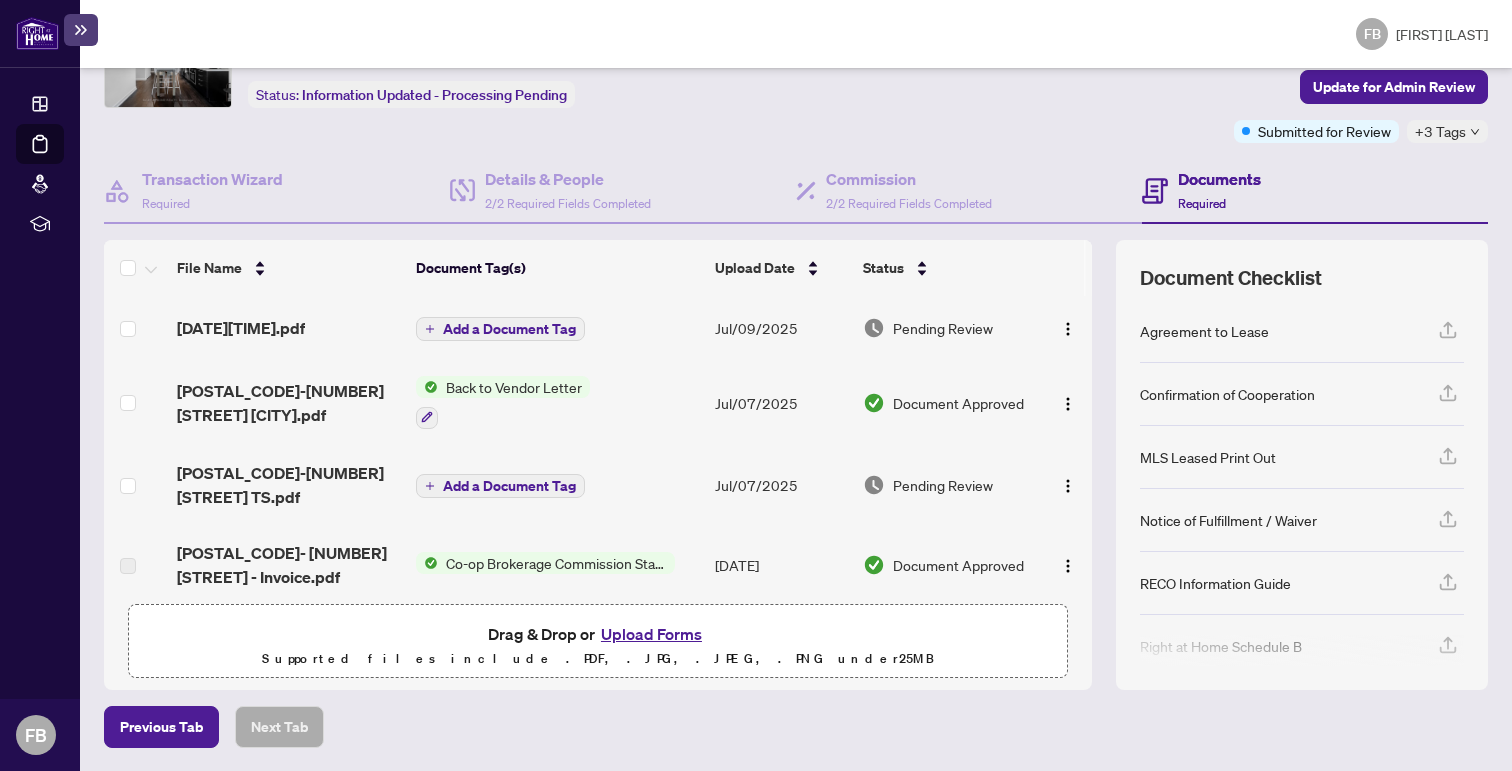 click on "Upload Forms" at bounding box center (651, 634) 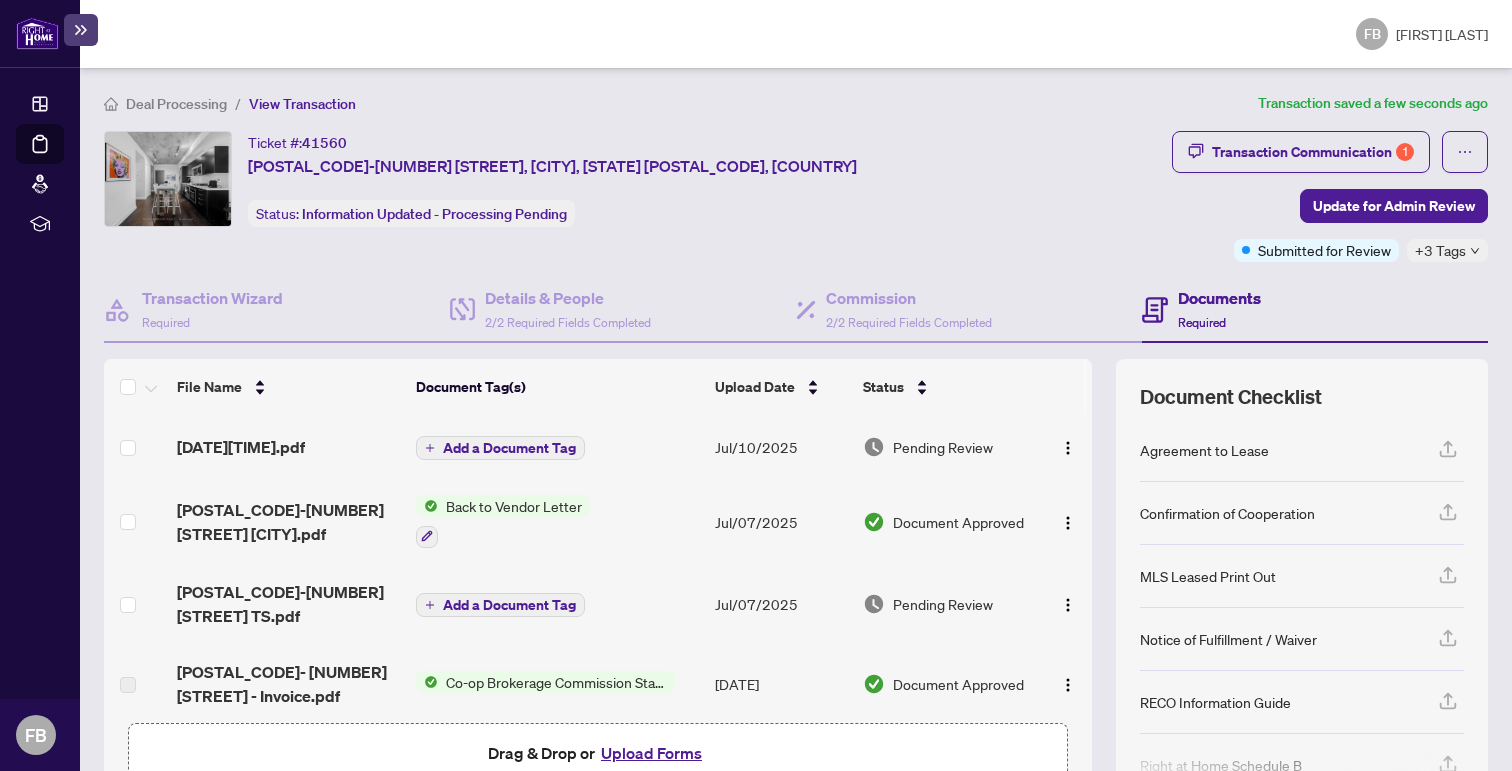 scroll, scrollTop: 0, scrollLeft: 0, axis: both 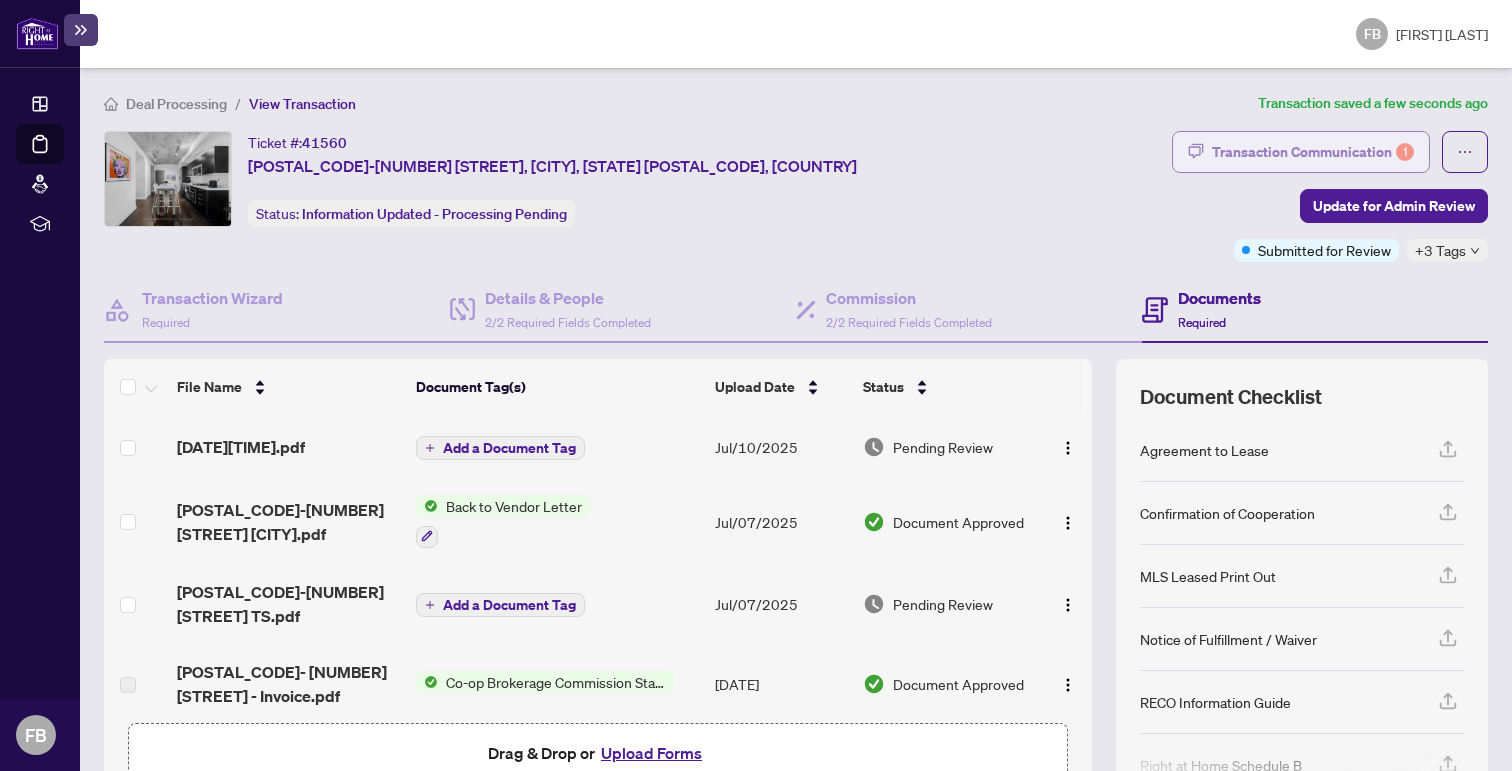 click on "Transaction Communication 1" at bounding box center (1313, 152) 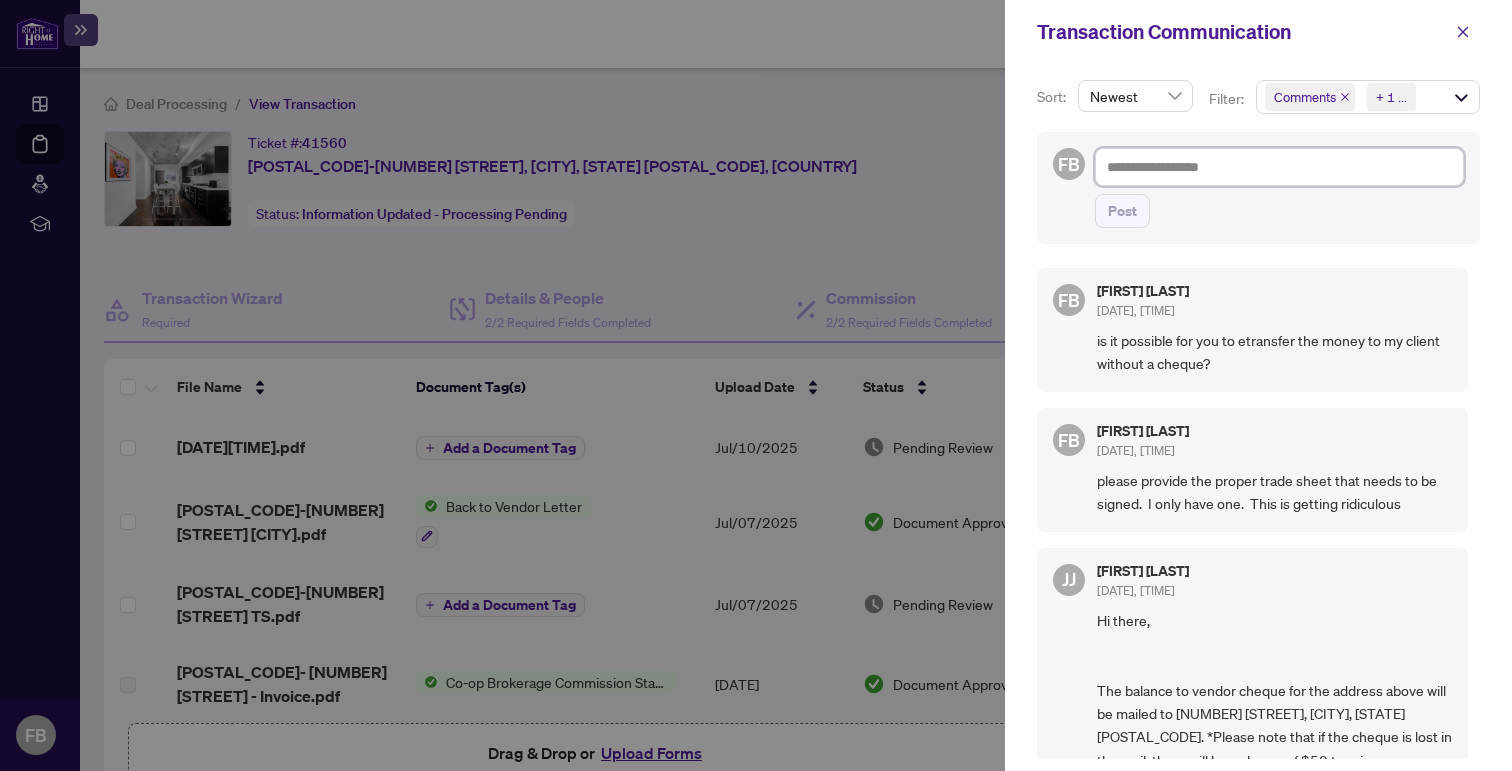 click at bounding box center (1279, 167) 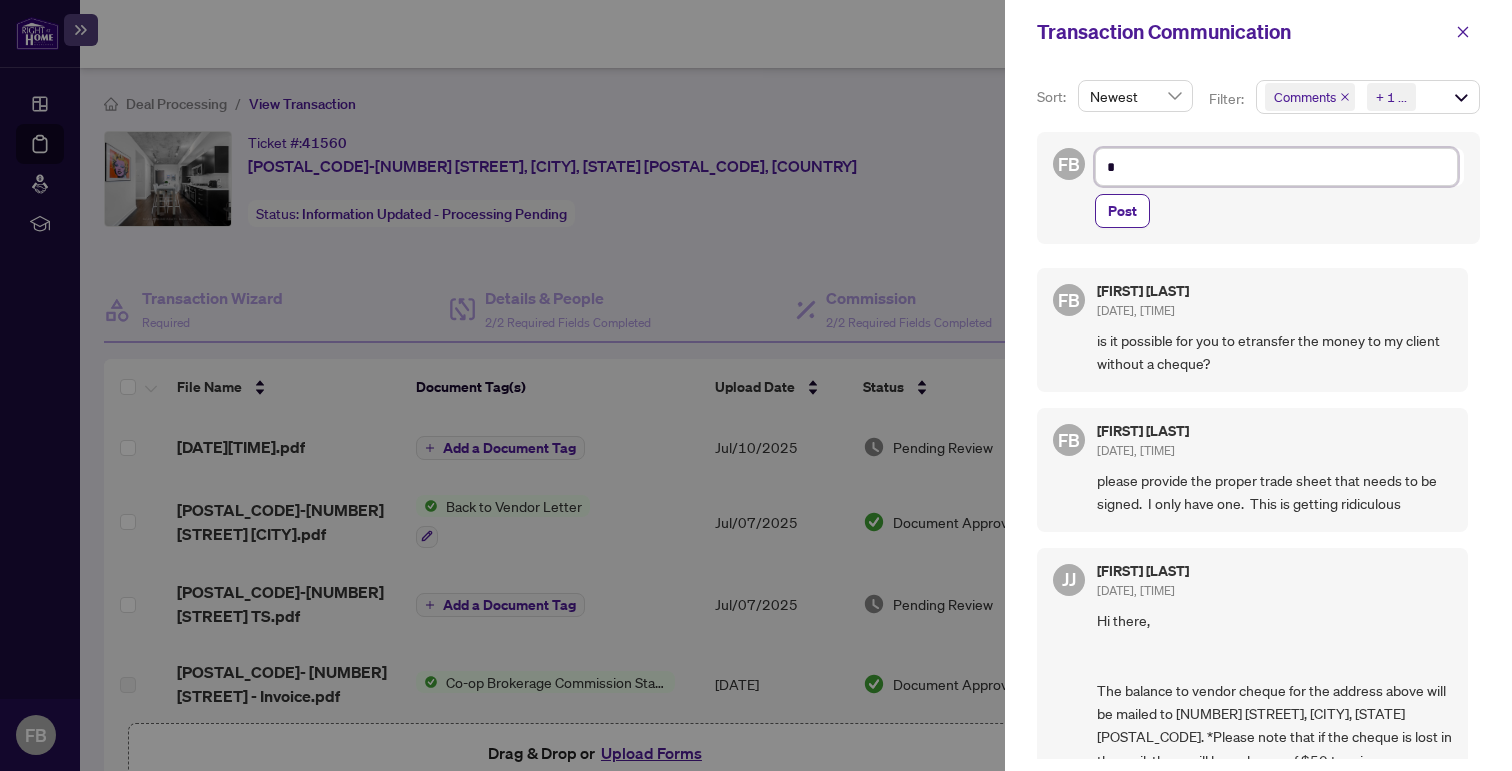 type on "*" 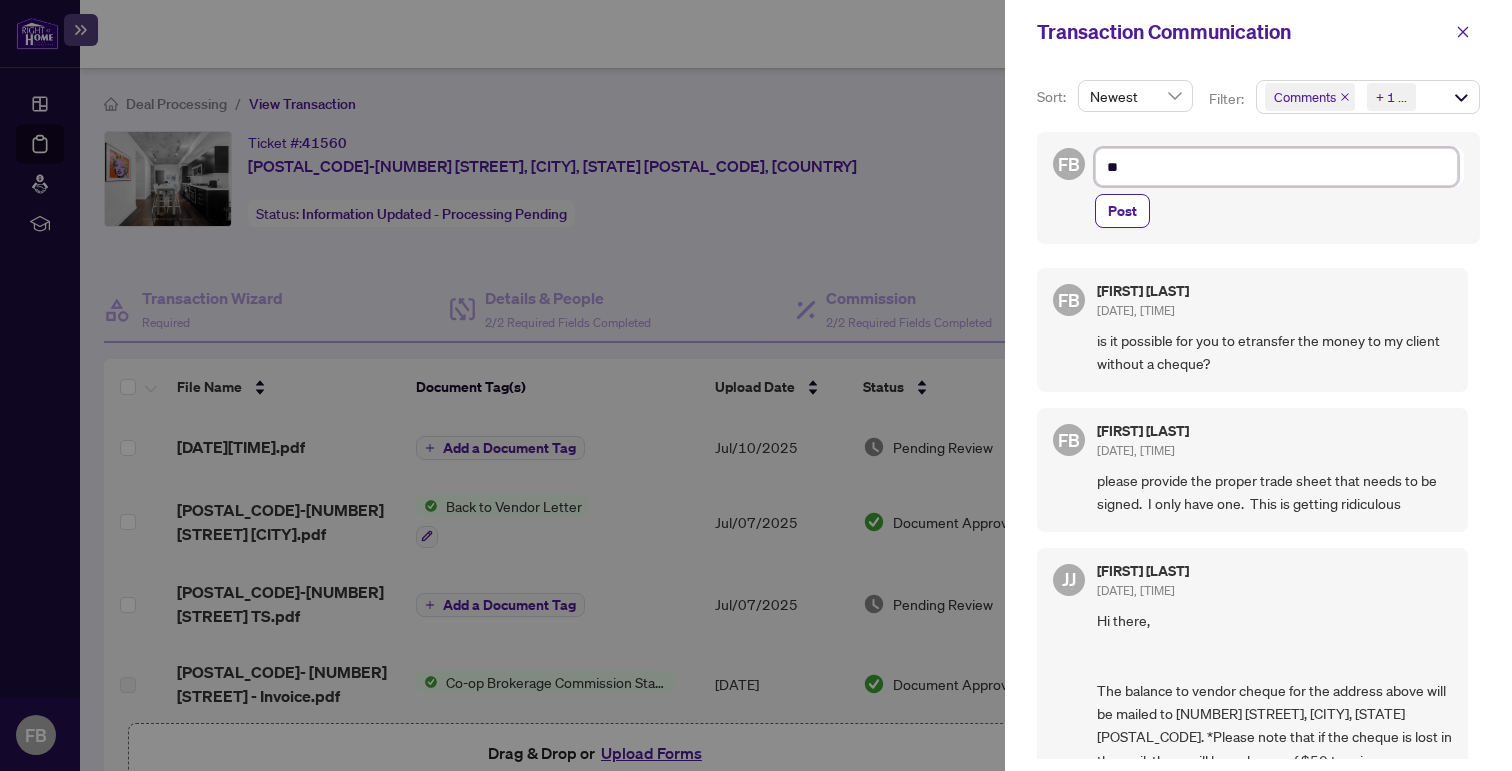 type on "***" 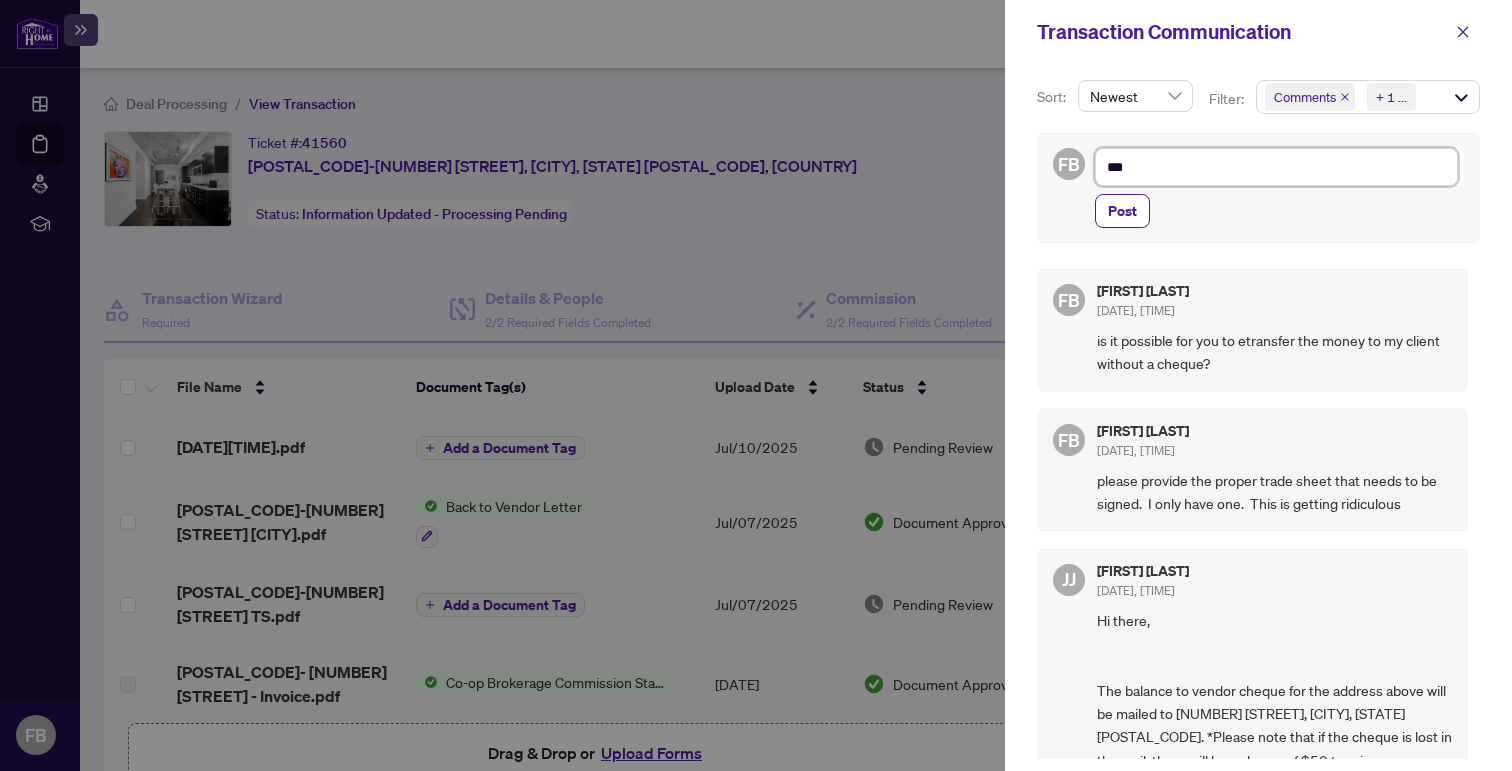 type on "****" 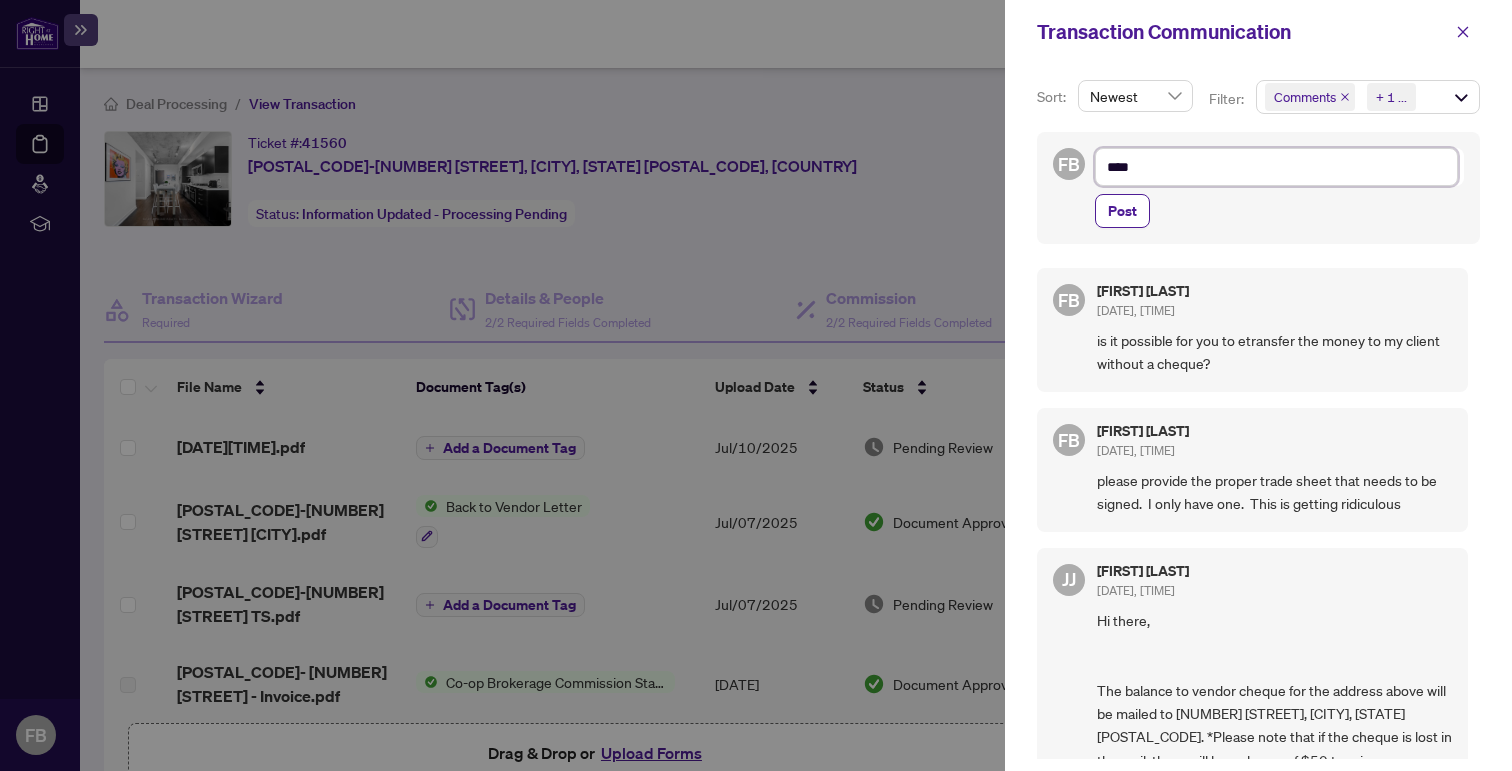 type on "*****" 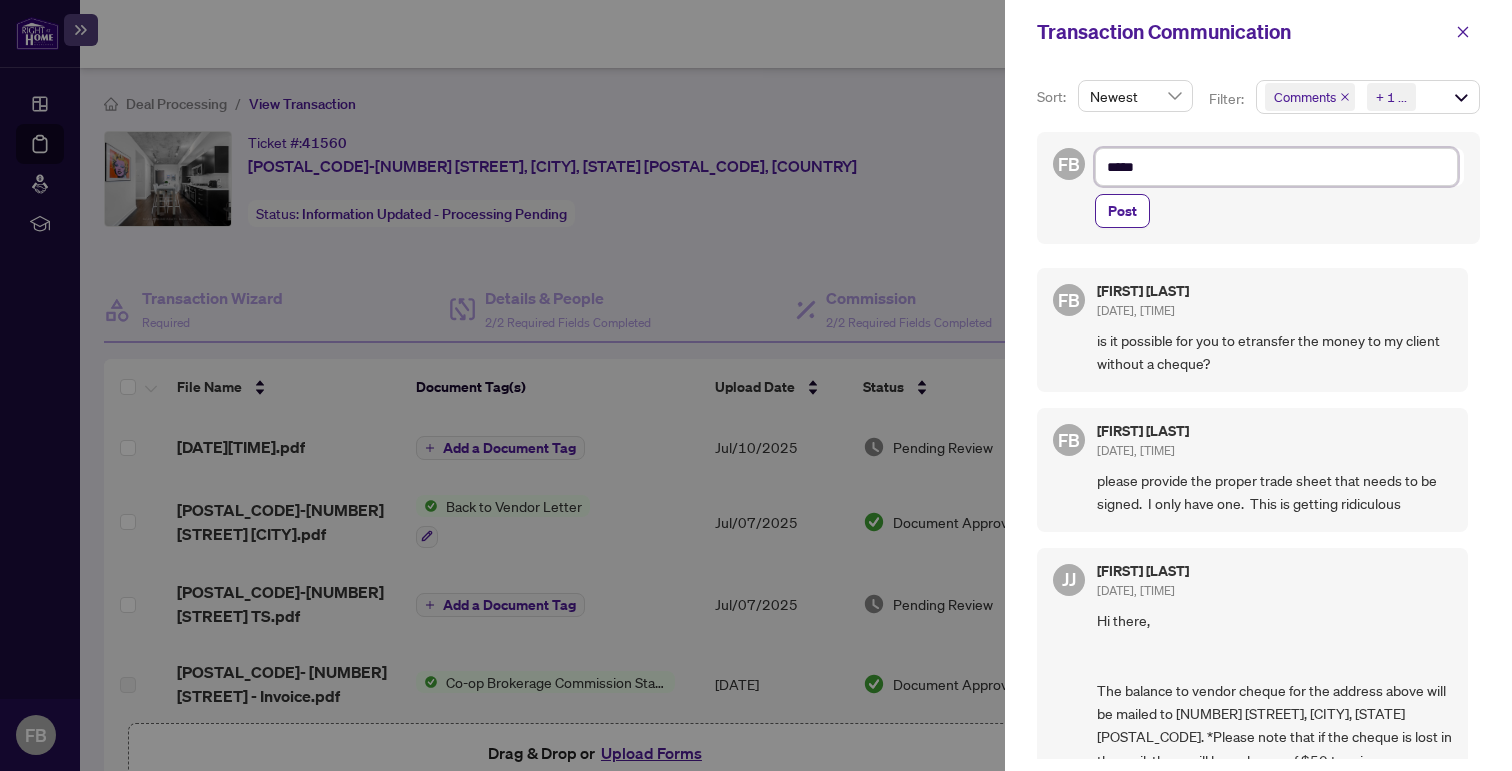 type on "******" 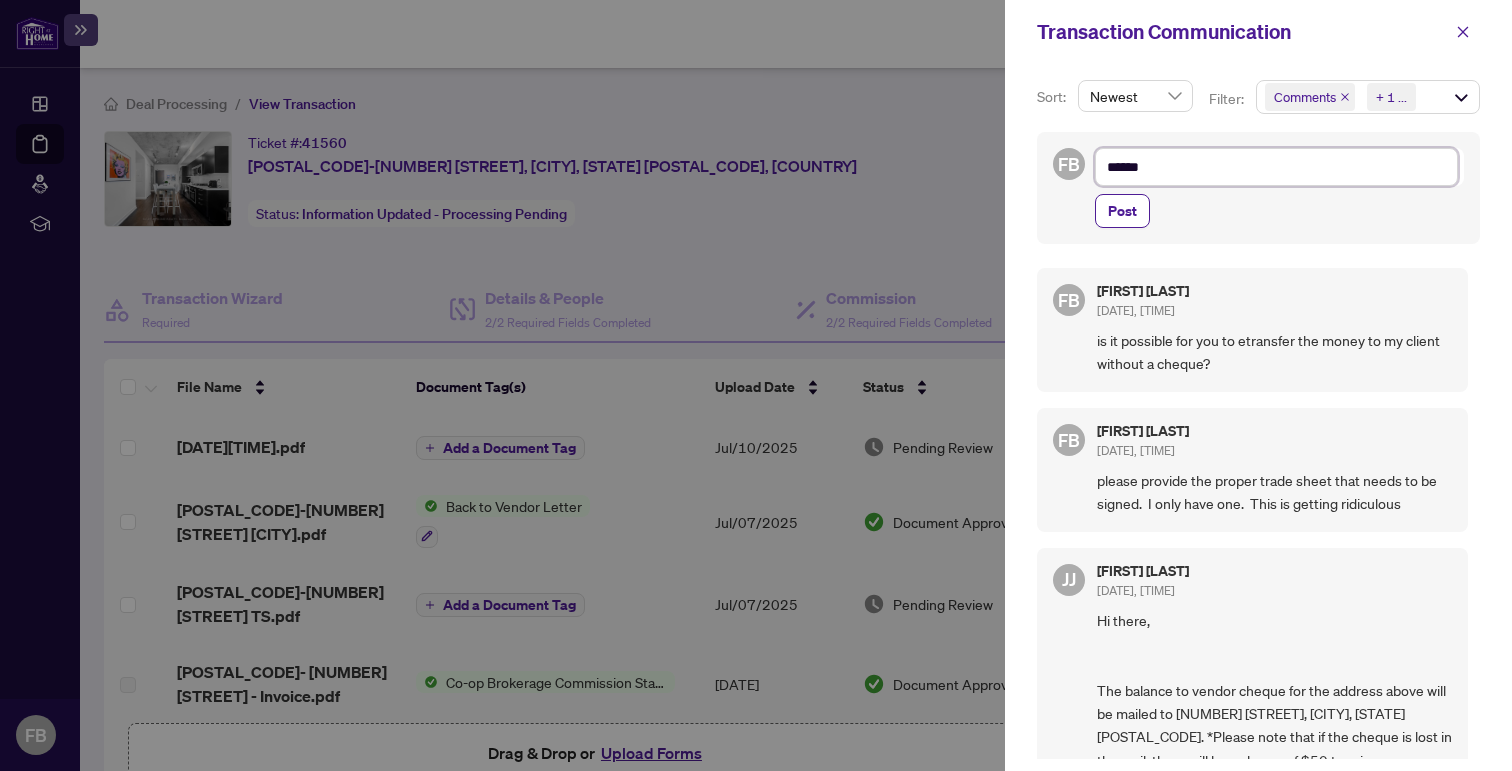 type on "*******" 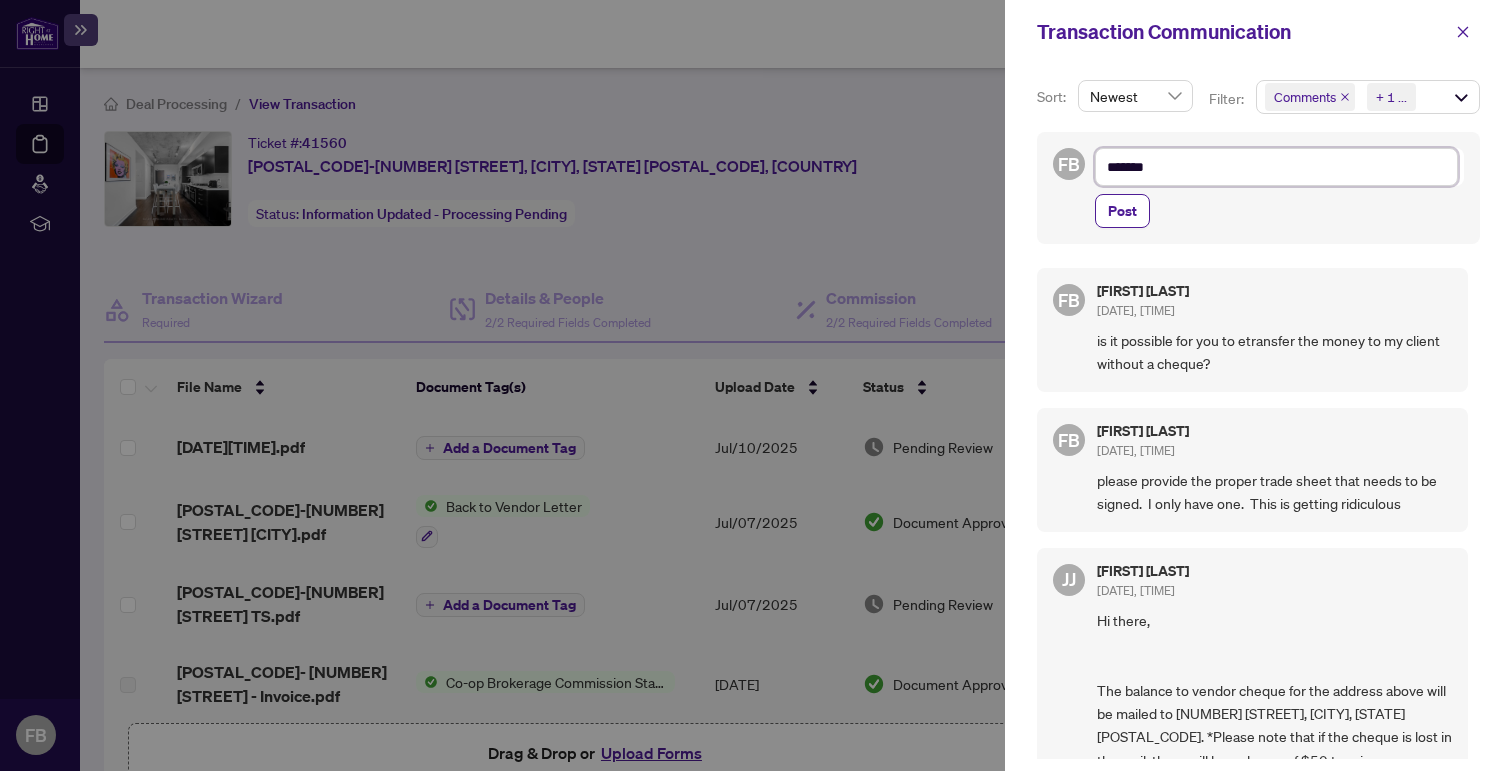 type on "********" 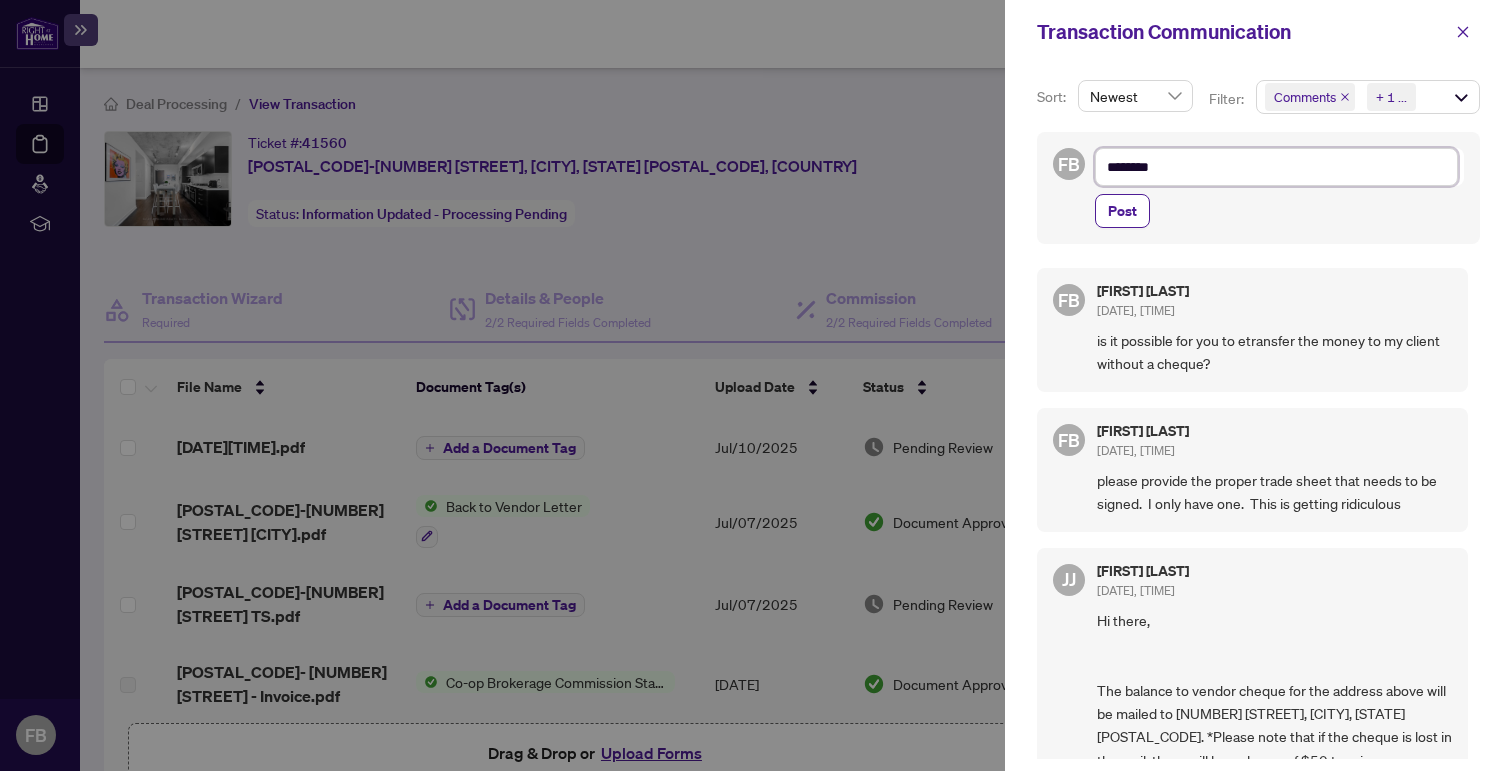 type on "*********" 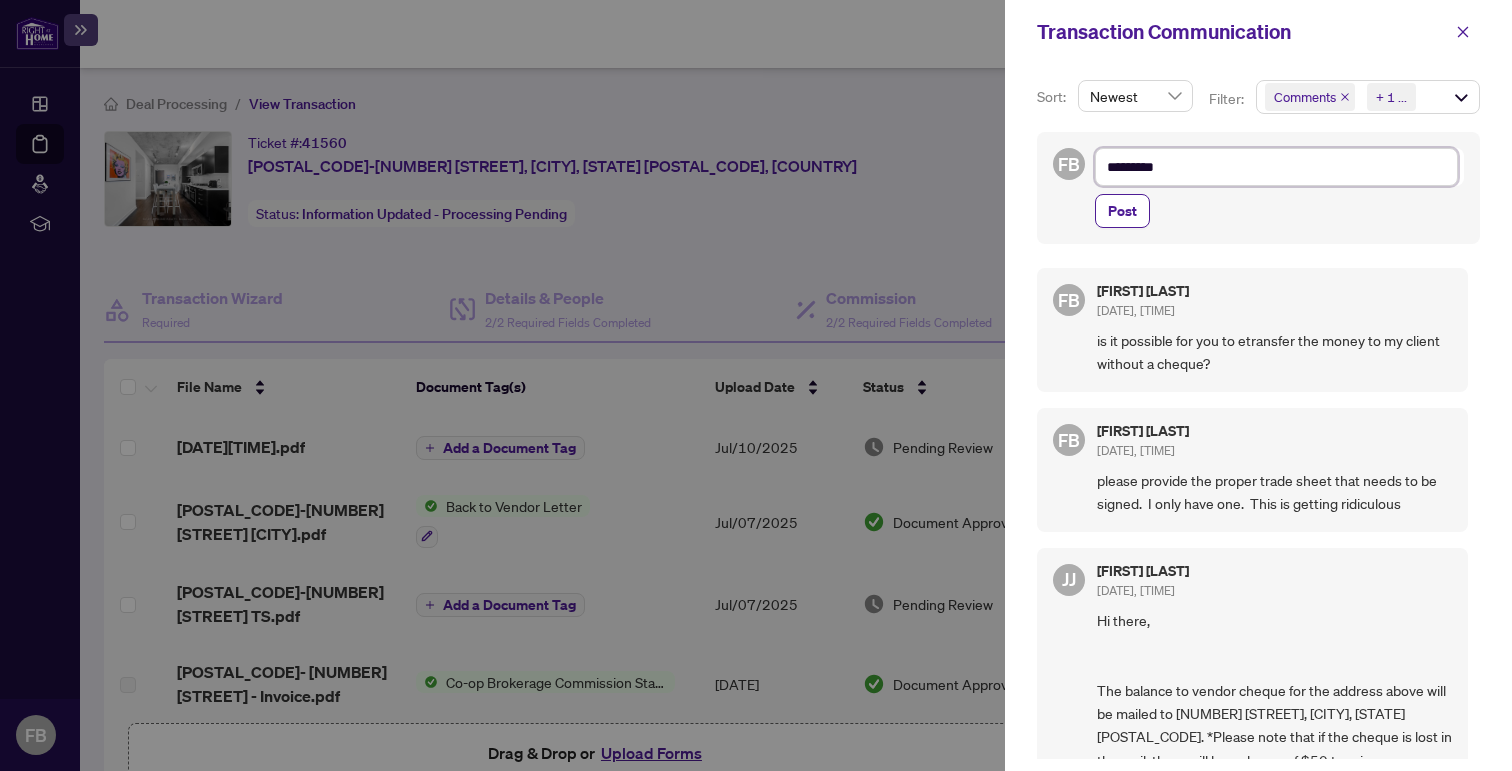 type on "**********" 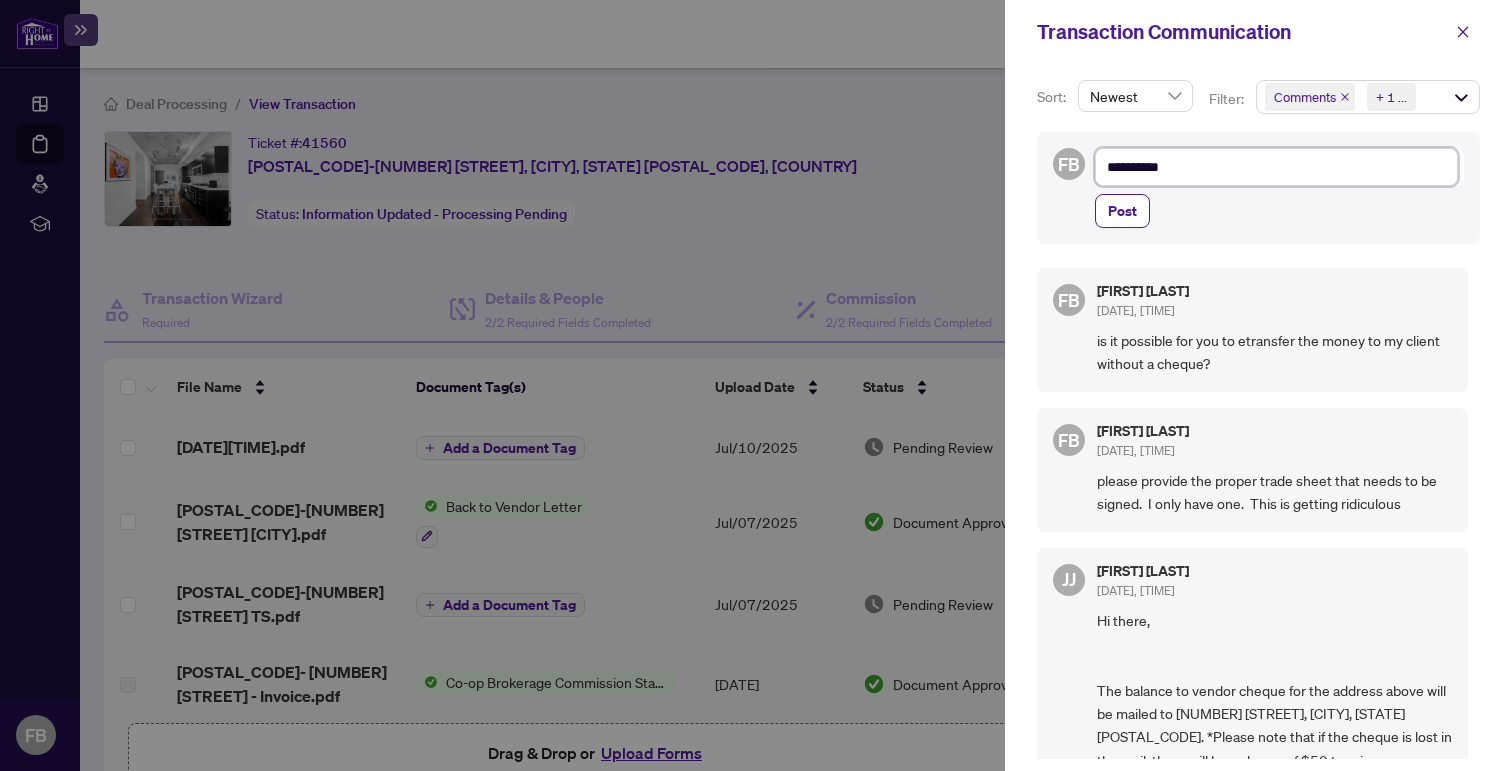 type on "**********" 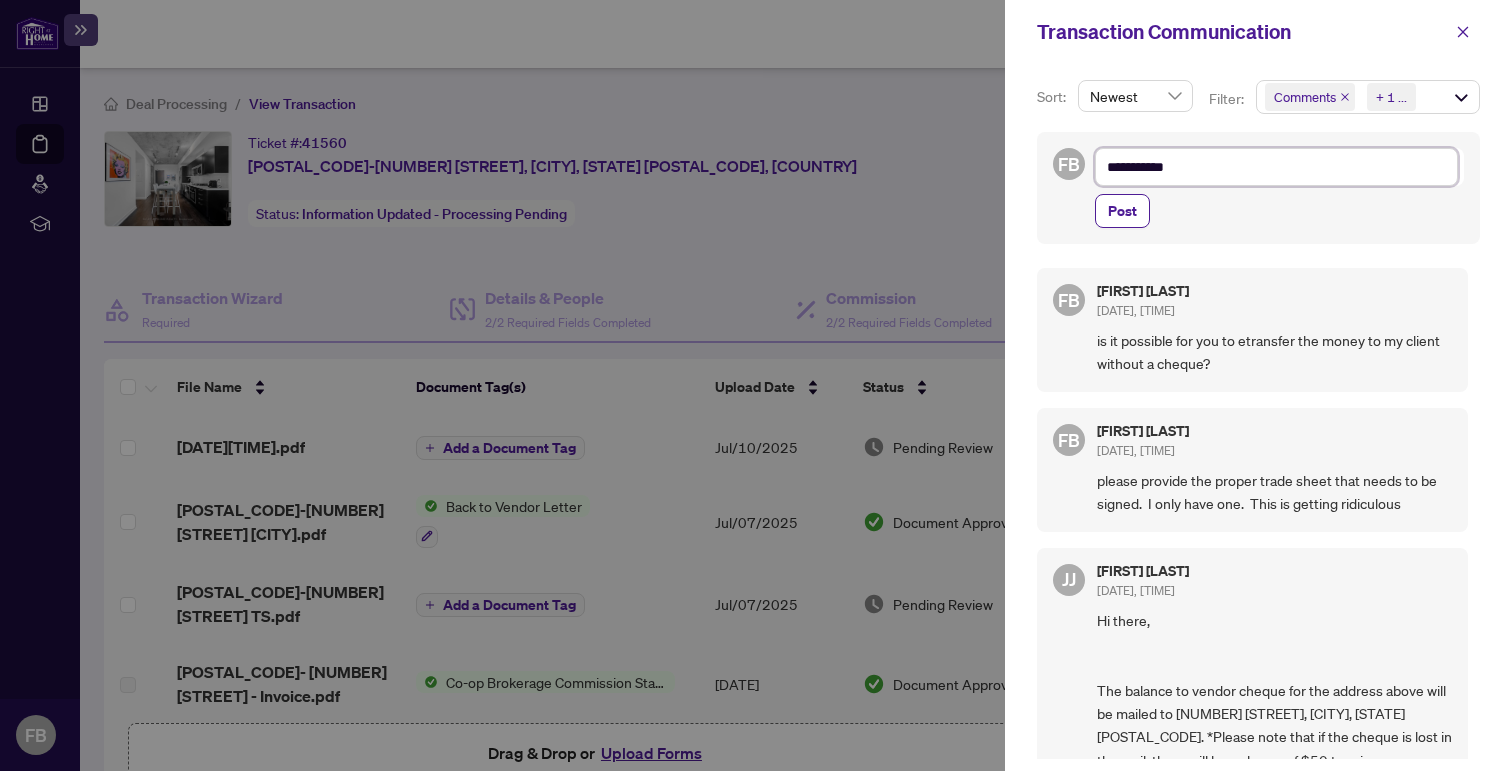 type on "**********" 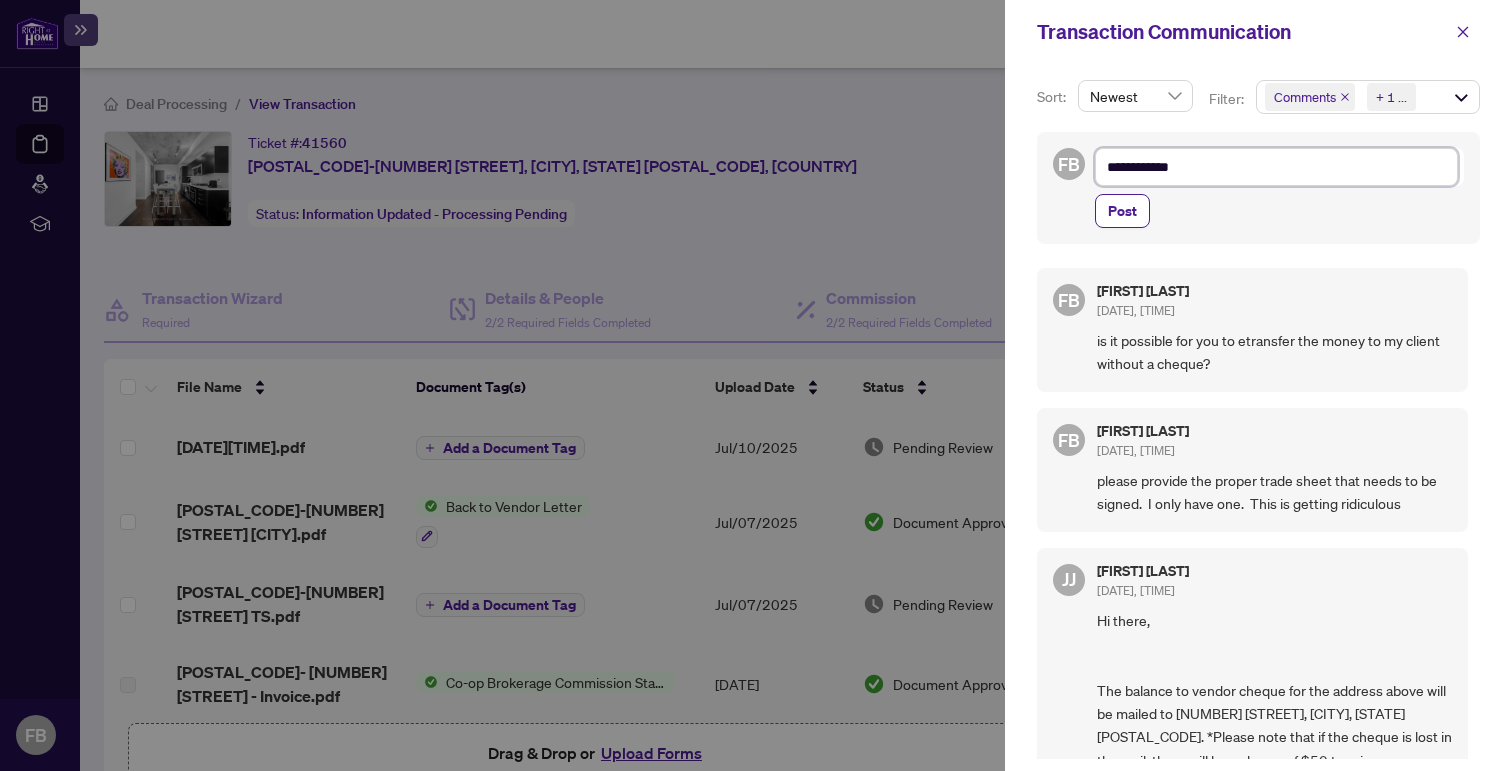 type on "**********" 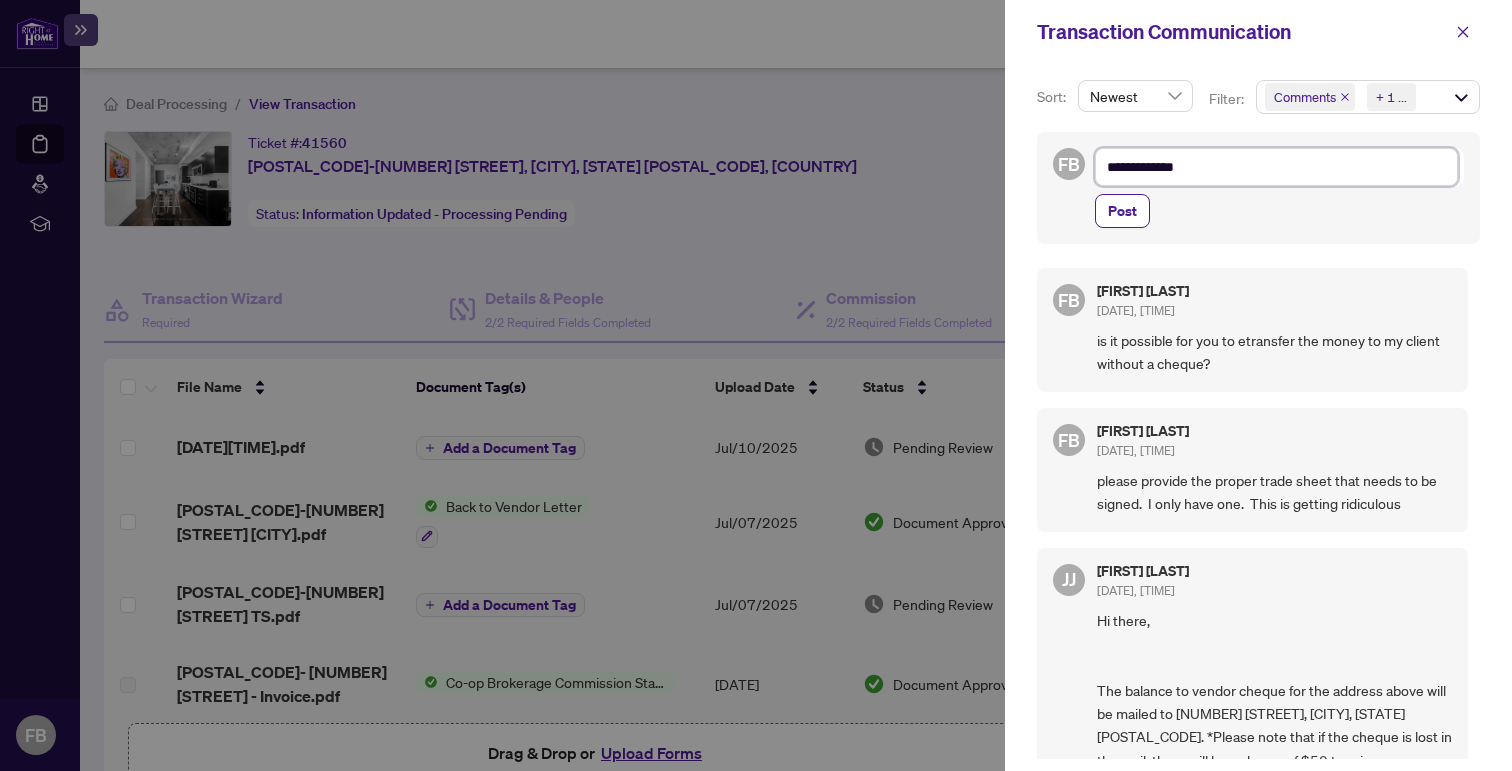 type on "**********" 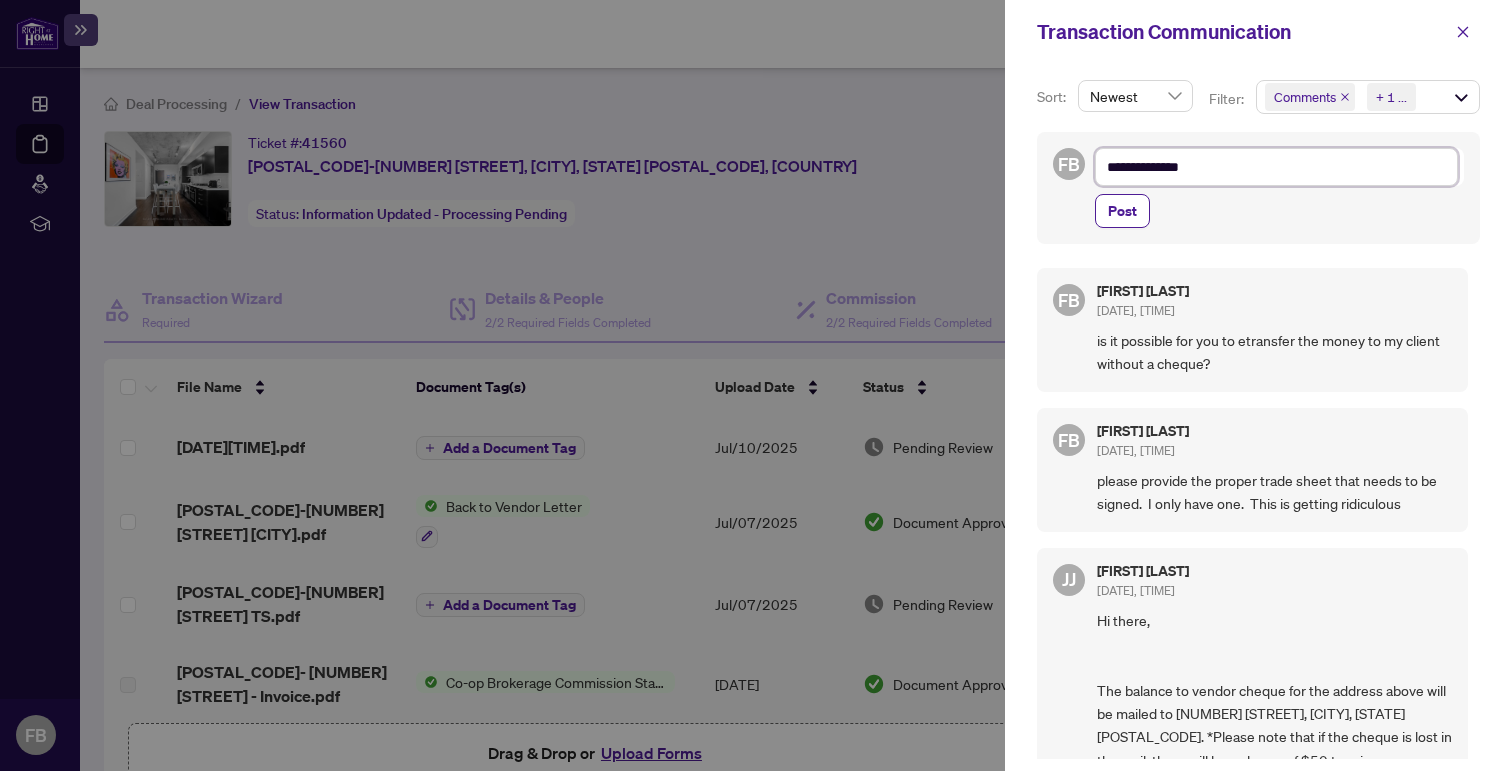 type on "**********" 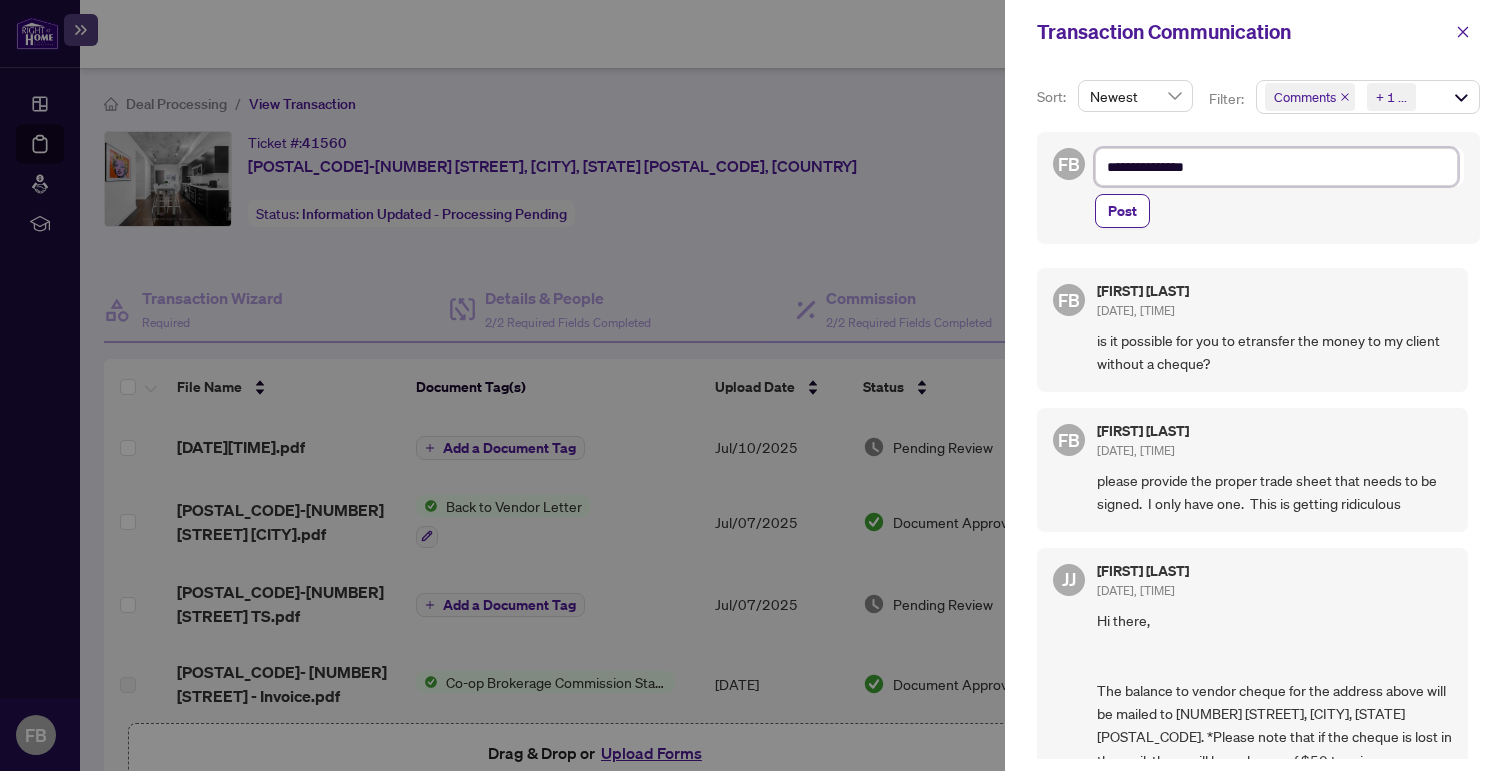 type on "**********" 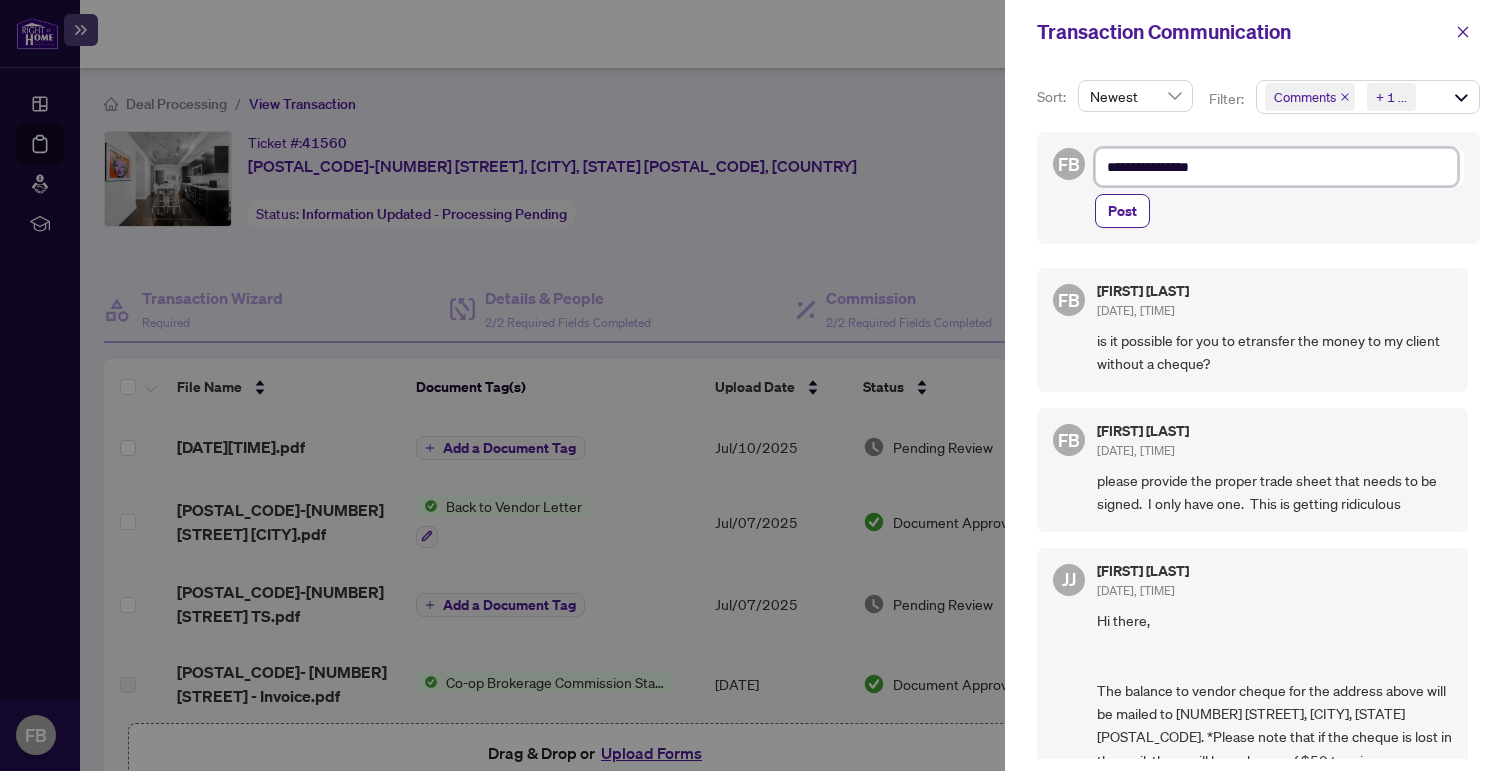 type on "**********" 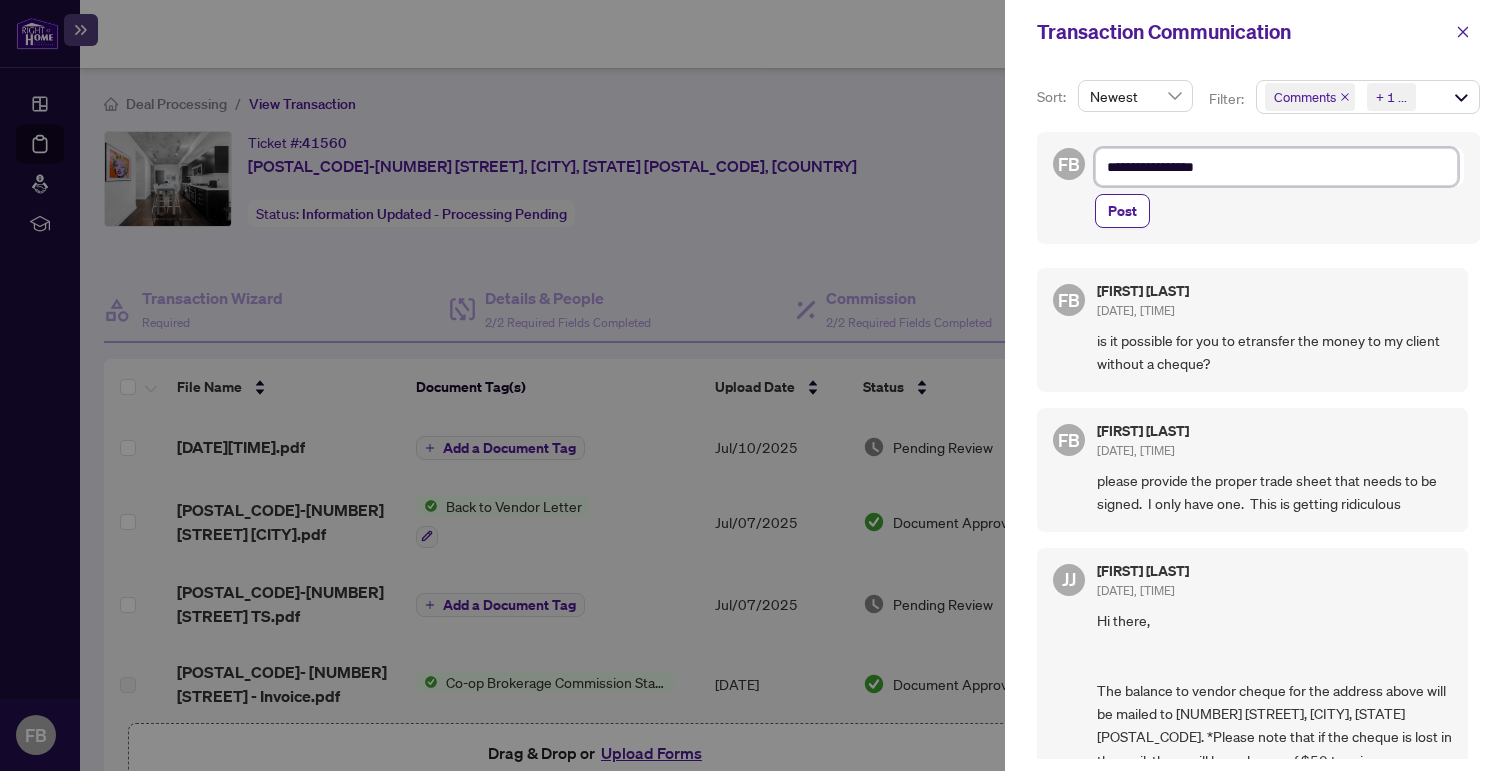 type on "**********" 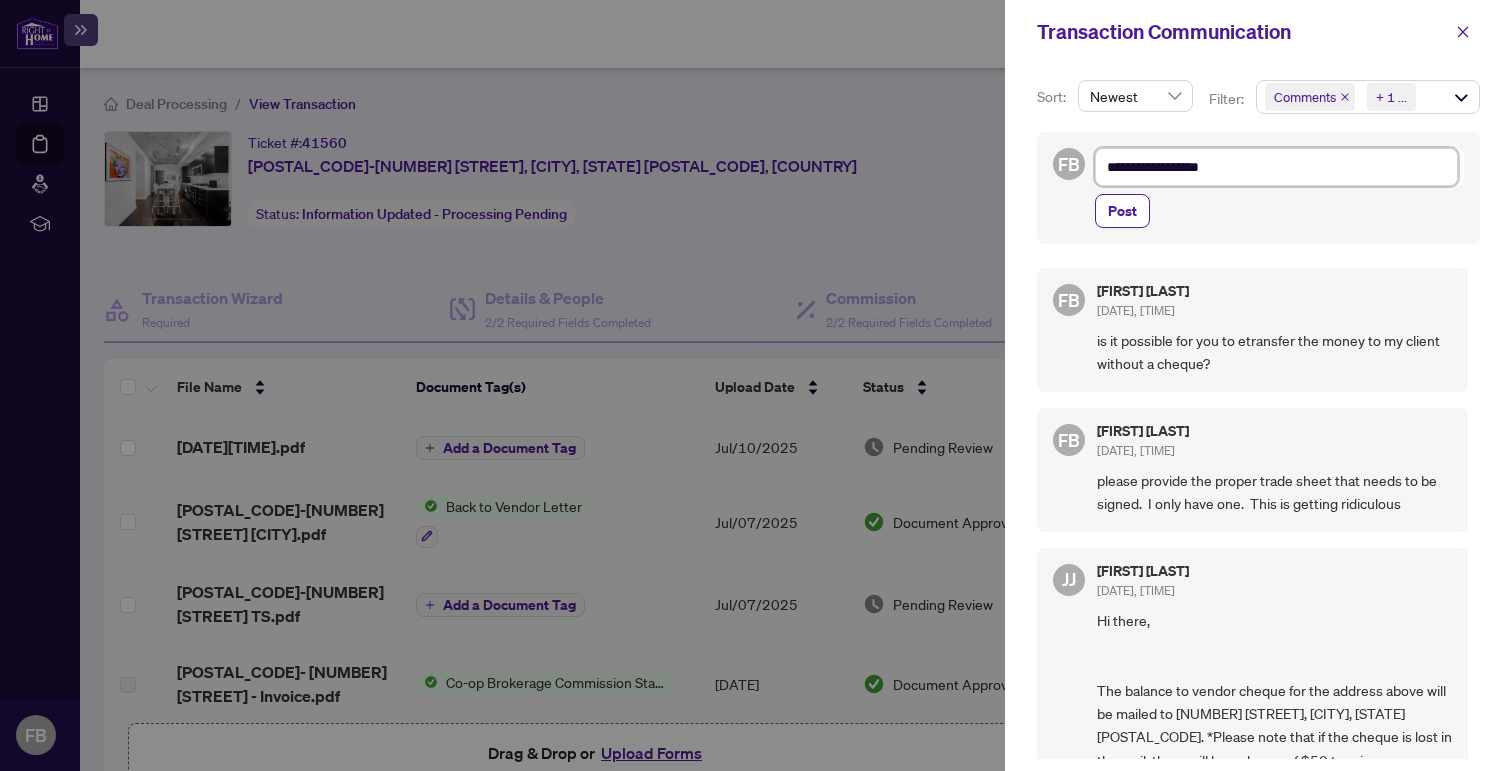 type on "**********" 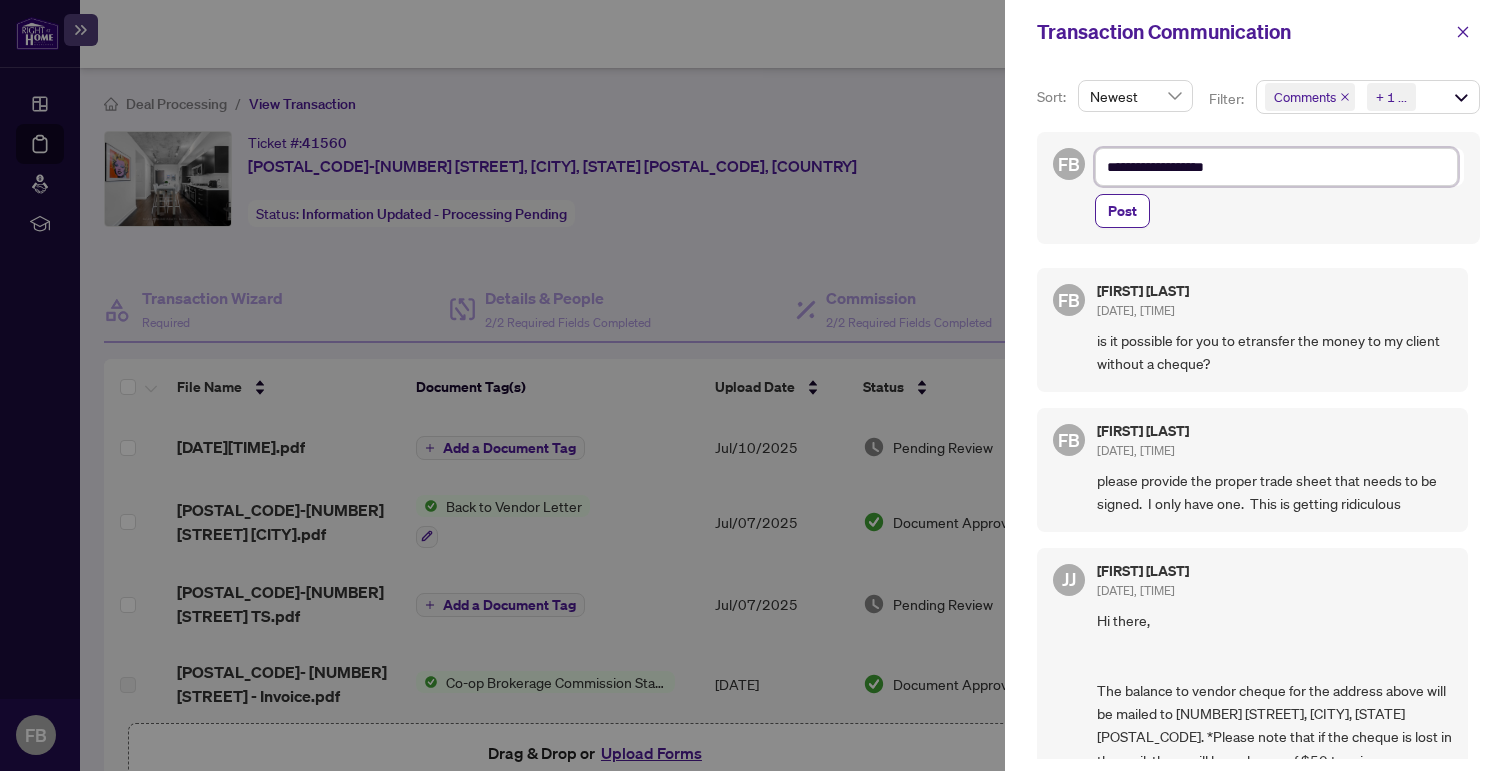type on "**********" 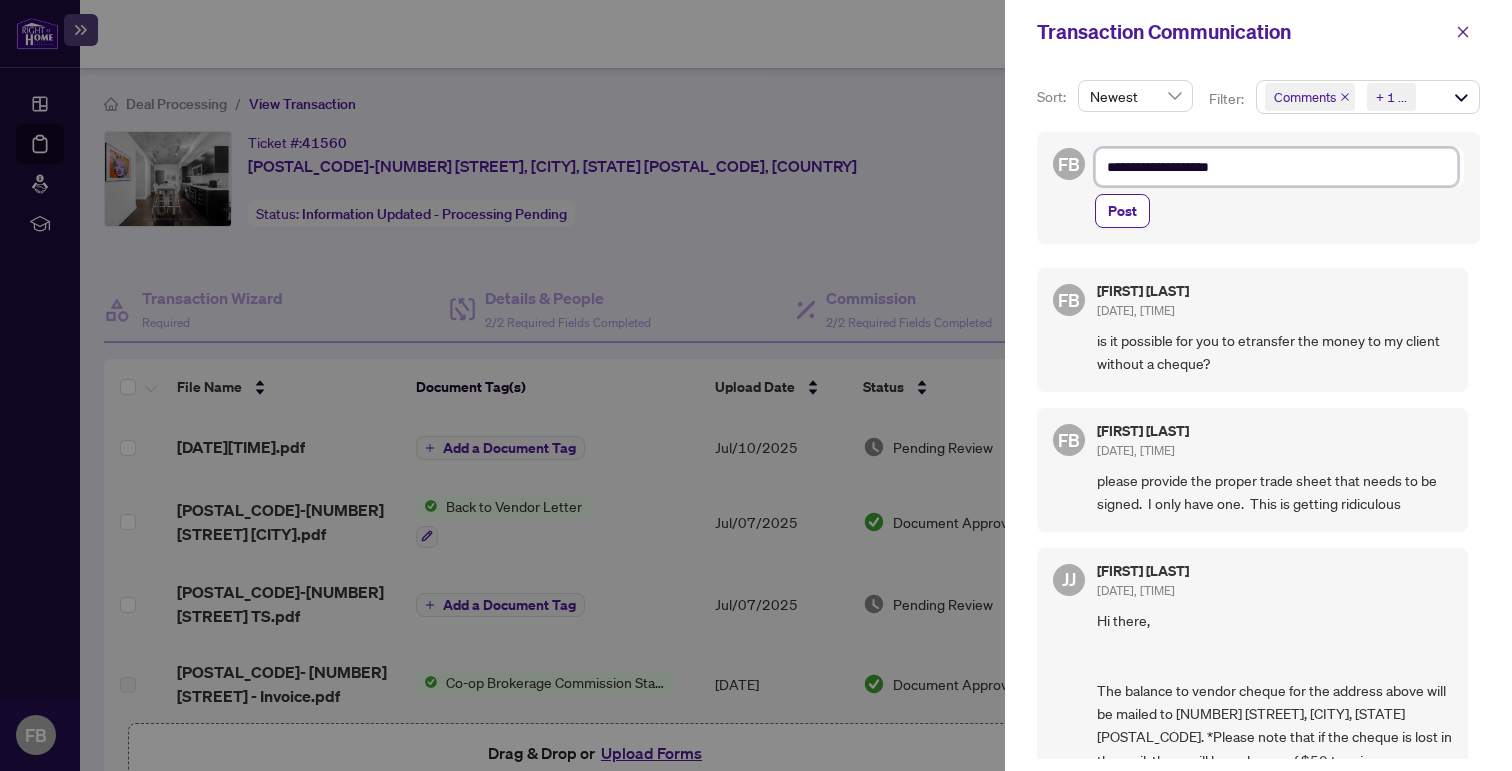 type on "**********" 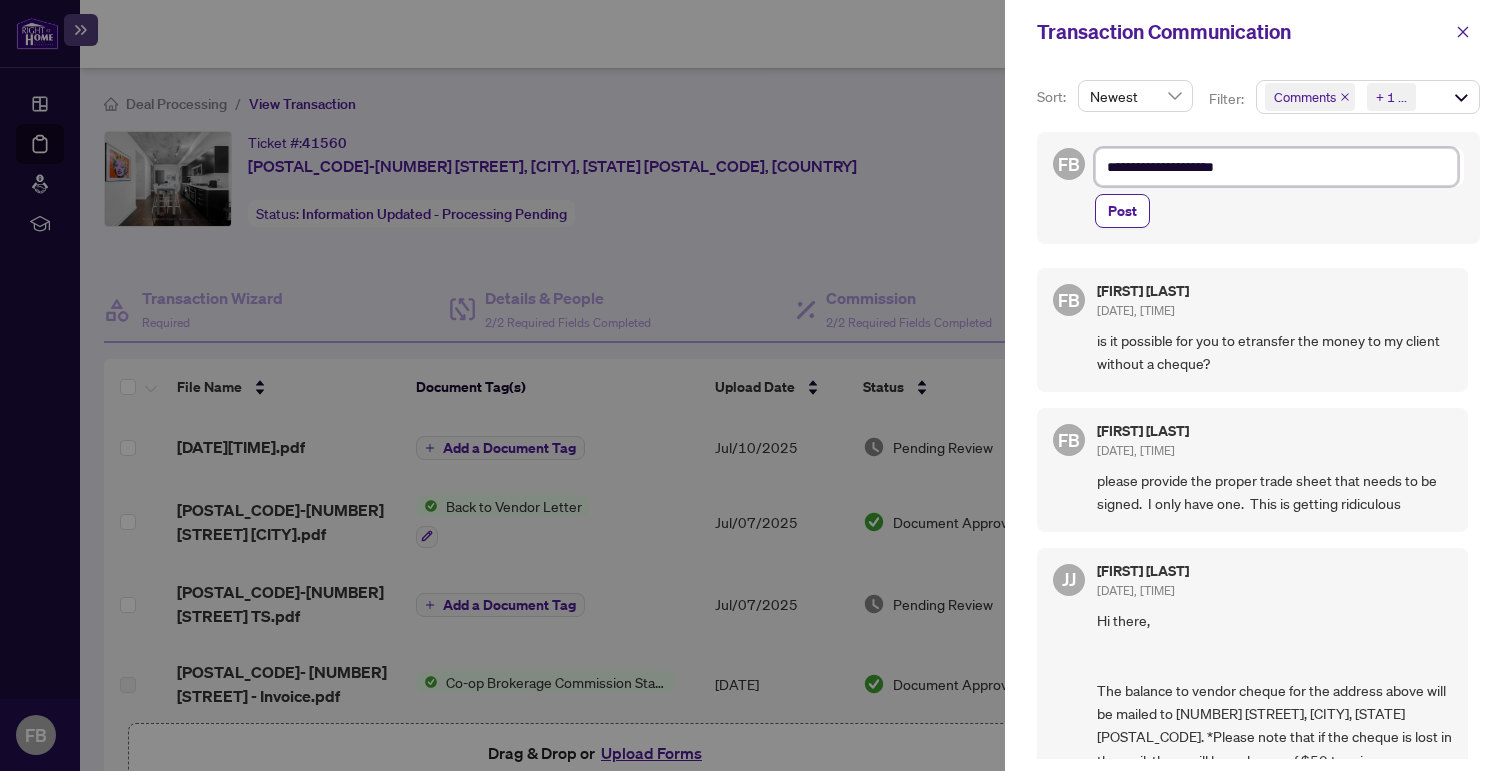 type on "**********" 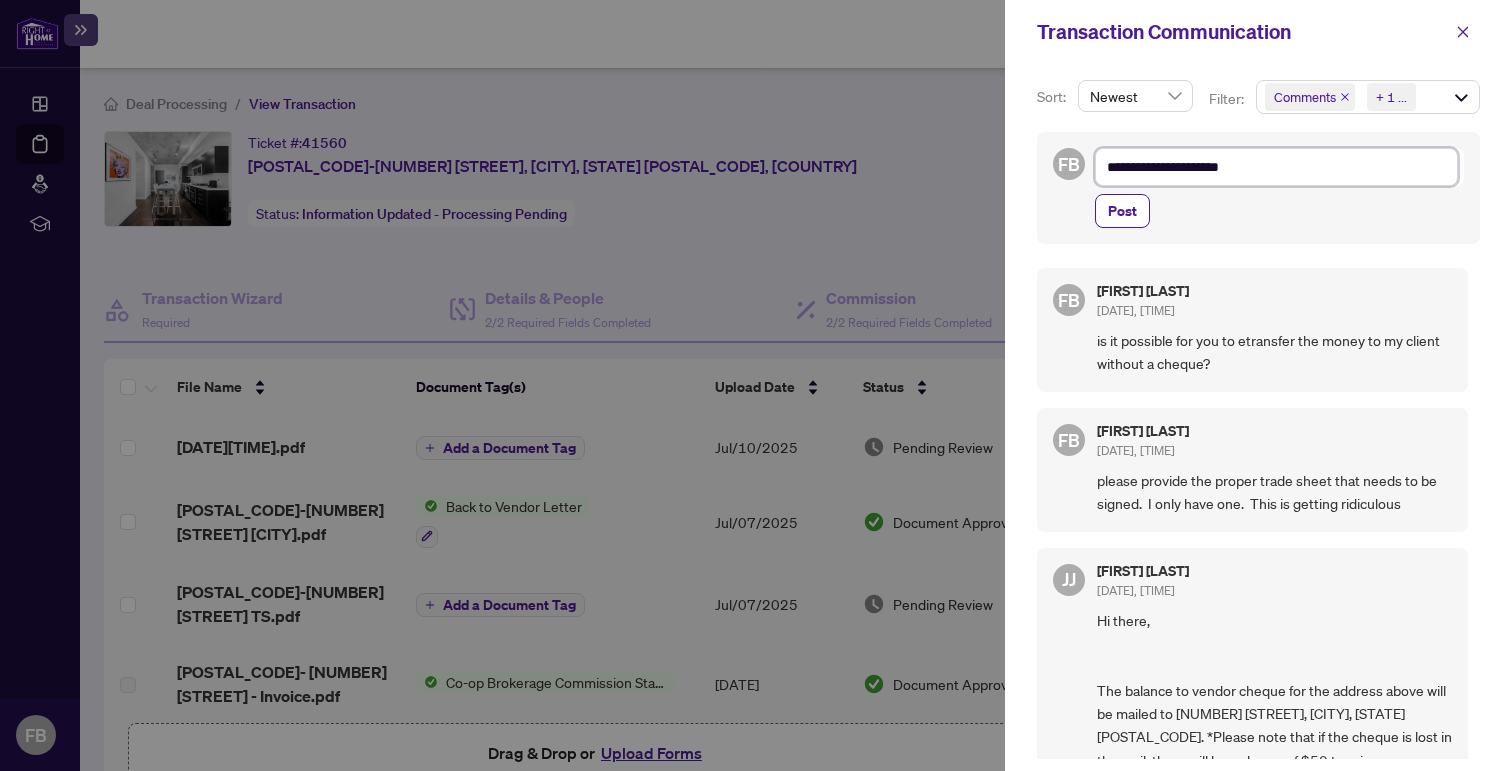 type on "**********" 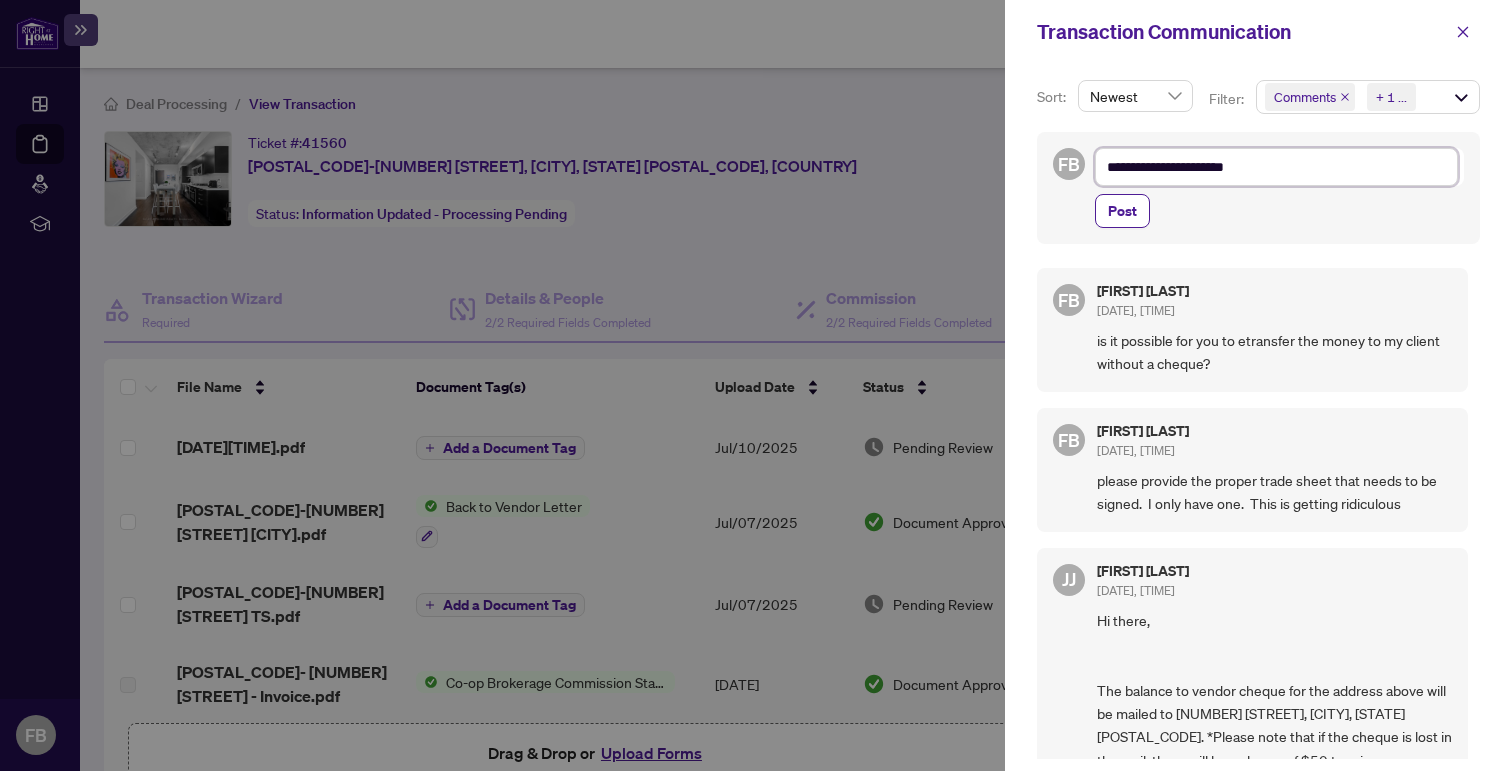 type on "**********" 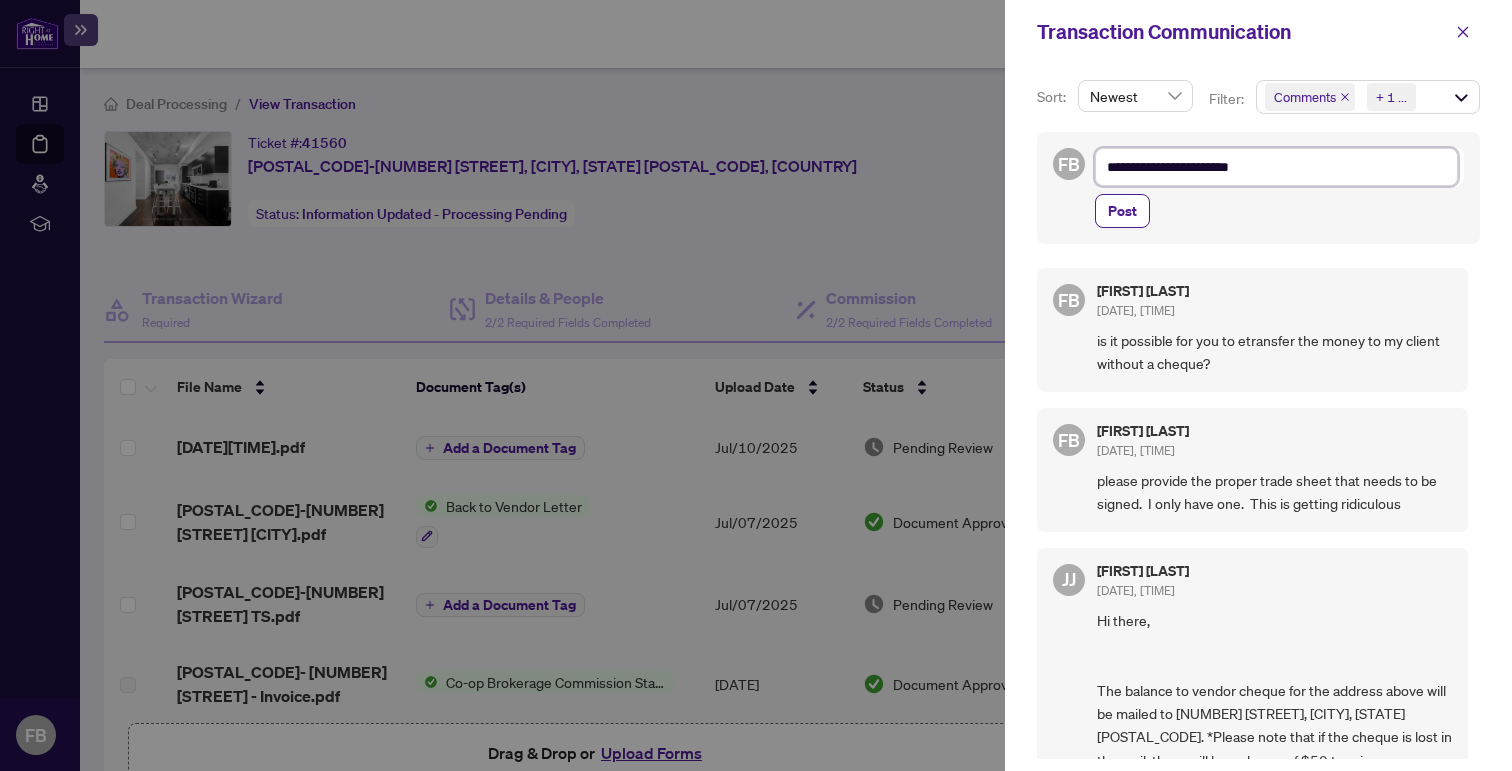 type on "**********" 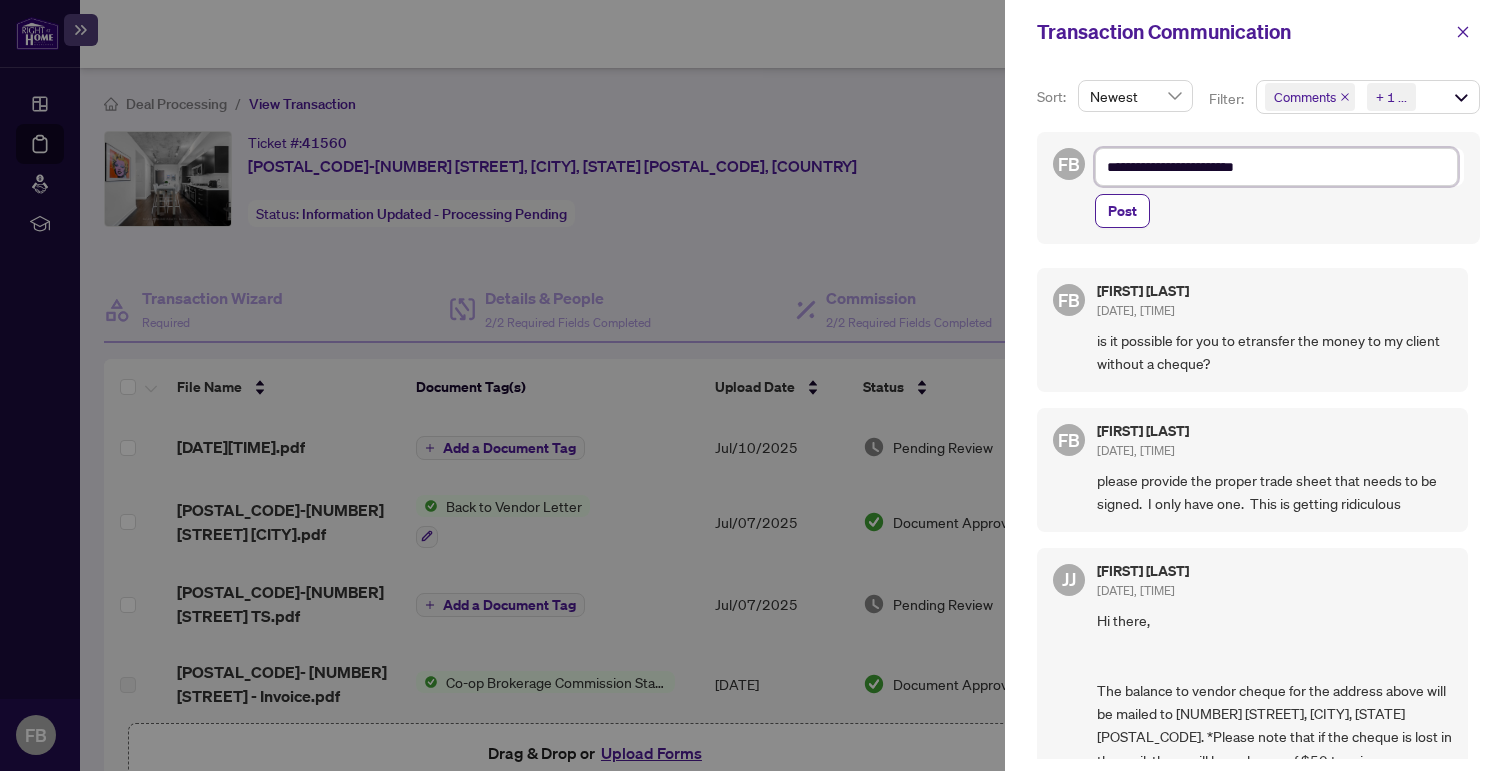 type on "**********" 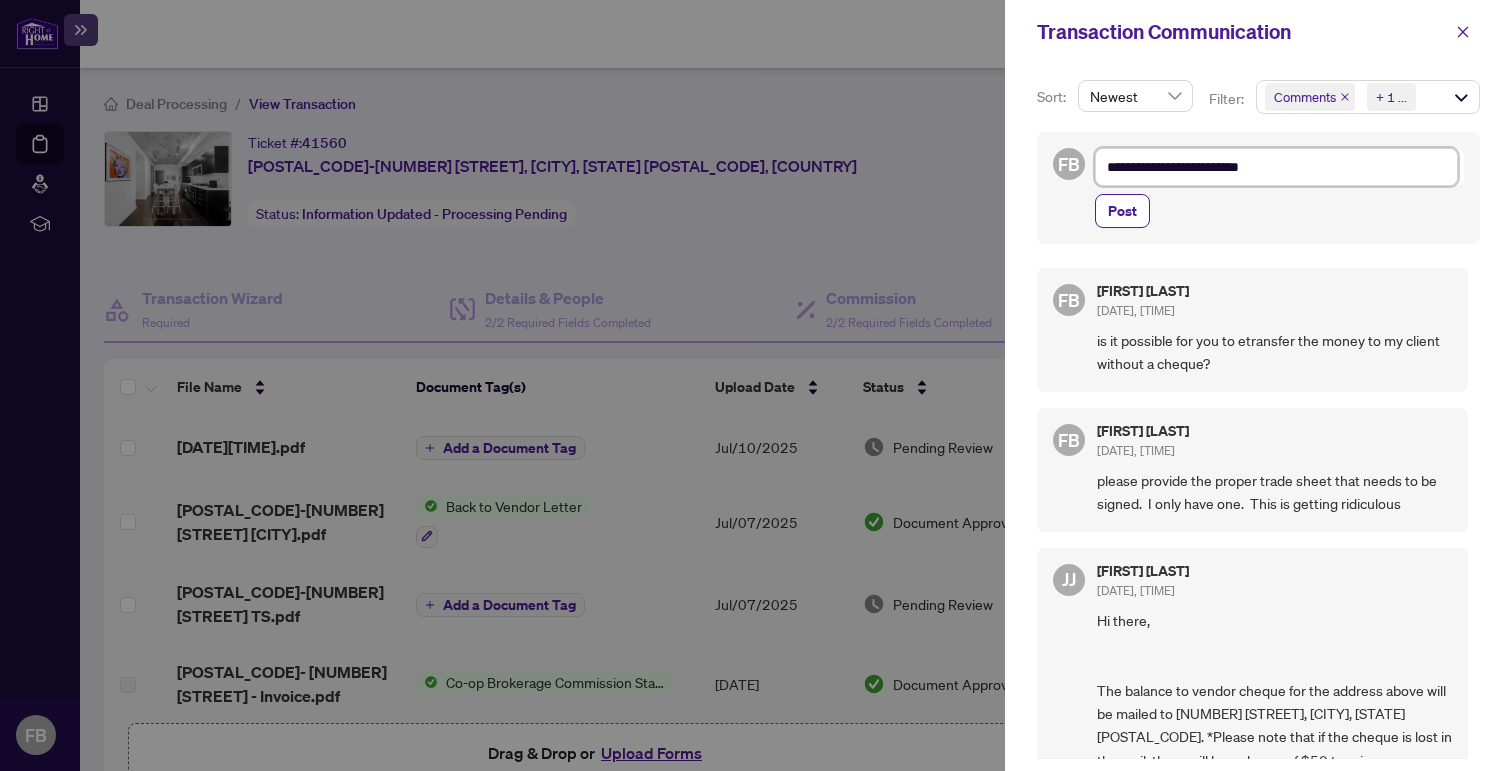 type on "**********" 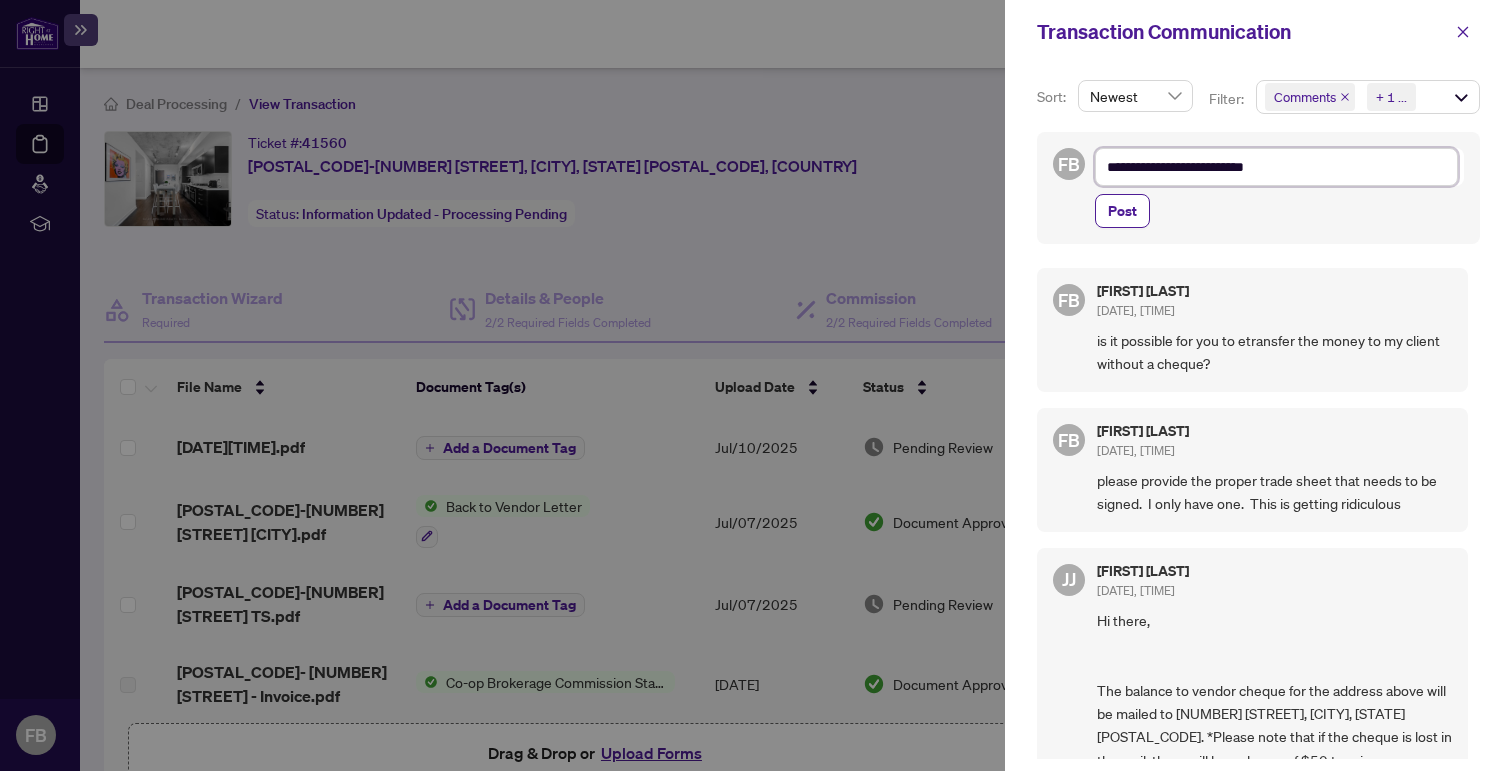 type on "**********" 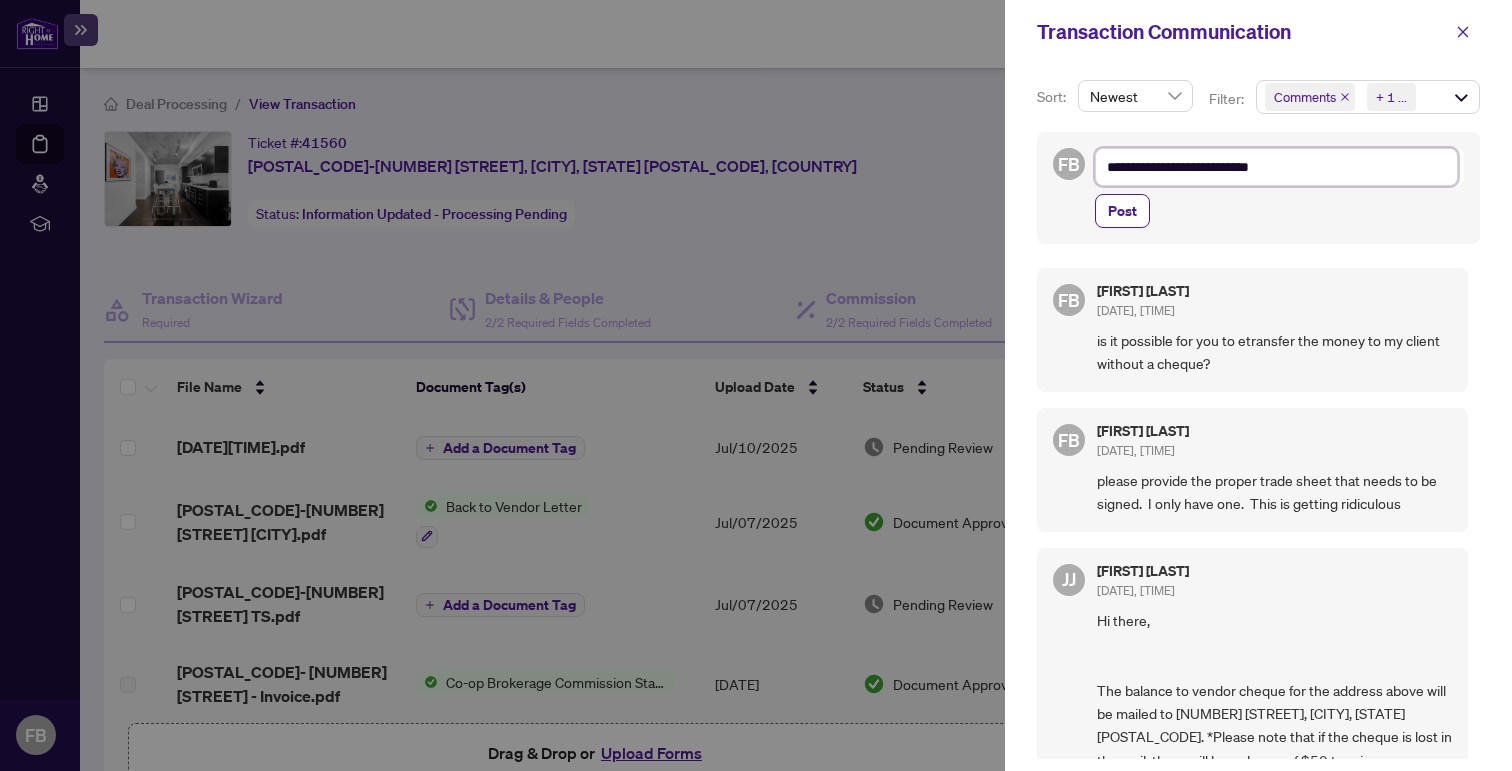 type on "**********" 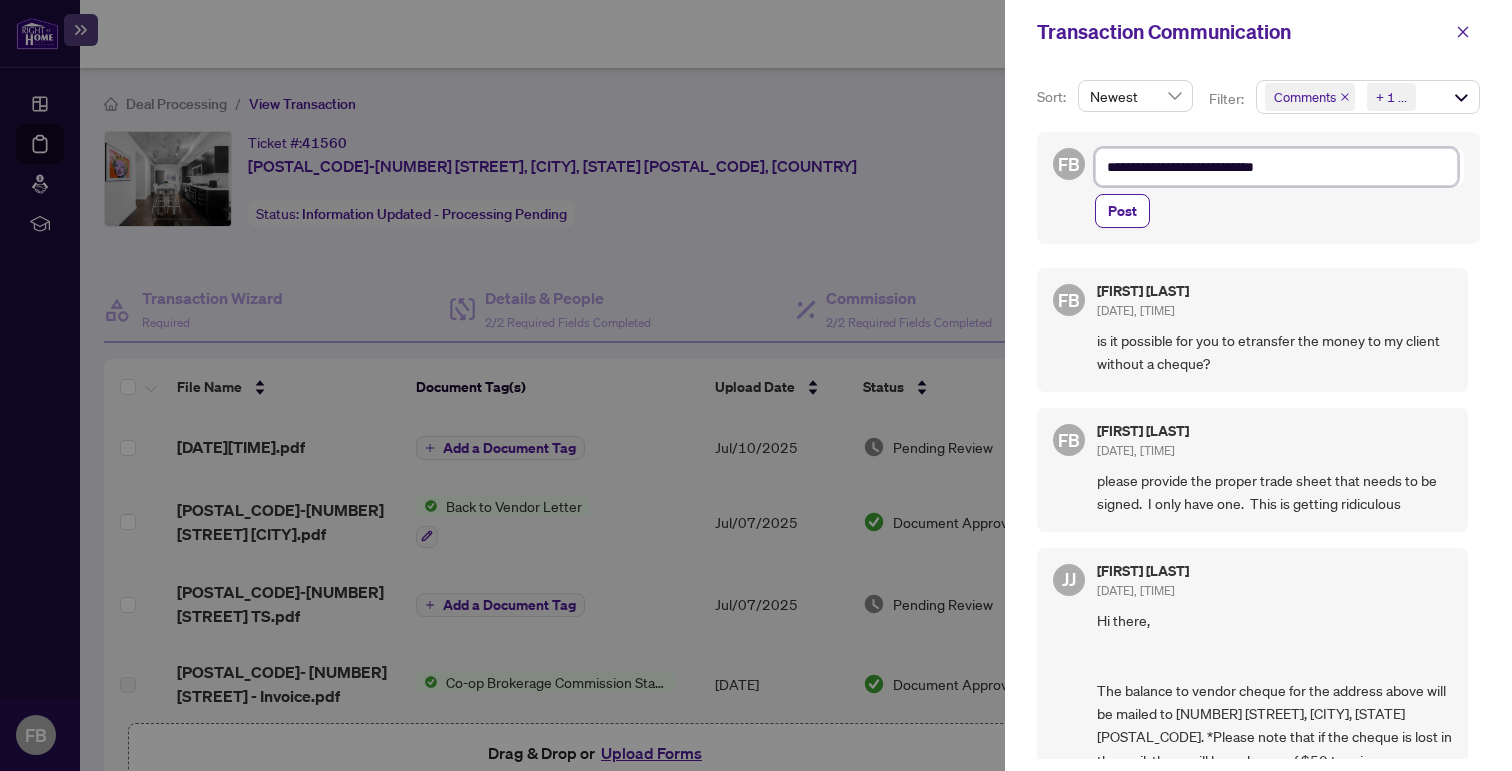 type on "**********" 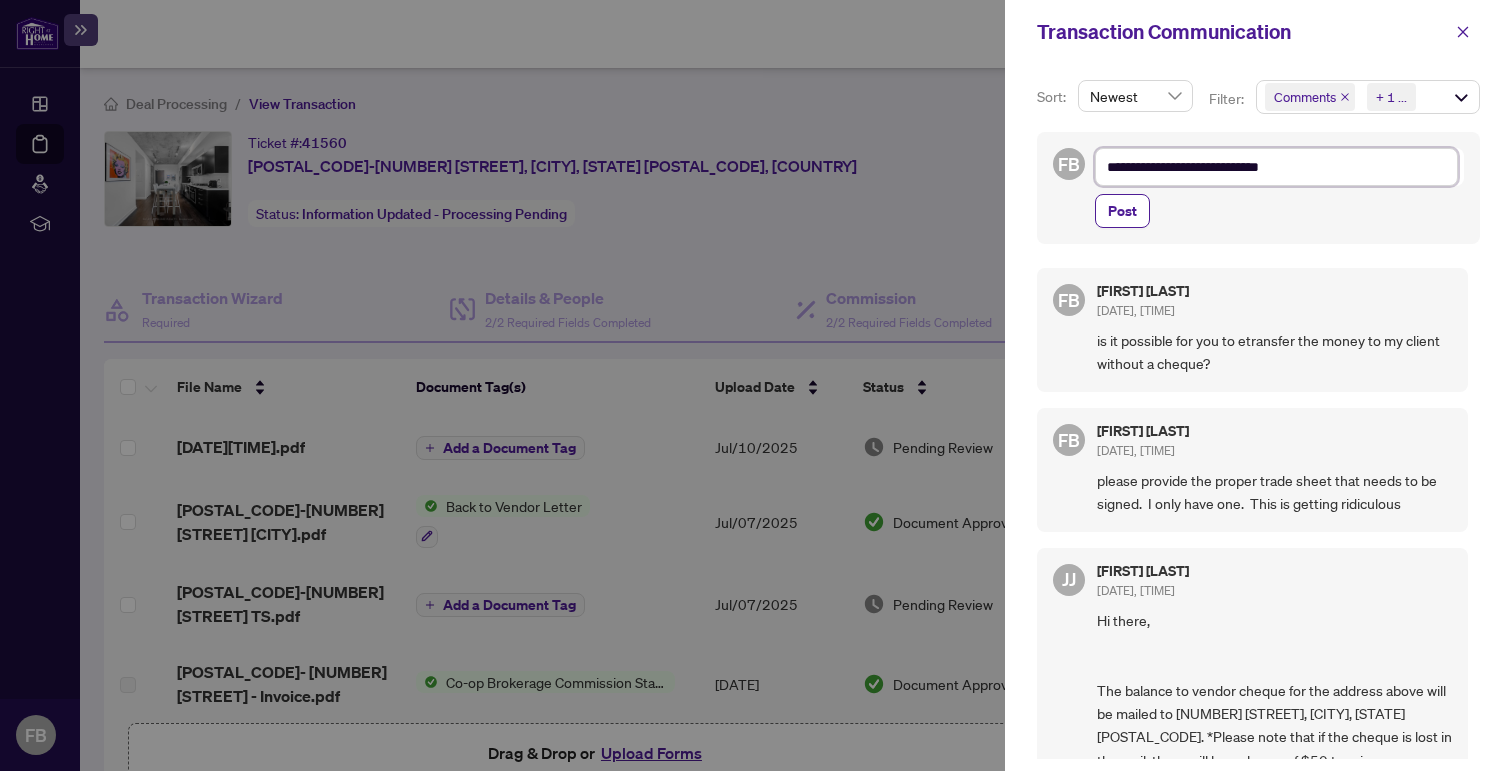 type on "**********" 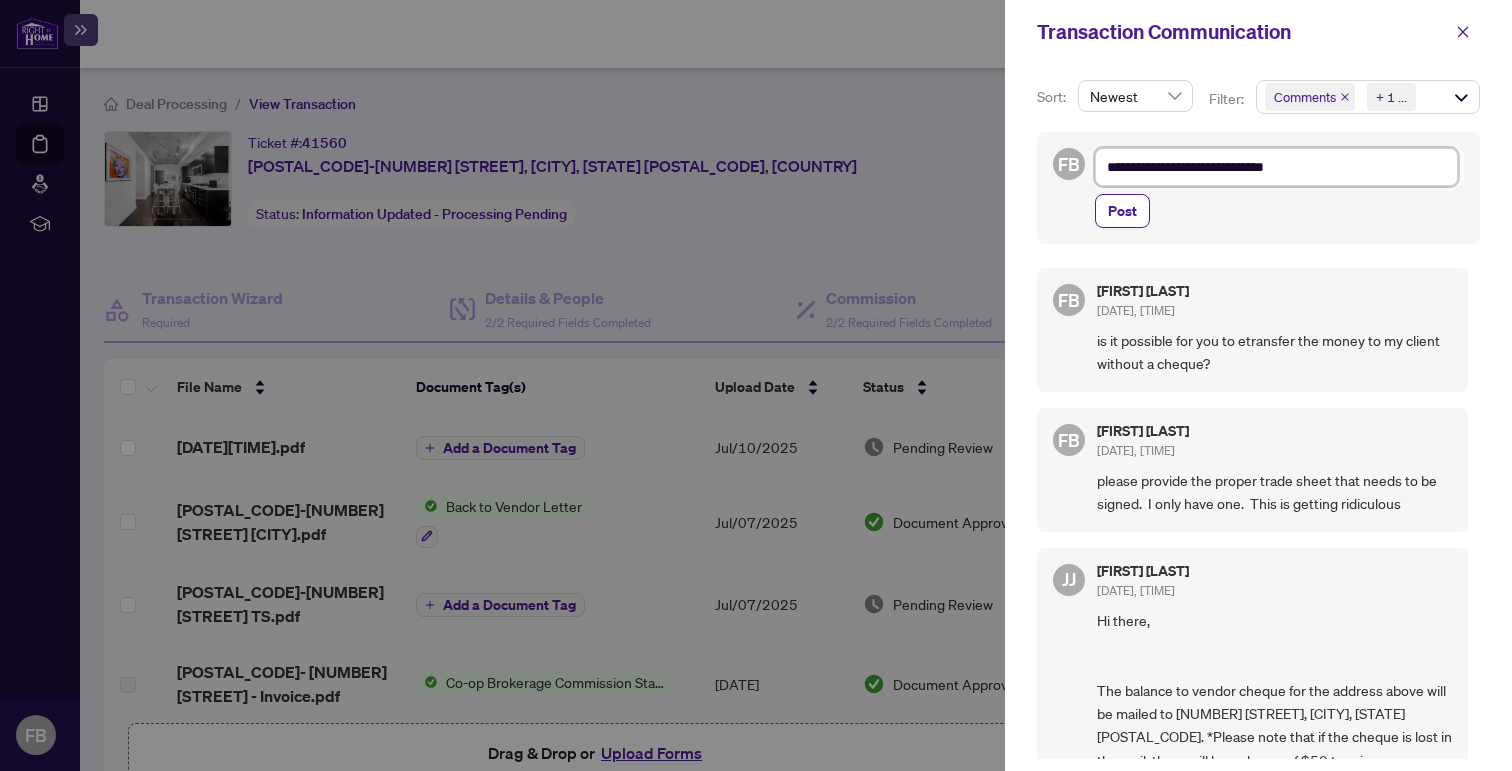 type on "**********" 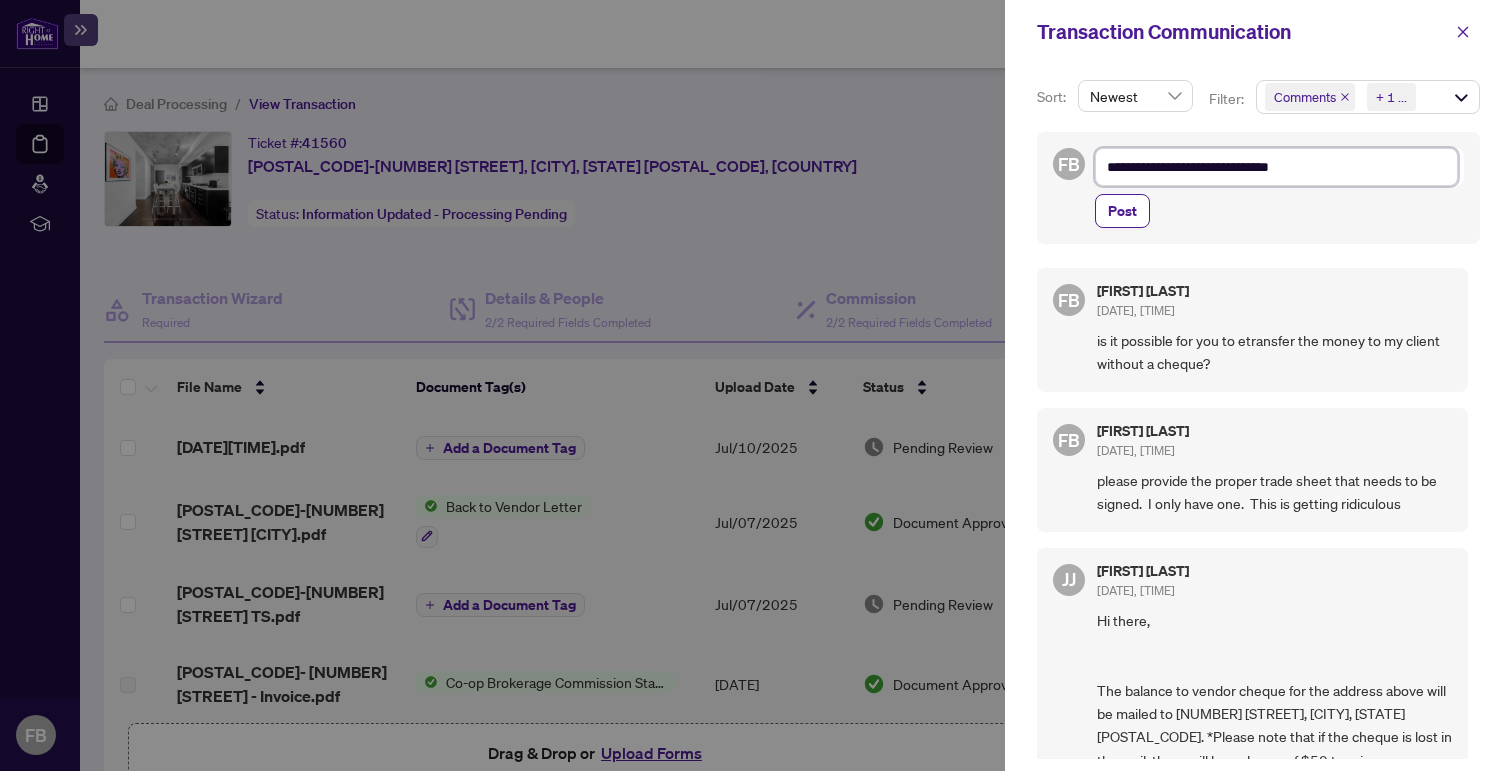 type on "**********" 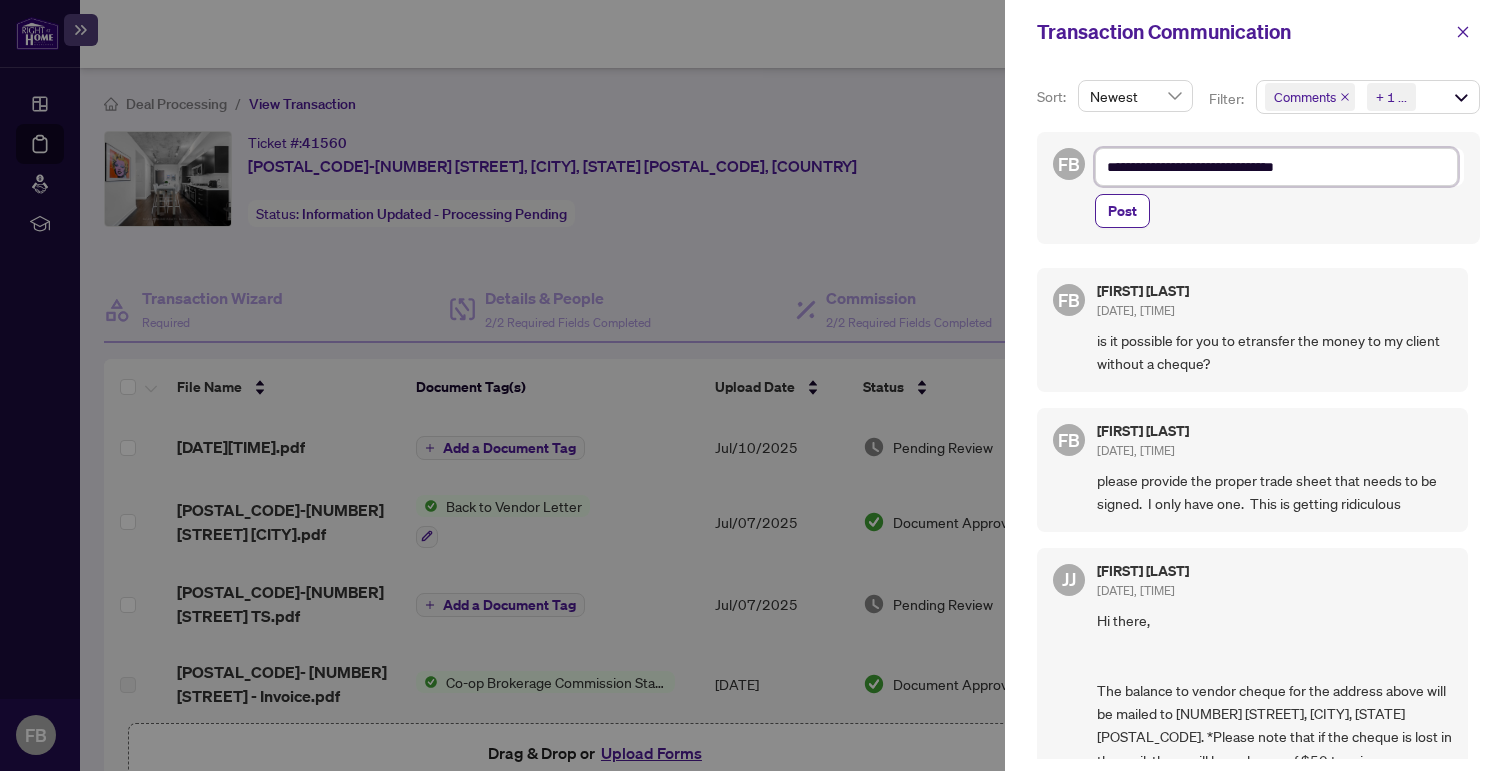 type on "**********" 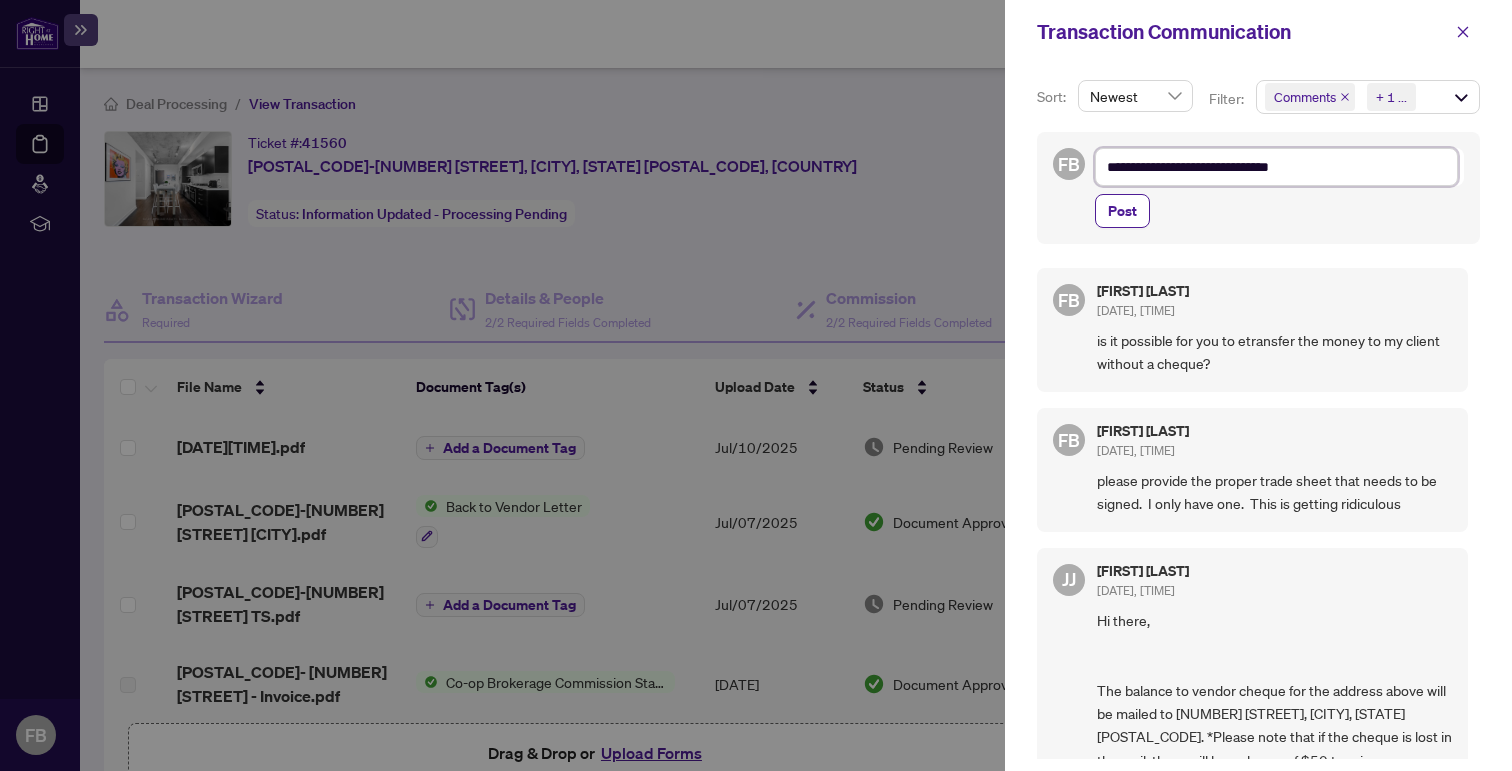 type on "**********" 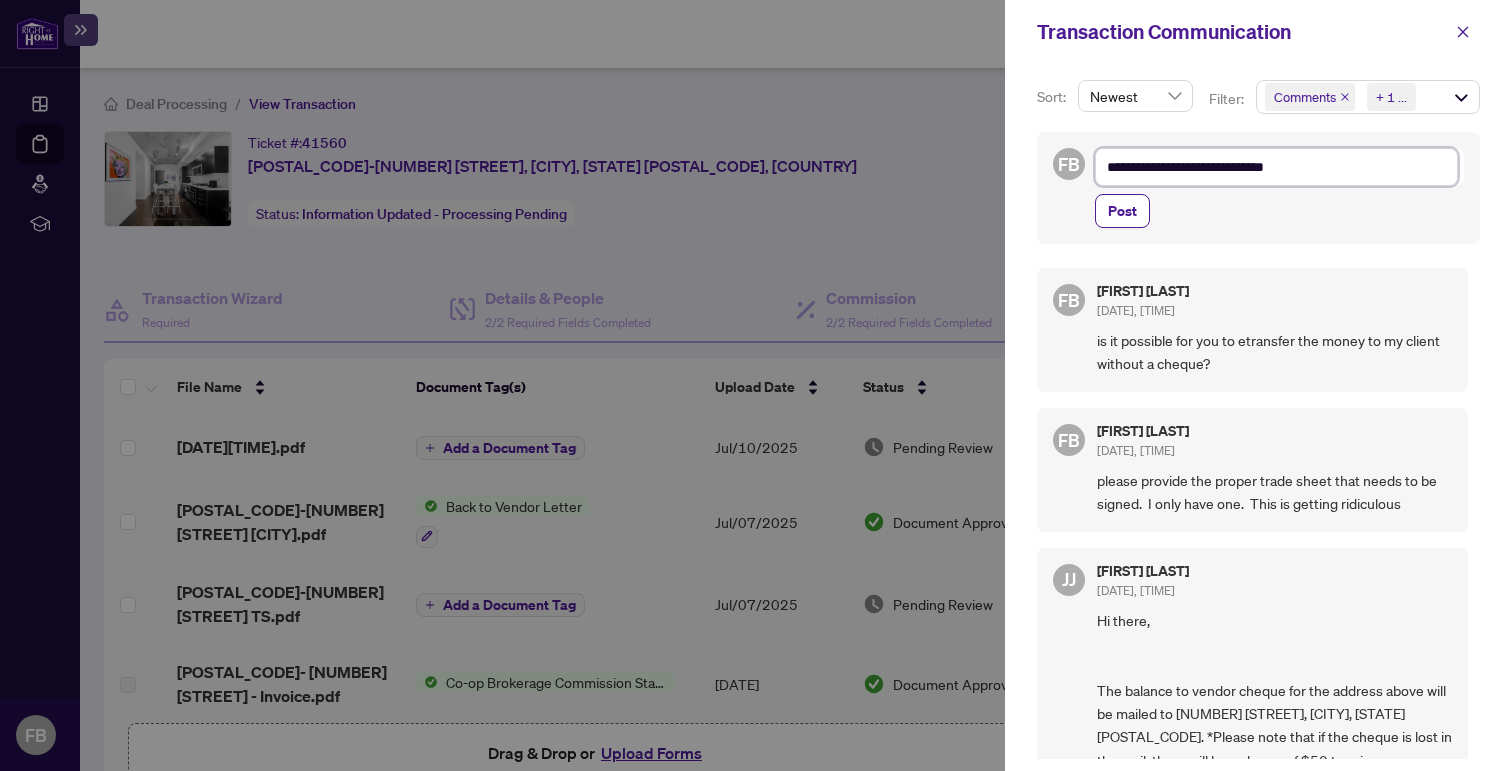 type on "**********" 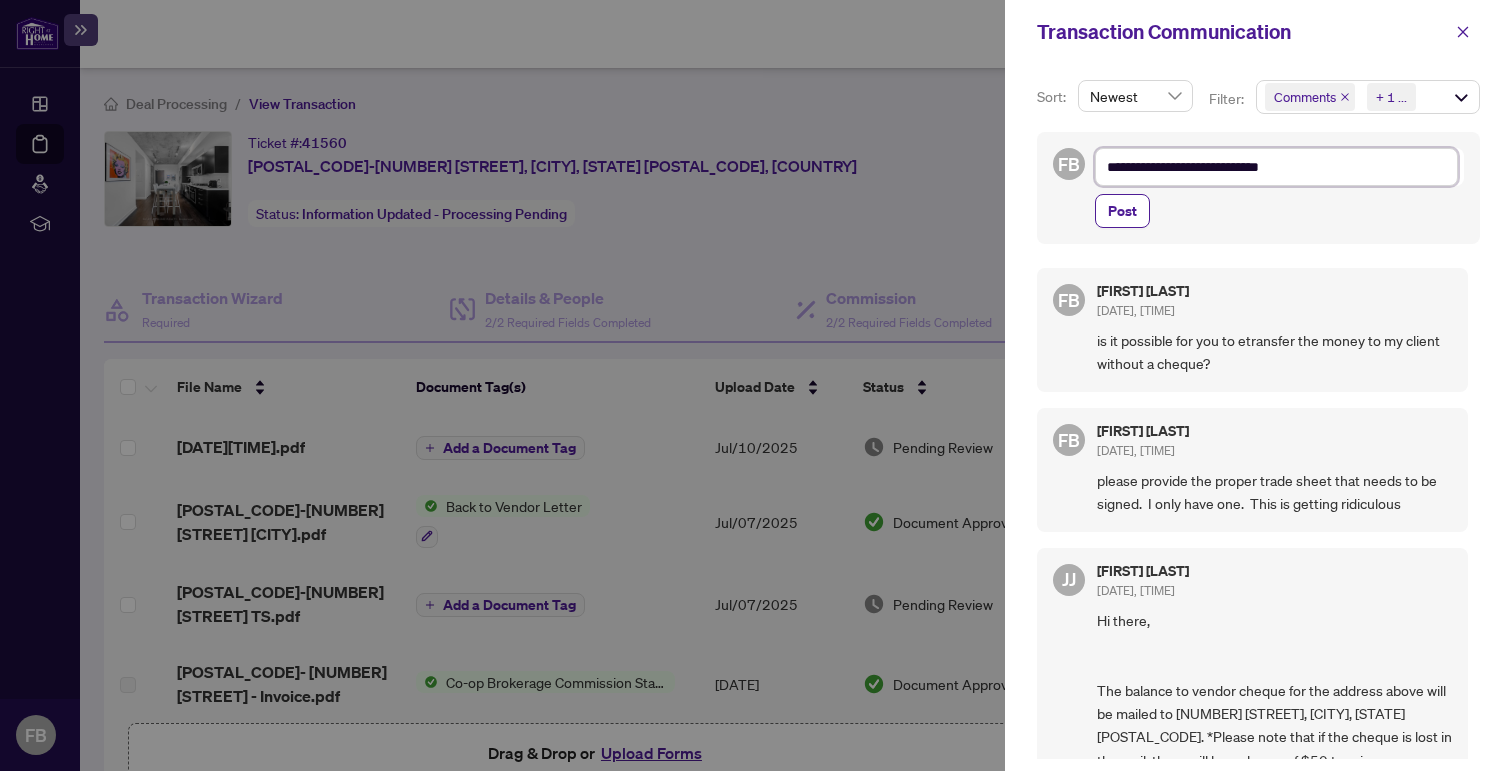 type on "**********" 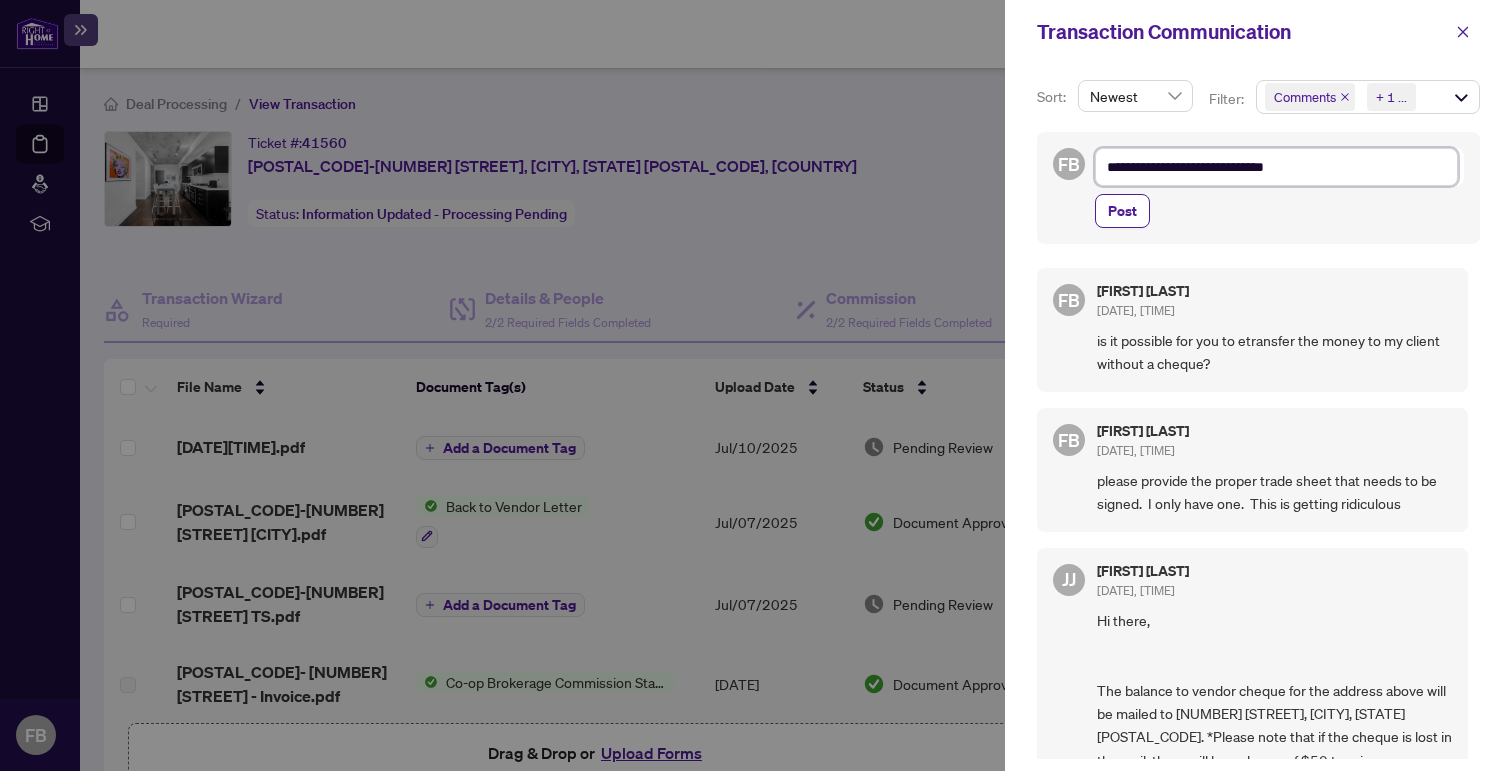 type on "**********" 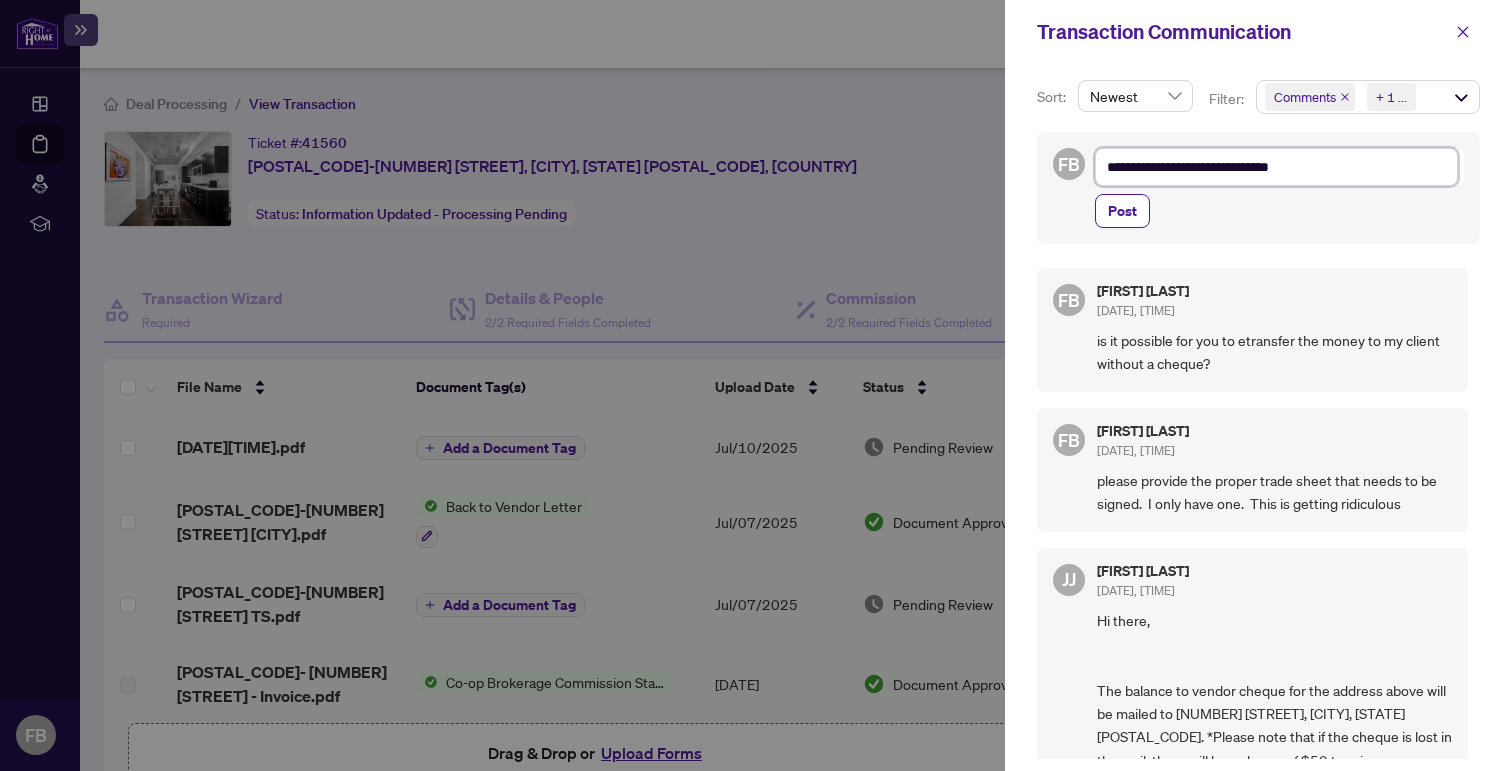 type on "**********" 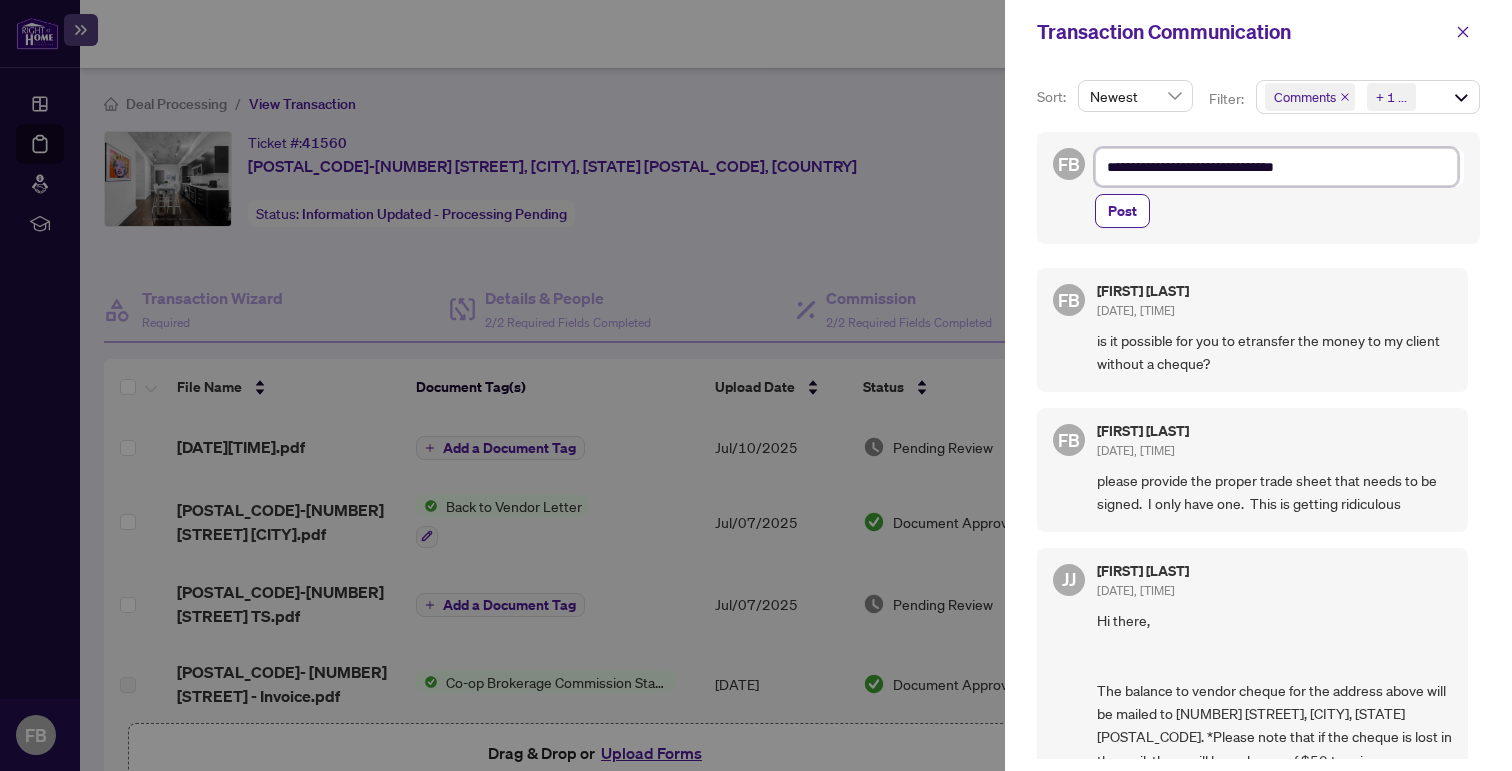 type on "**********" 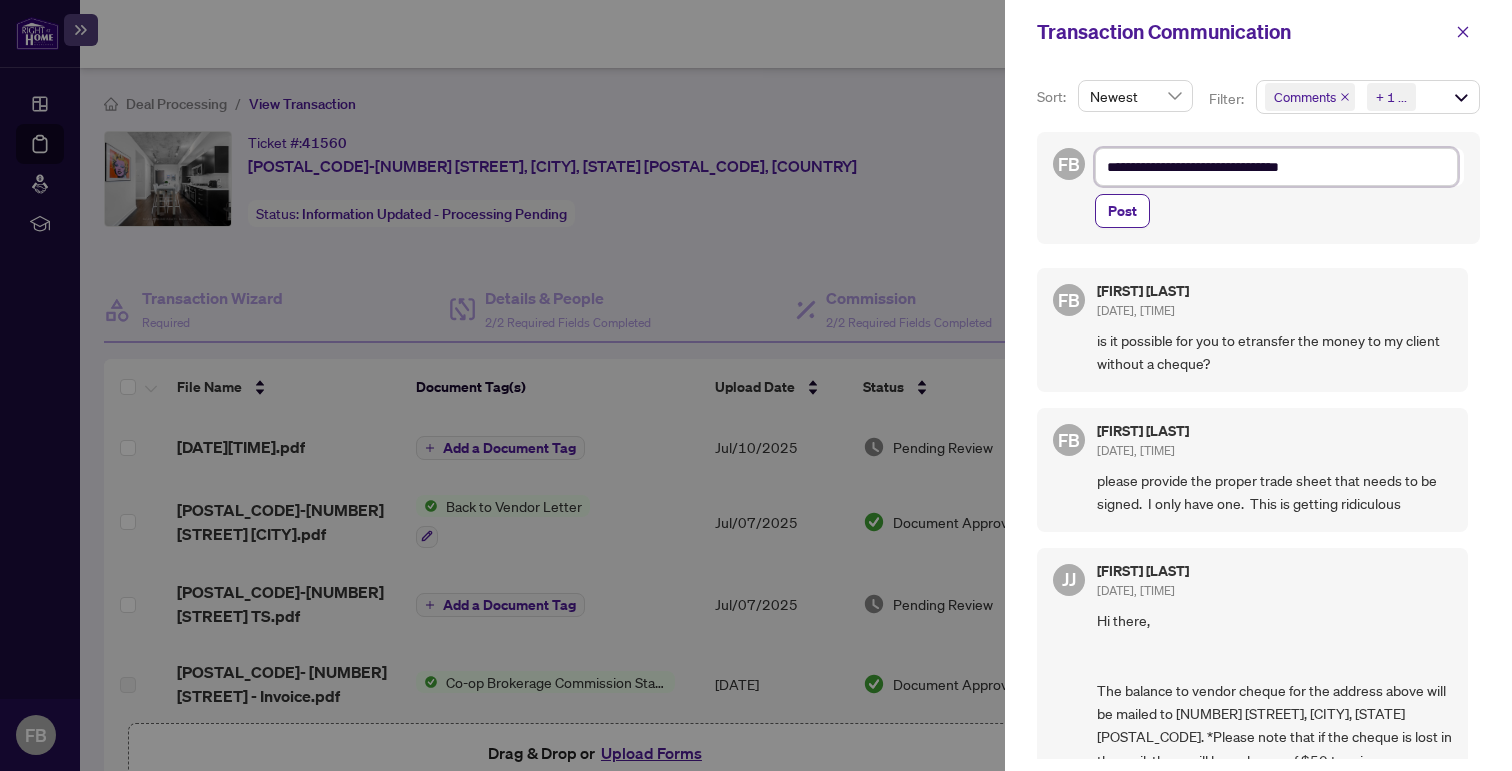 type on "**********" 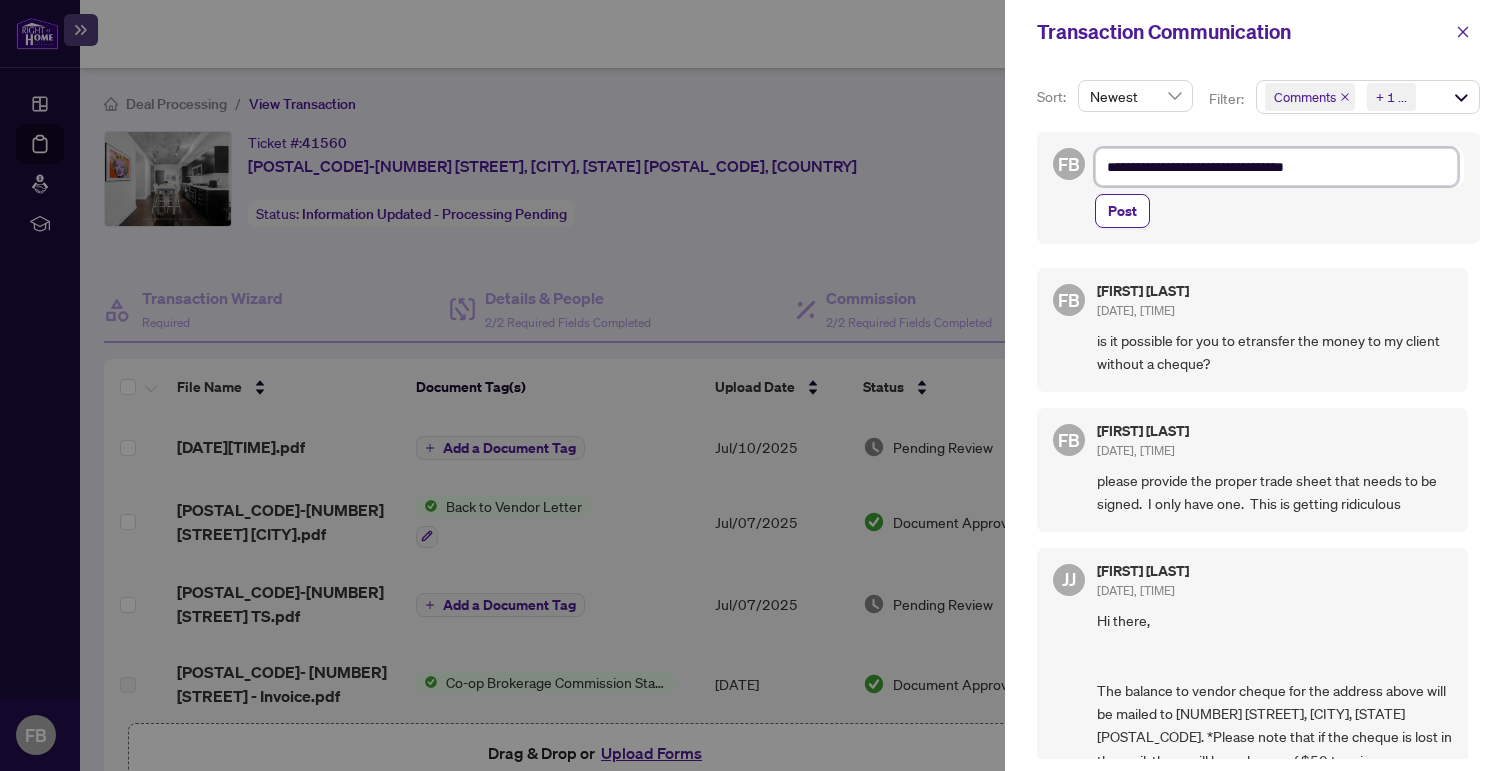 type on "**********" 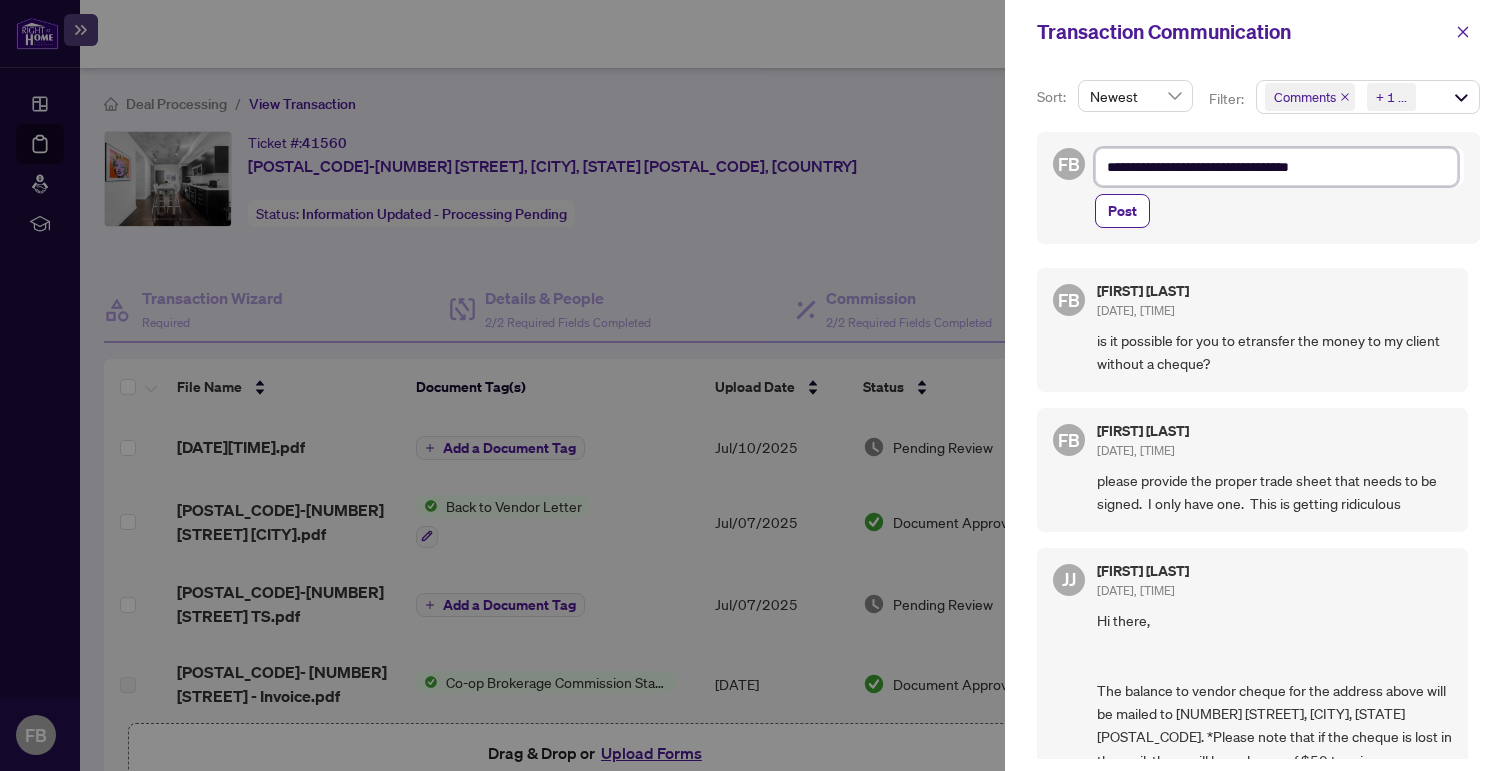 type on "**********" 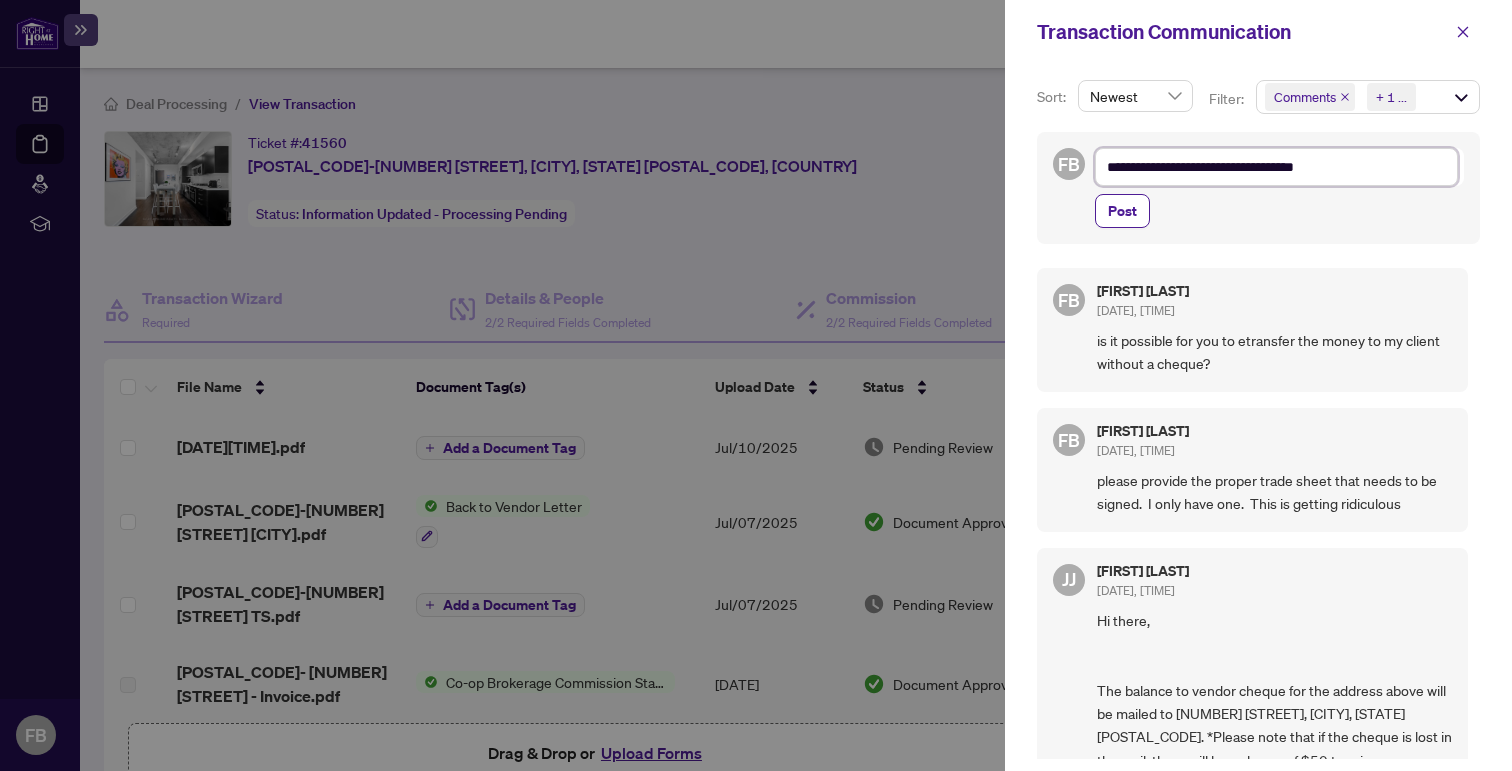 type on "**********" 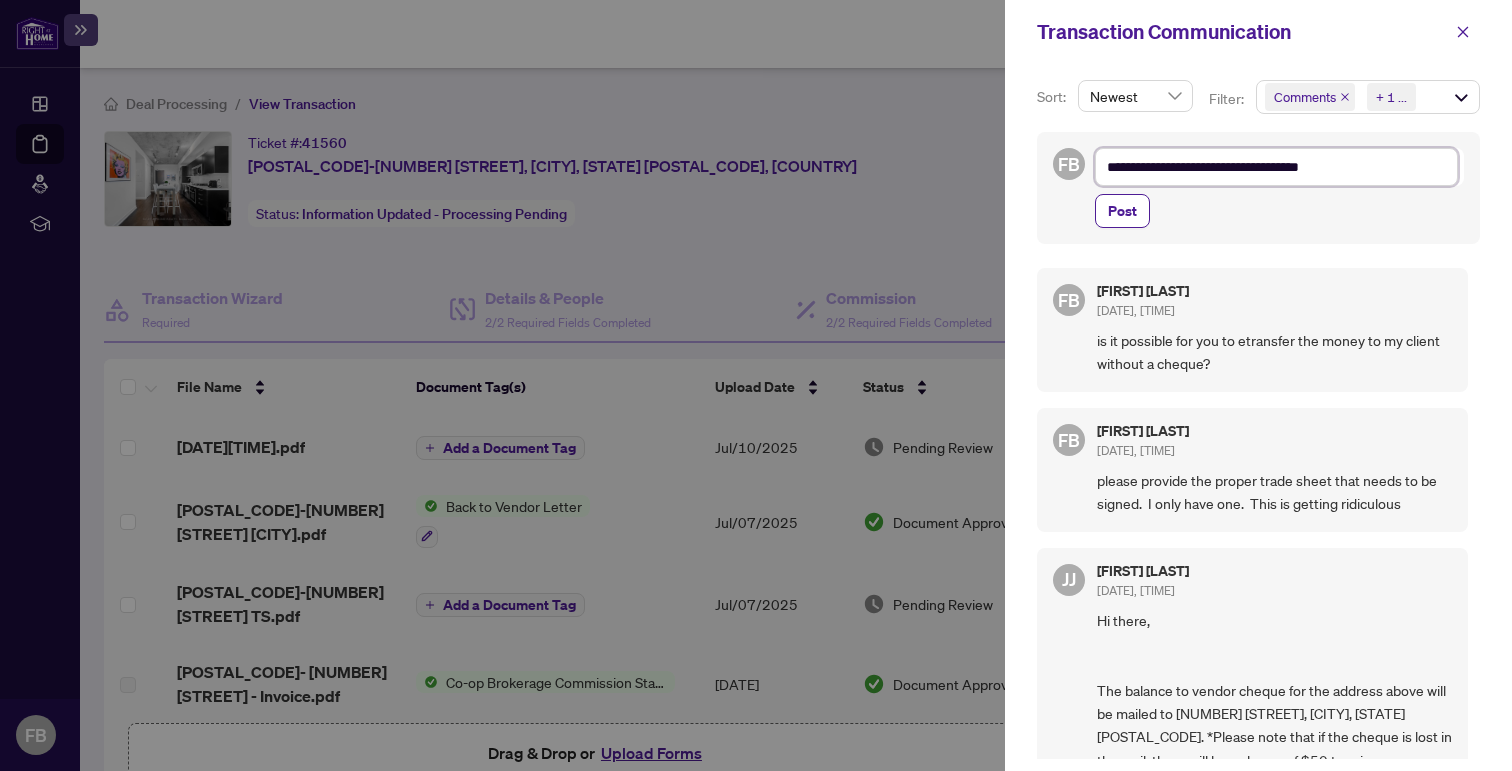 type on "**********" 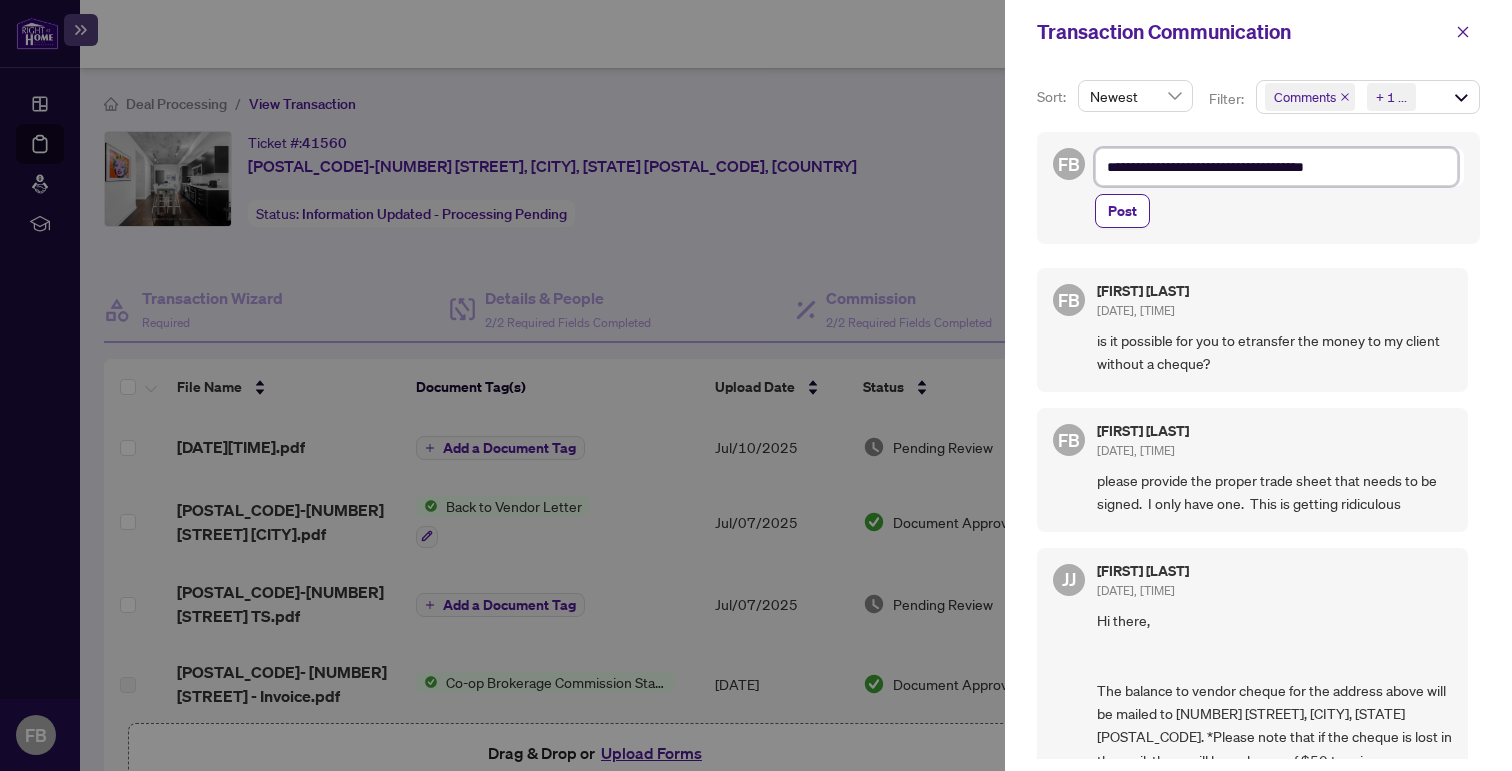 type on "**********" 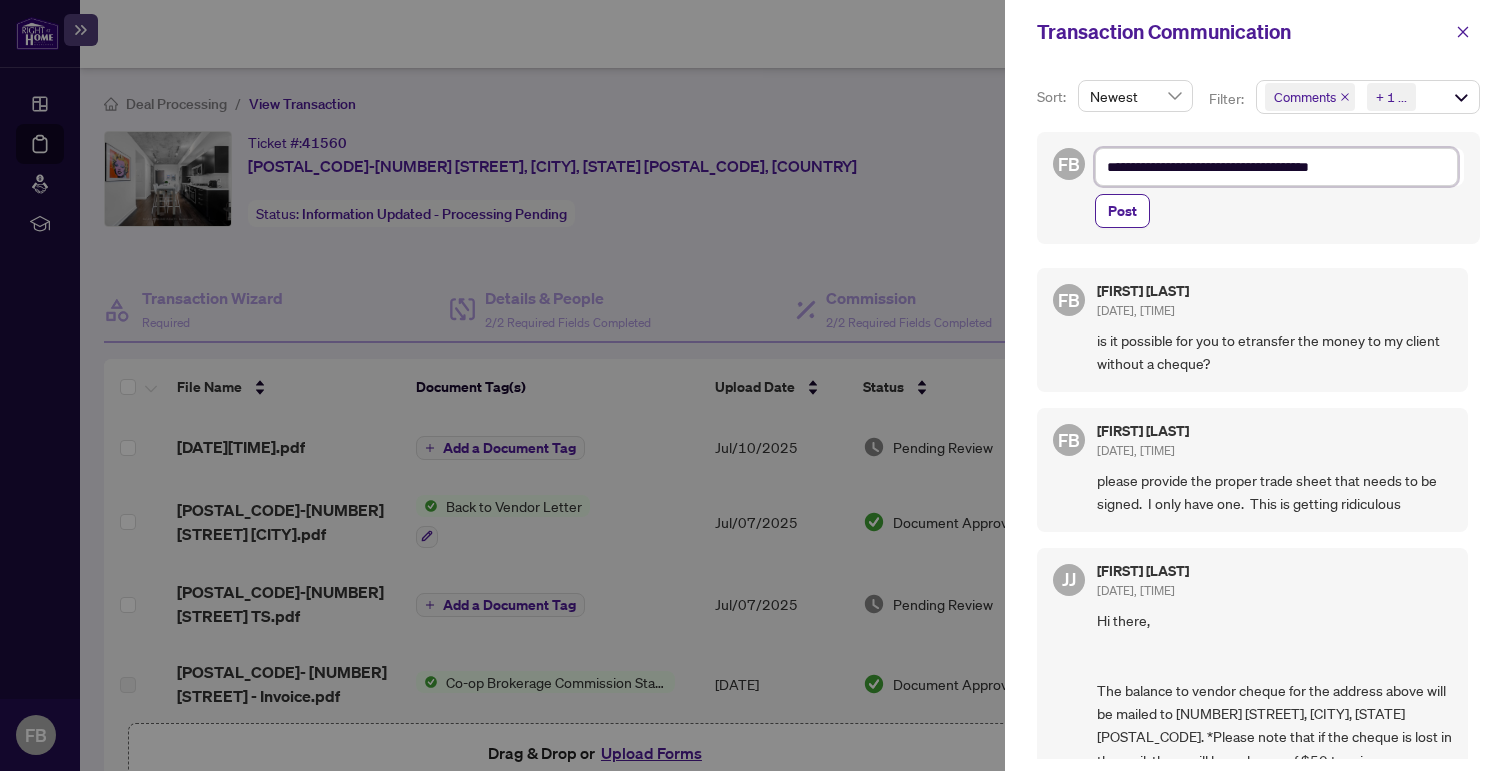 type on "**********" 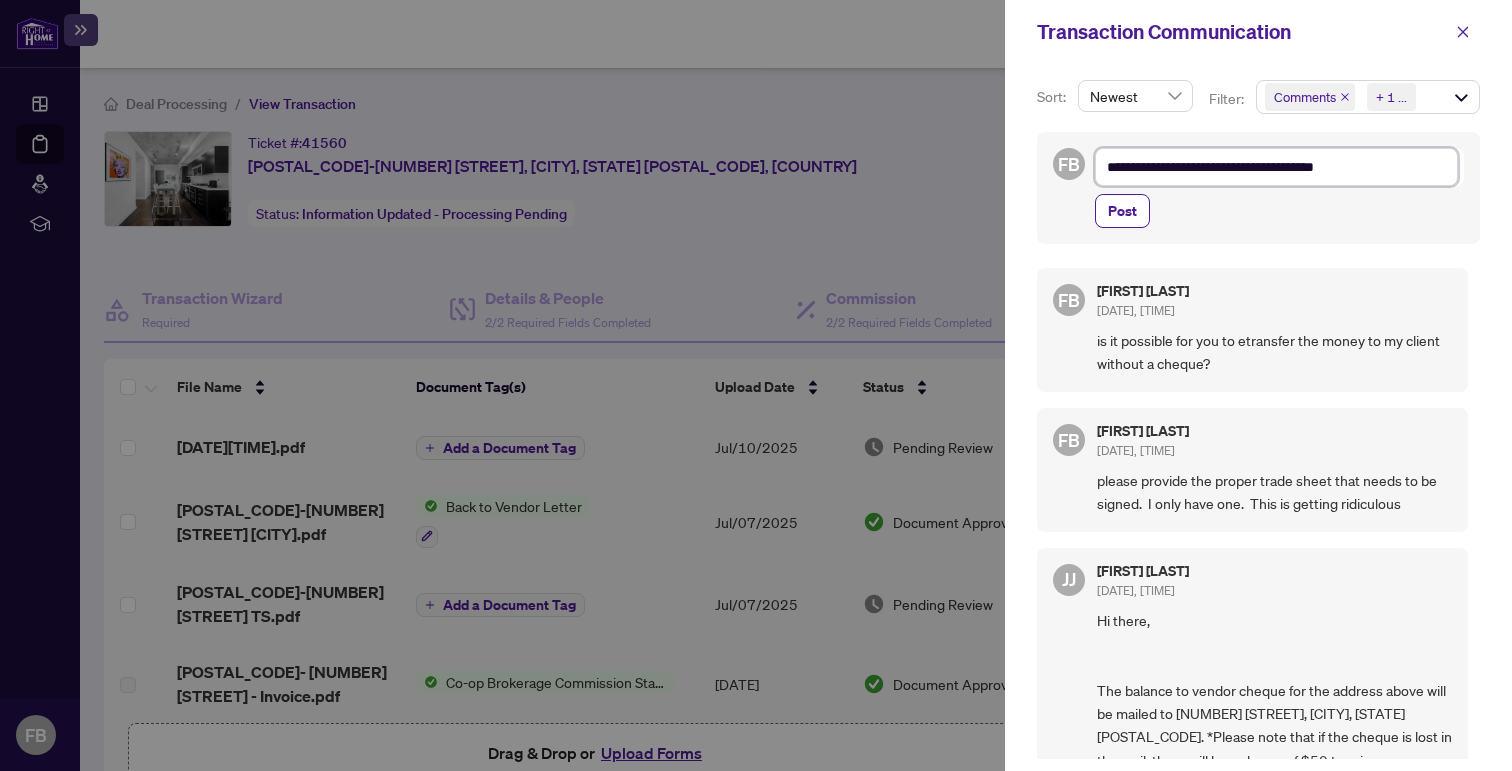 type on "**********" 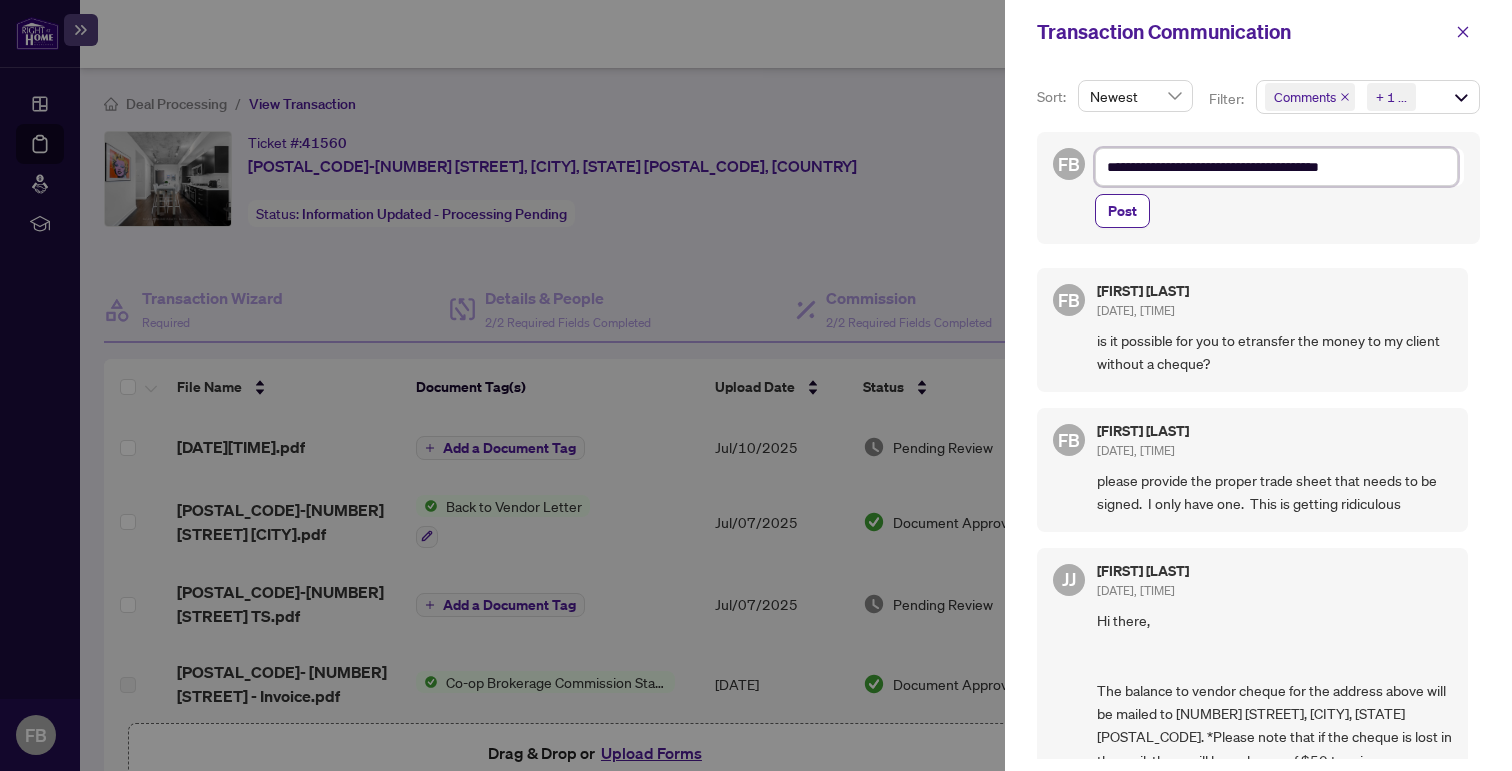 type on "**********" 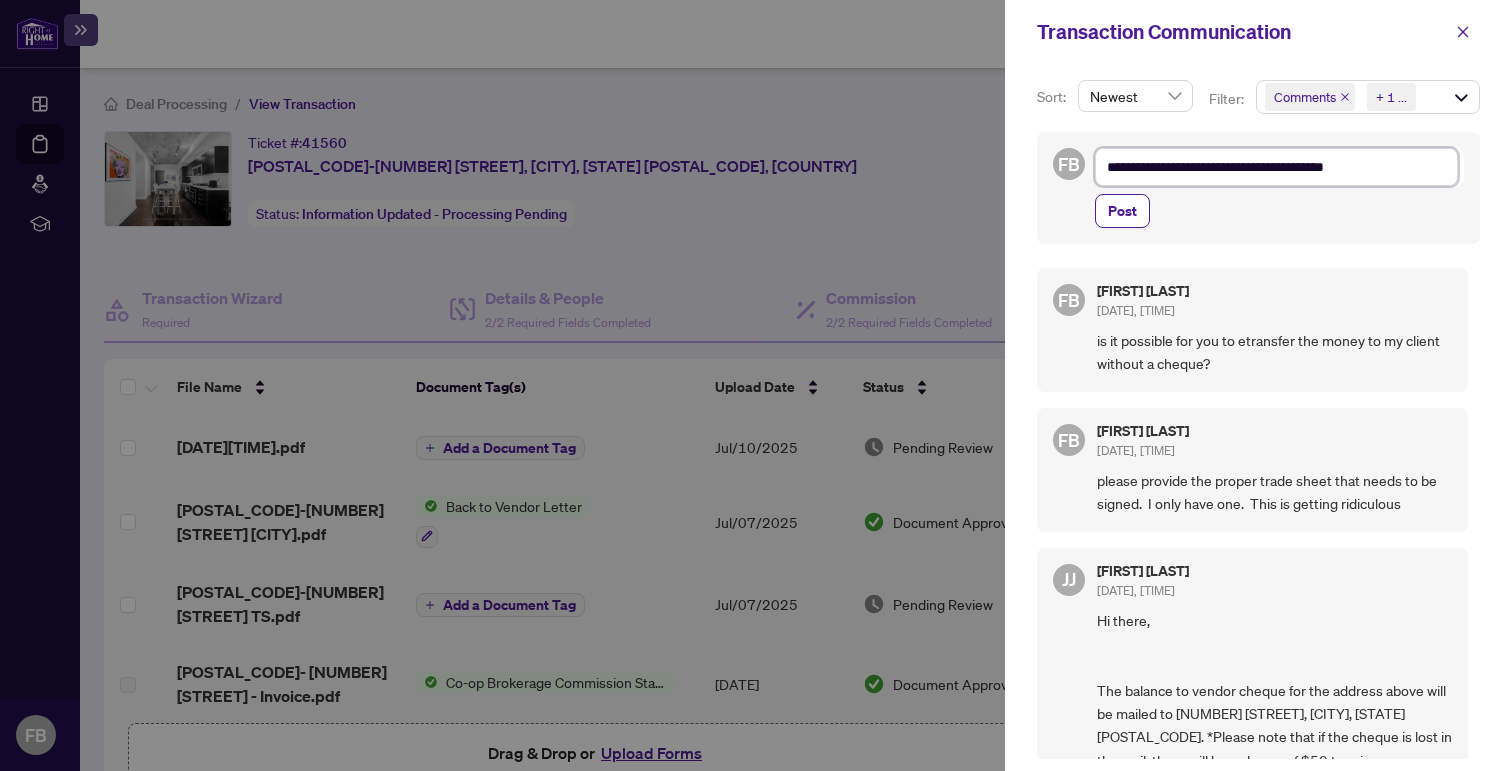 type on "**********" 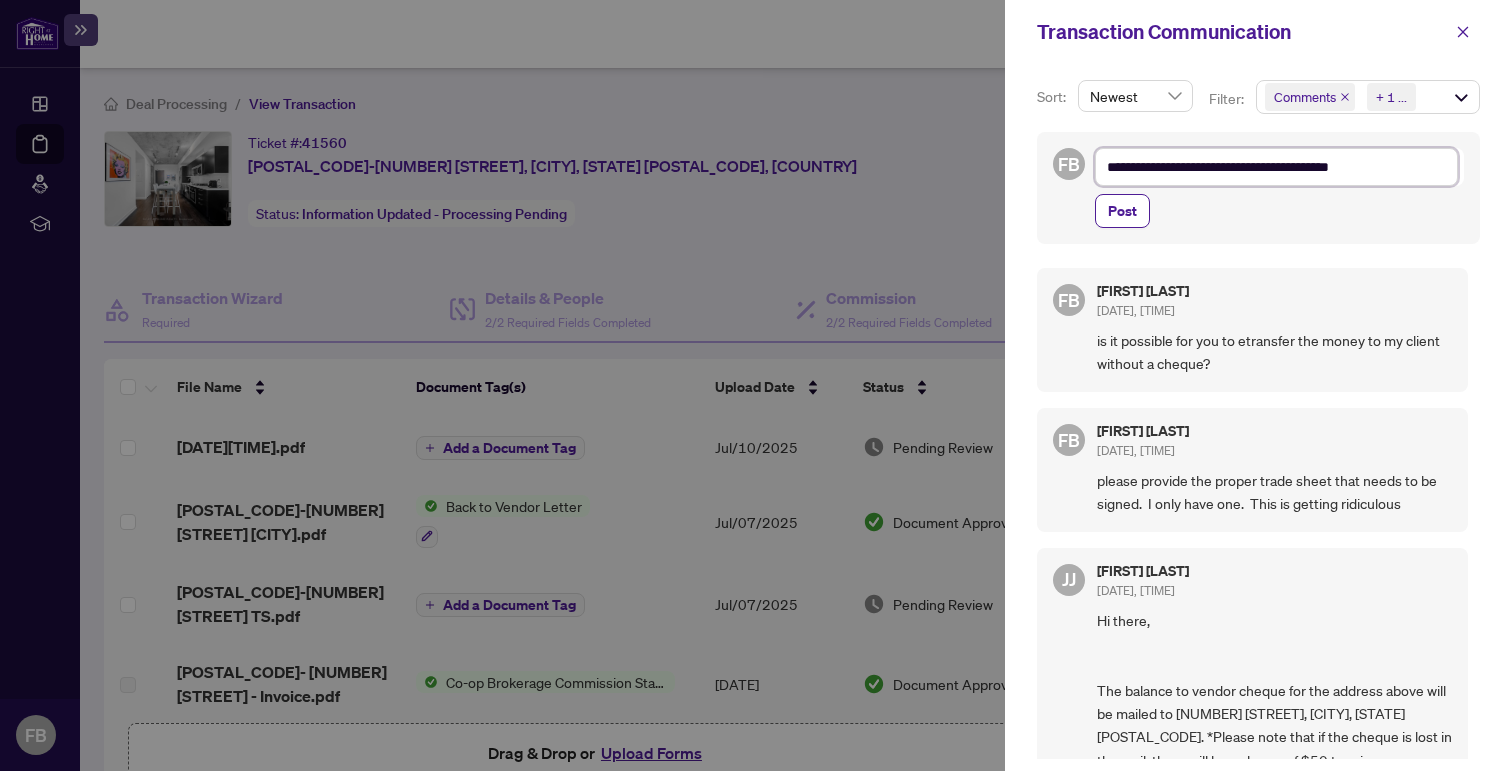type on "**********" 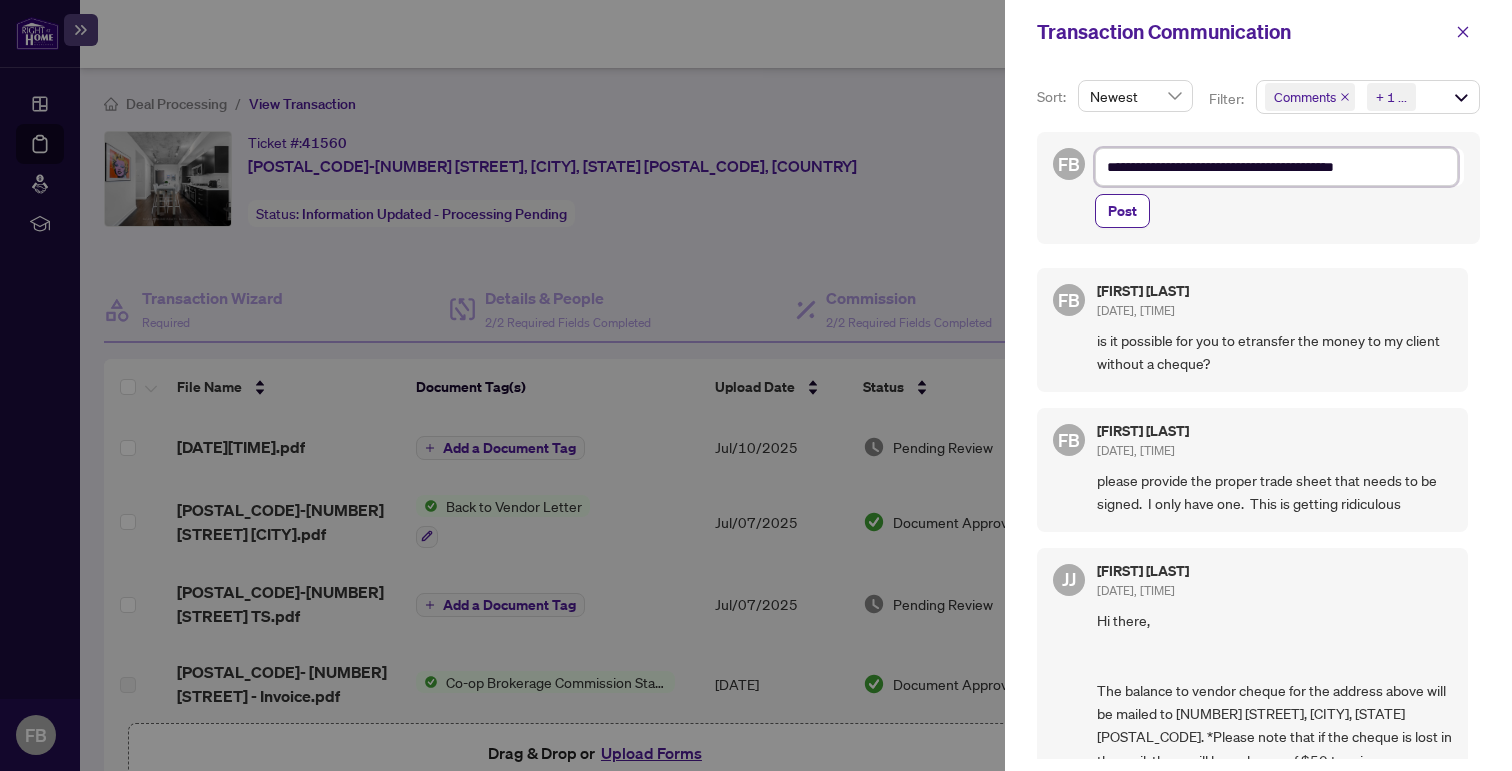 type on "**********" 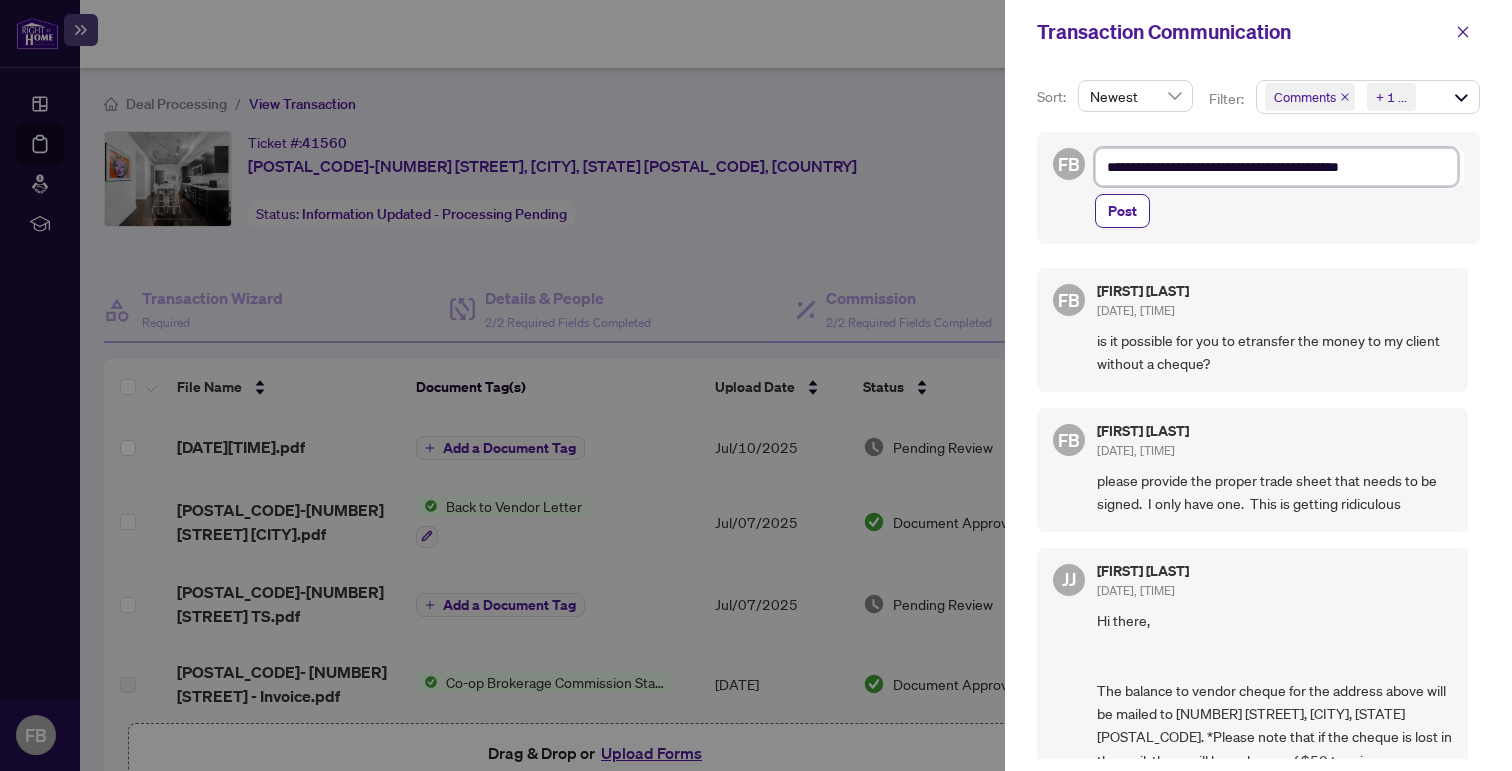 type on "**********" 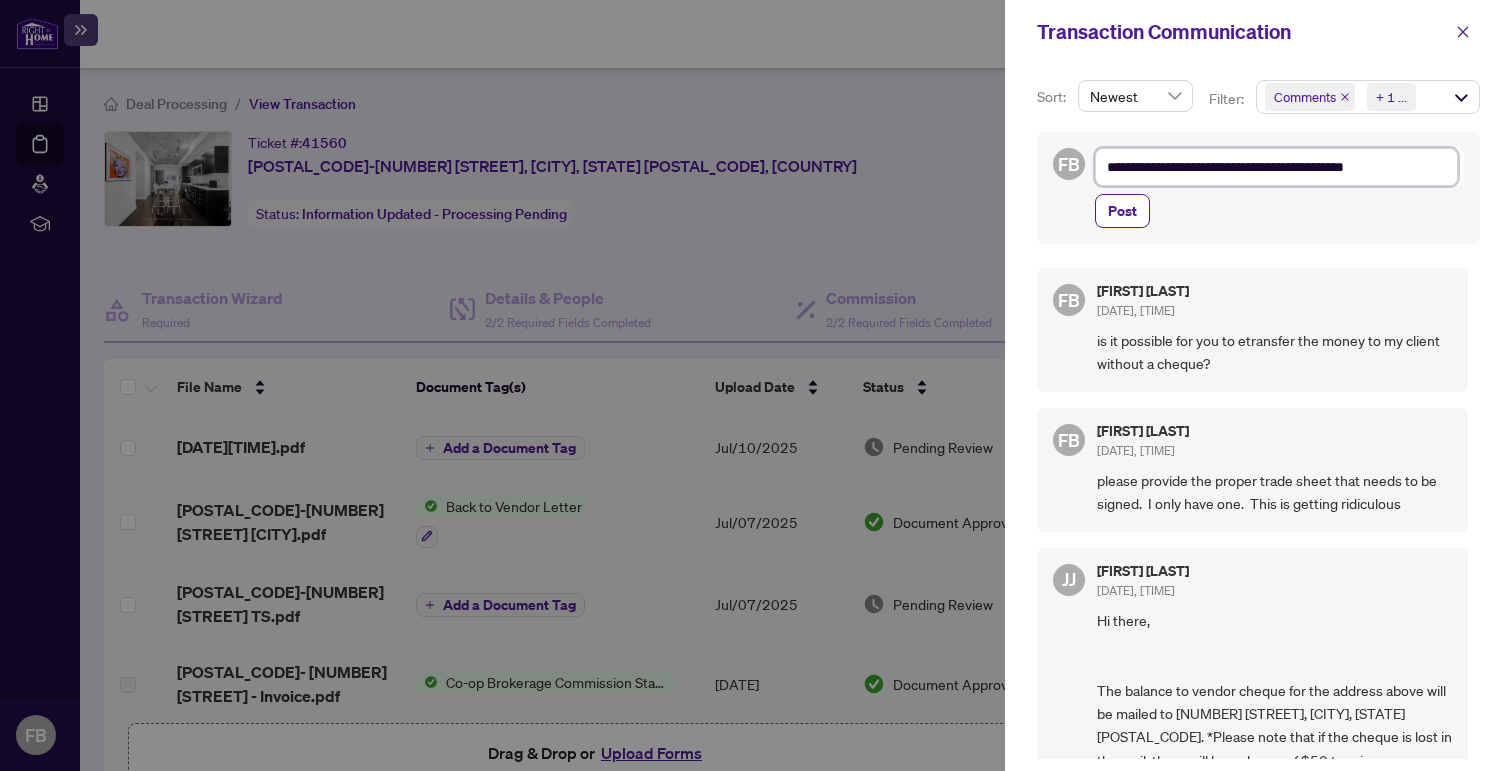 type on "**********" 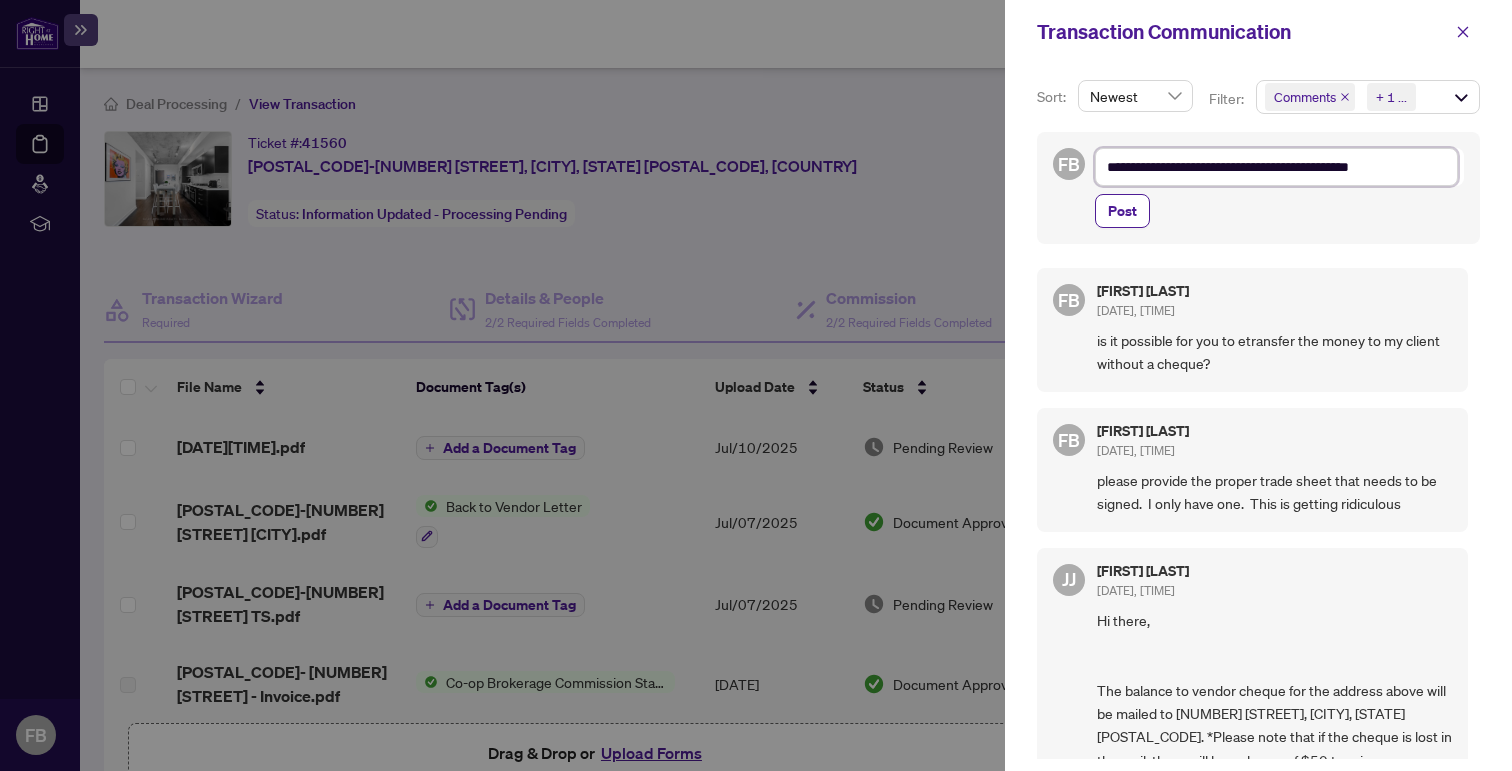 type on "**********" 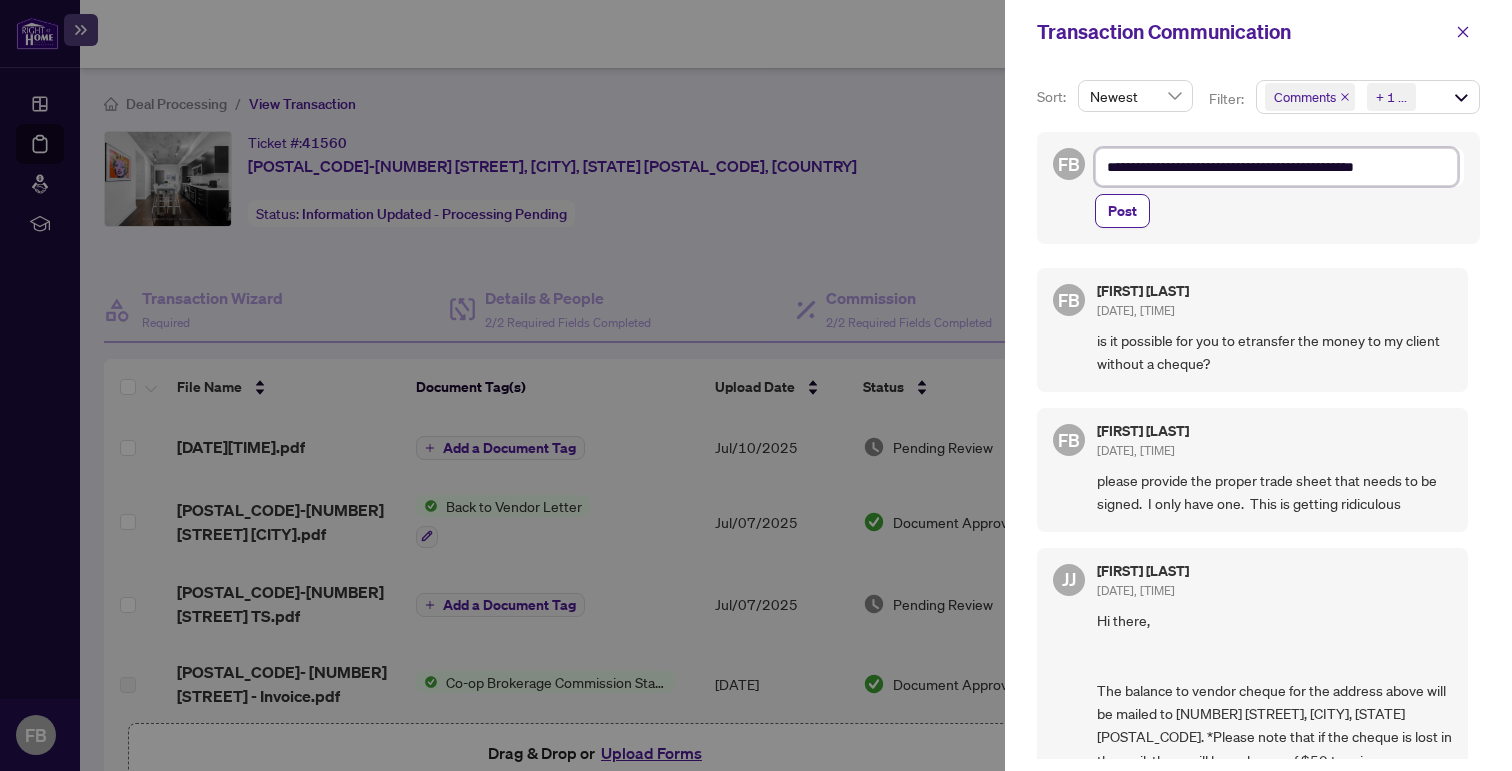 type on "**********" 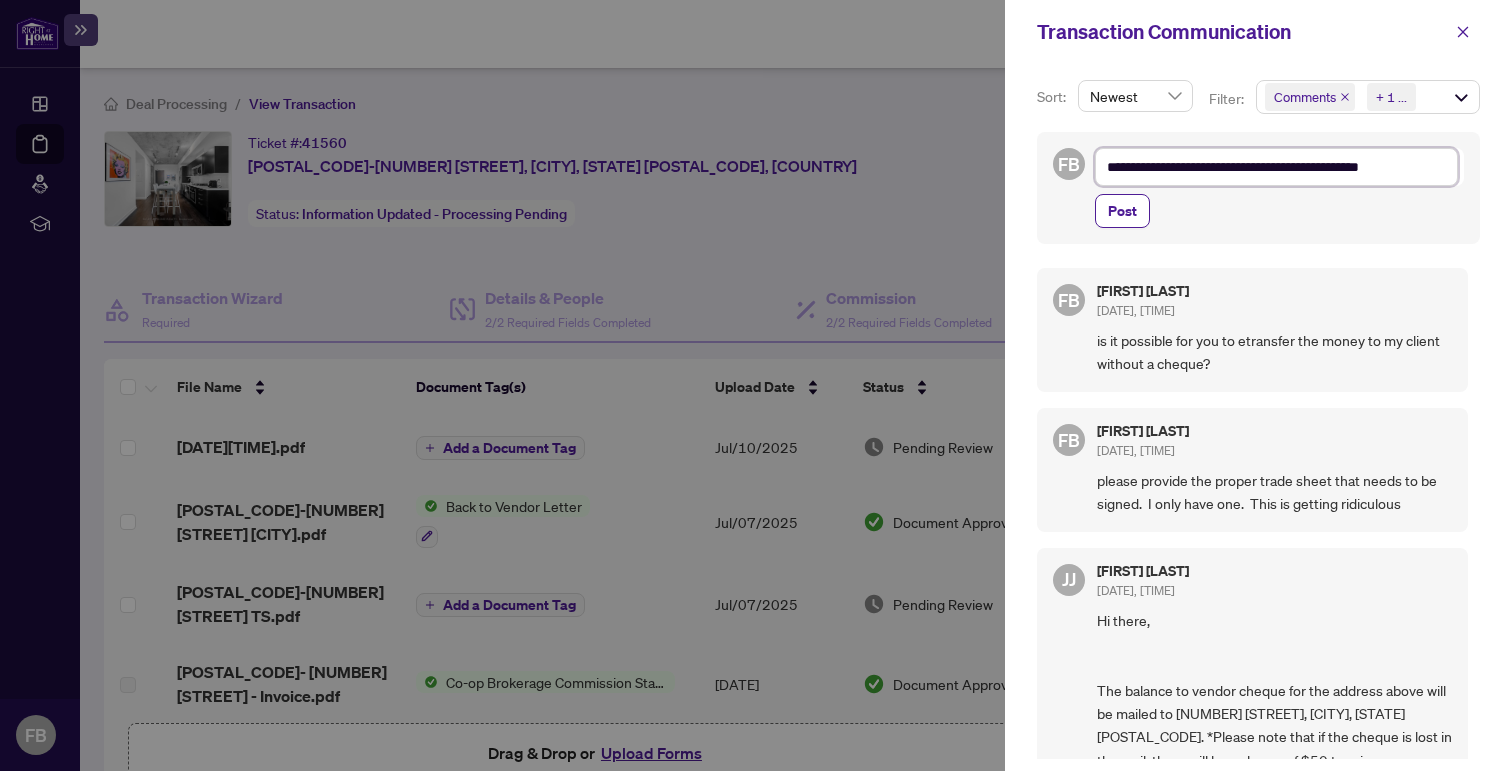 type on "**********" 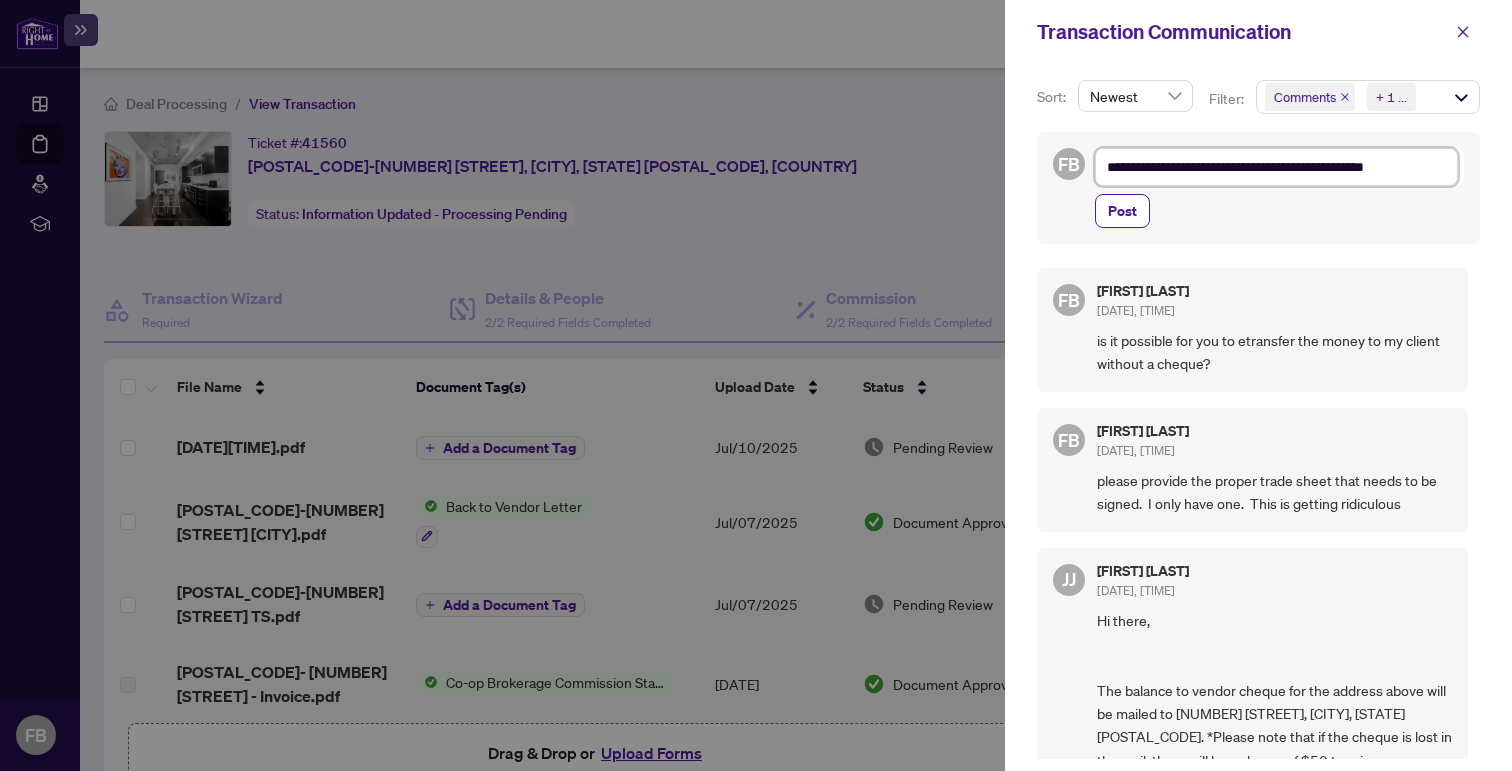 type on "**********" 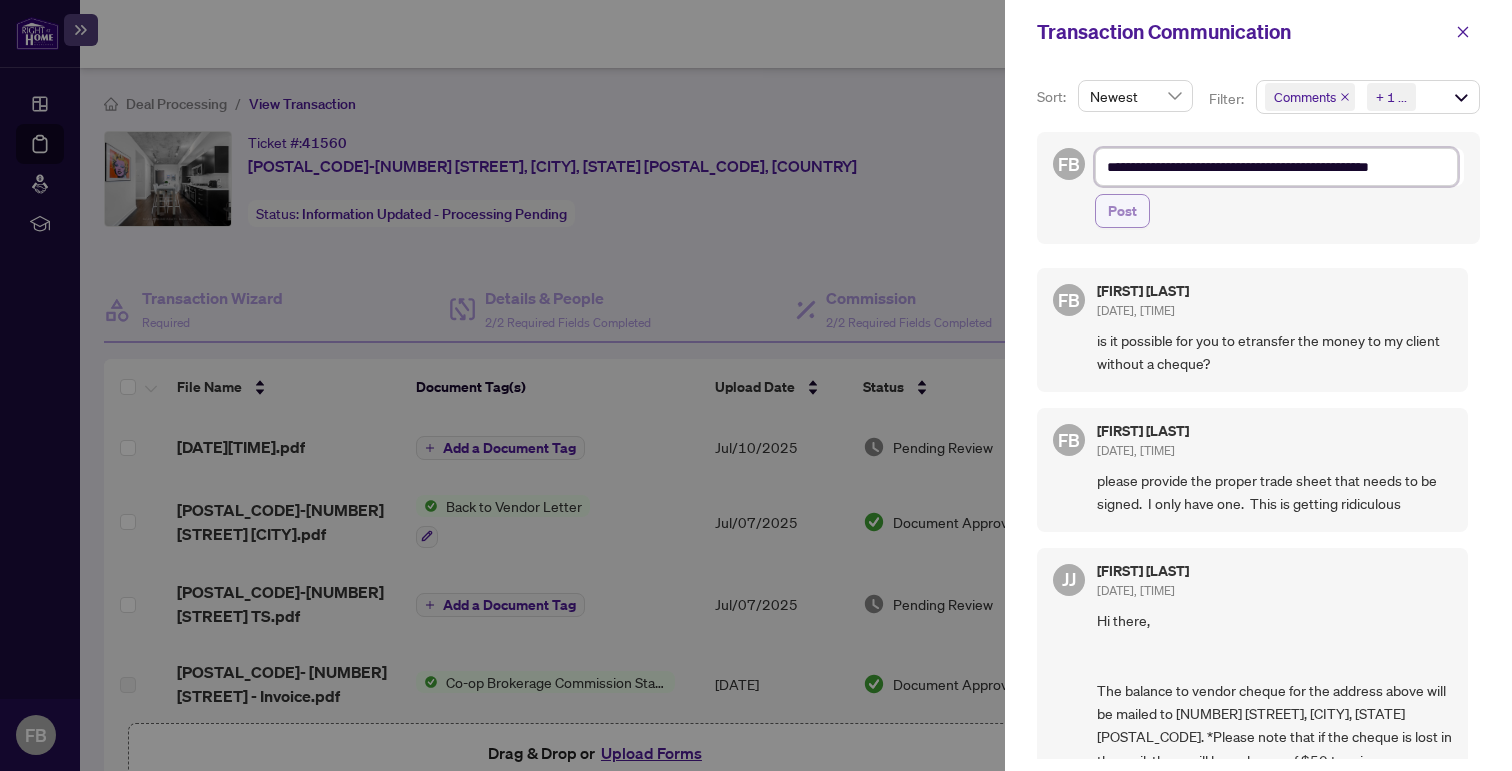 type on "**********" 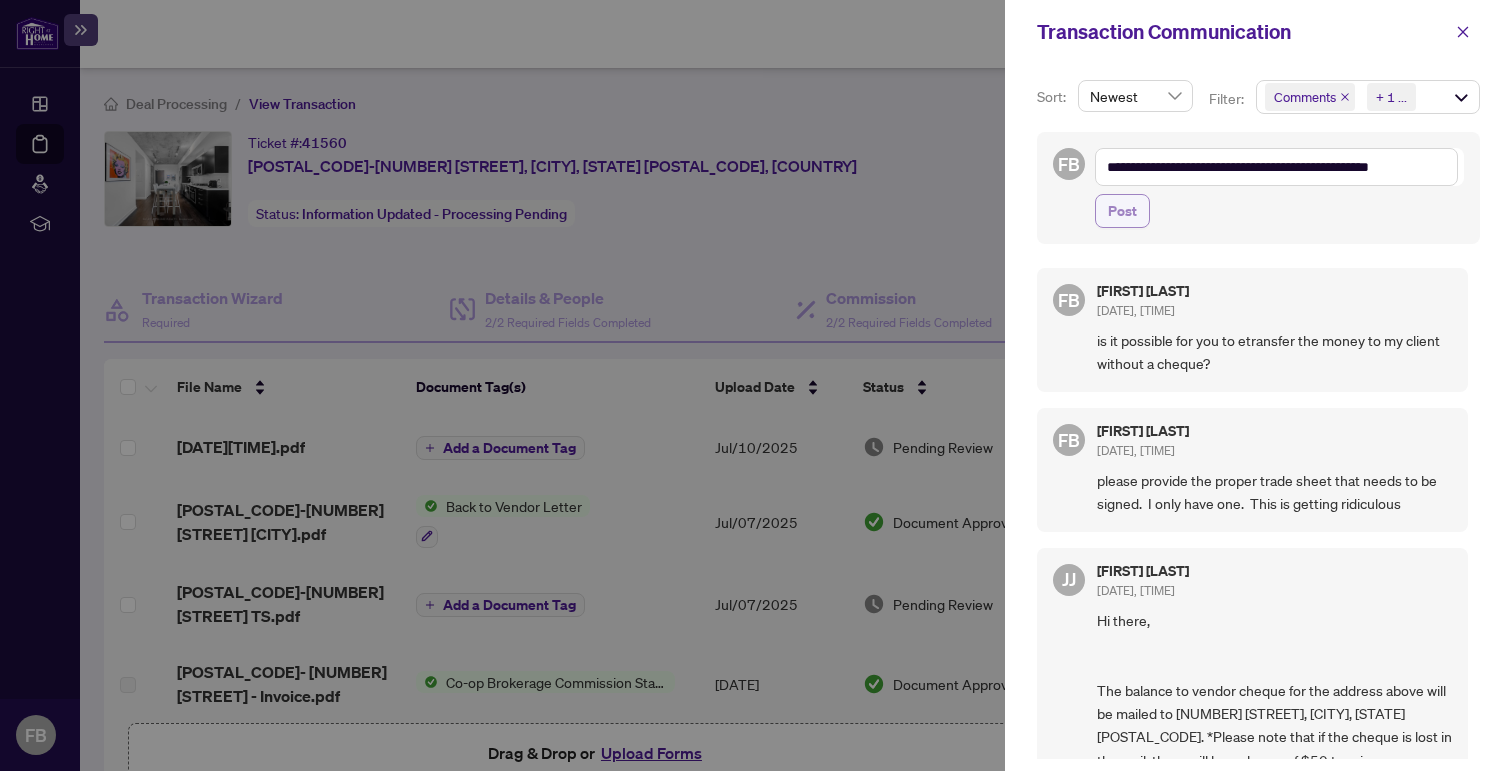 click on "Post" at bounding box center [1122, 211] 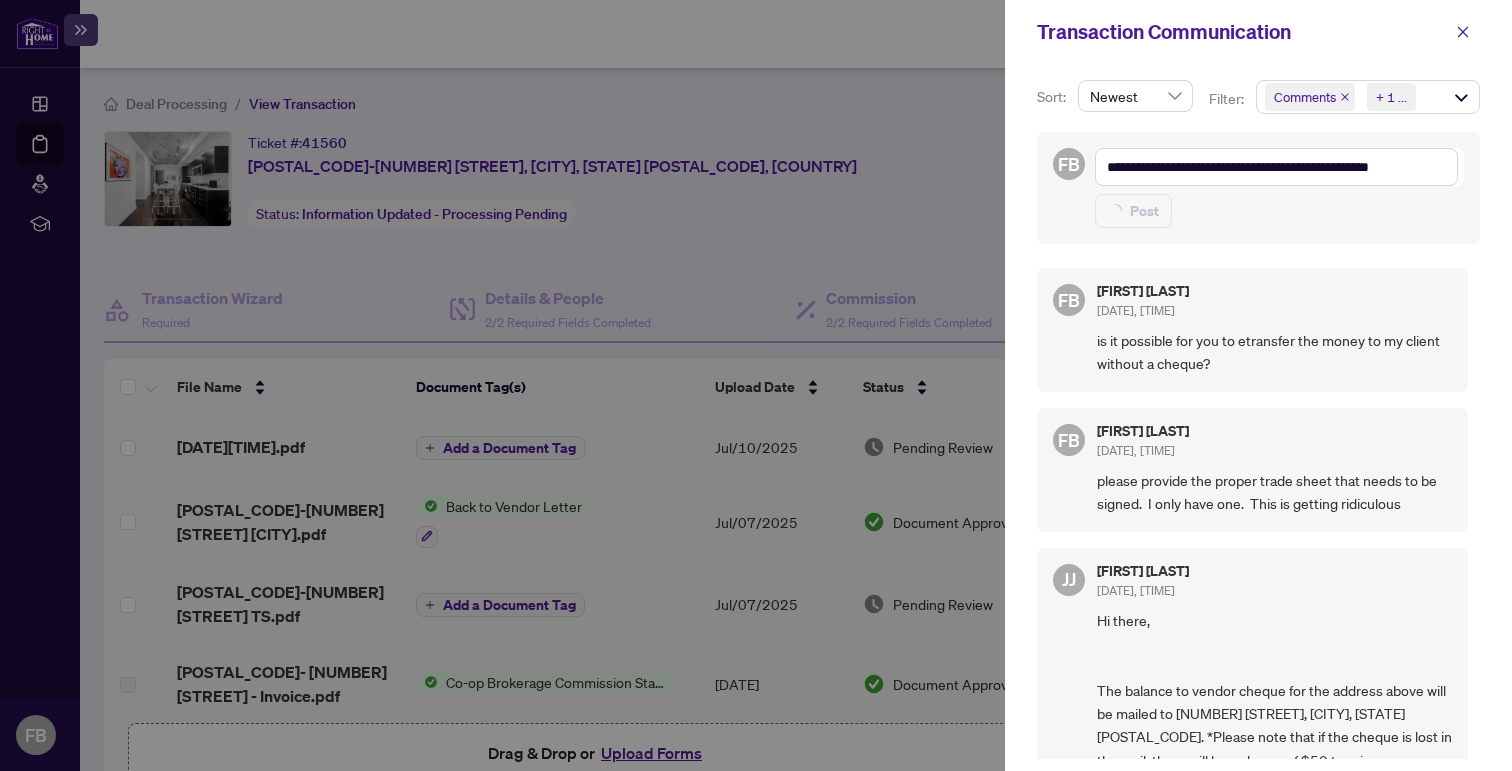 type 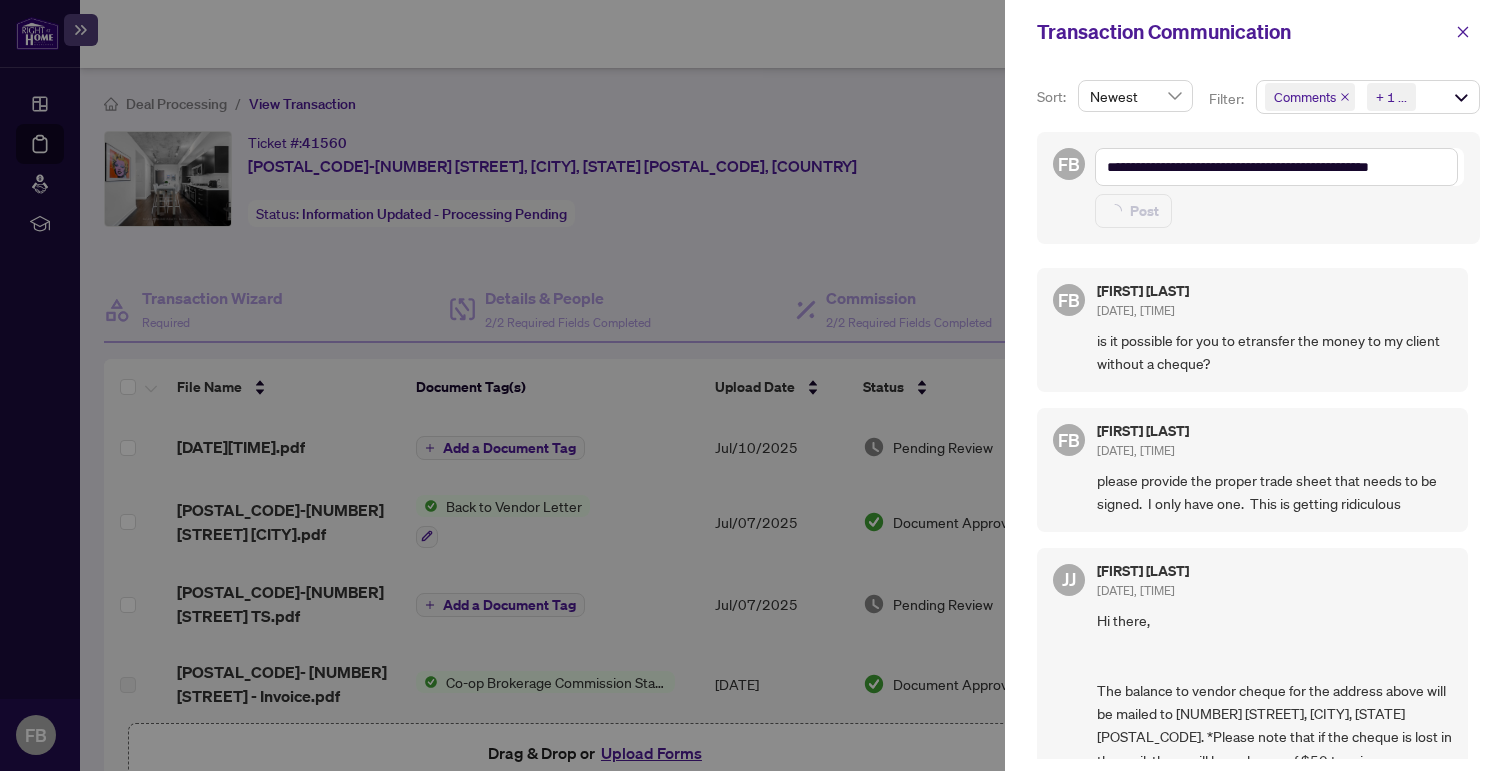type on "**********" 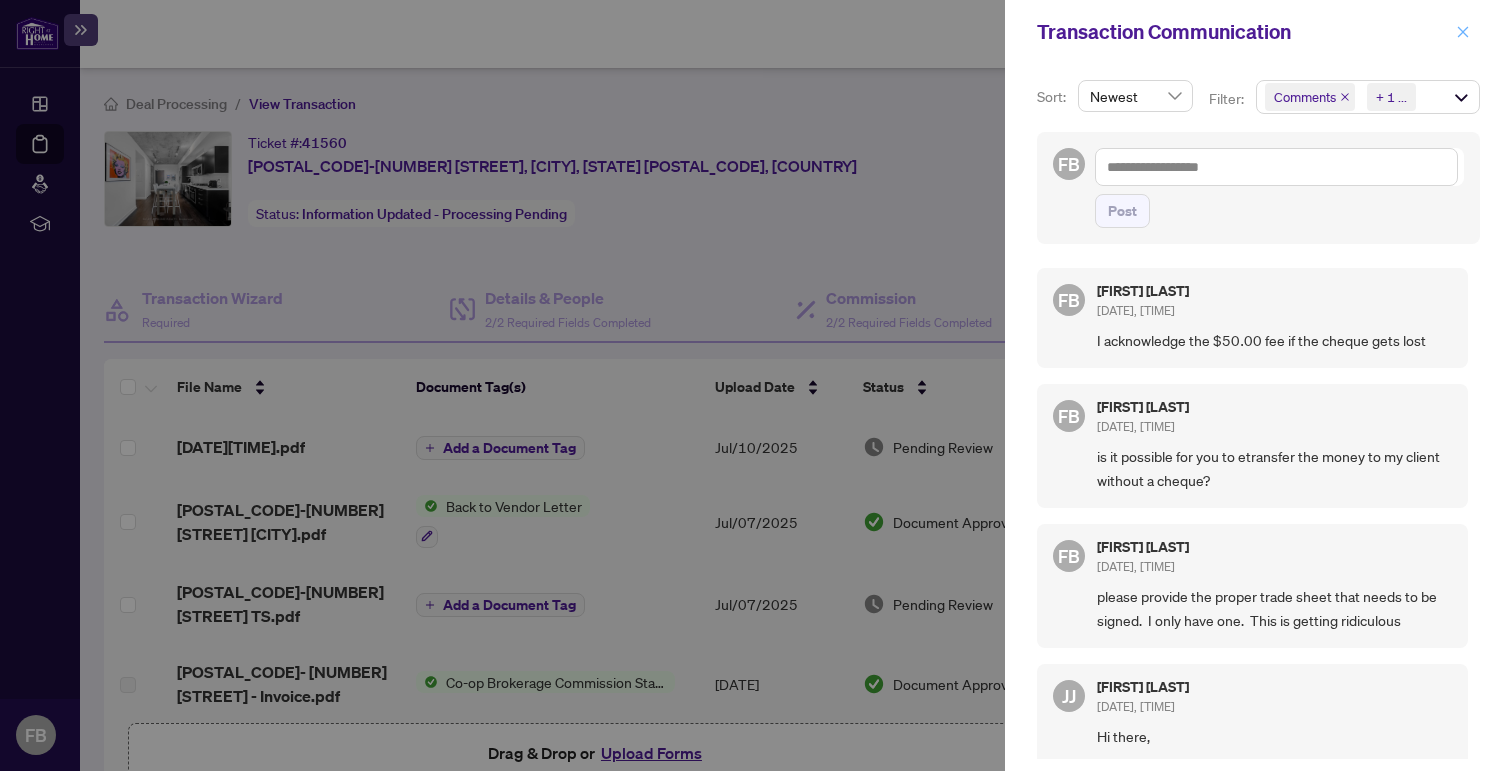 click 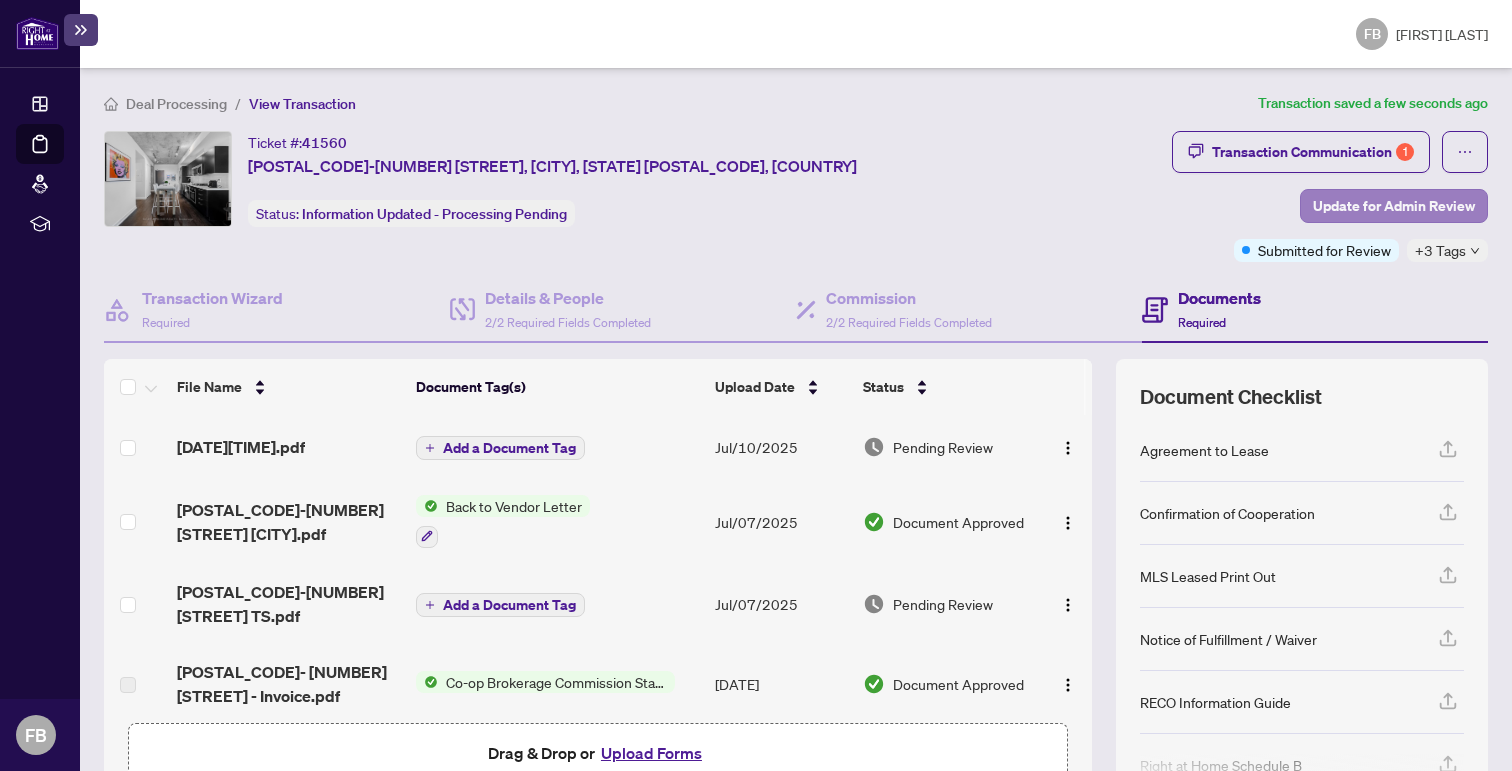 click on "Update for Admin Review" at bounding box center [1394, 206] 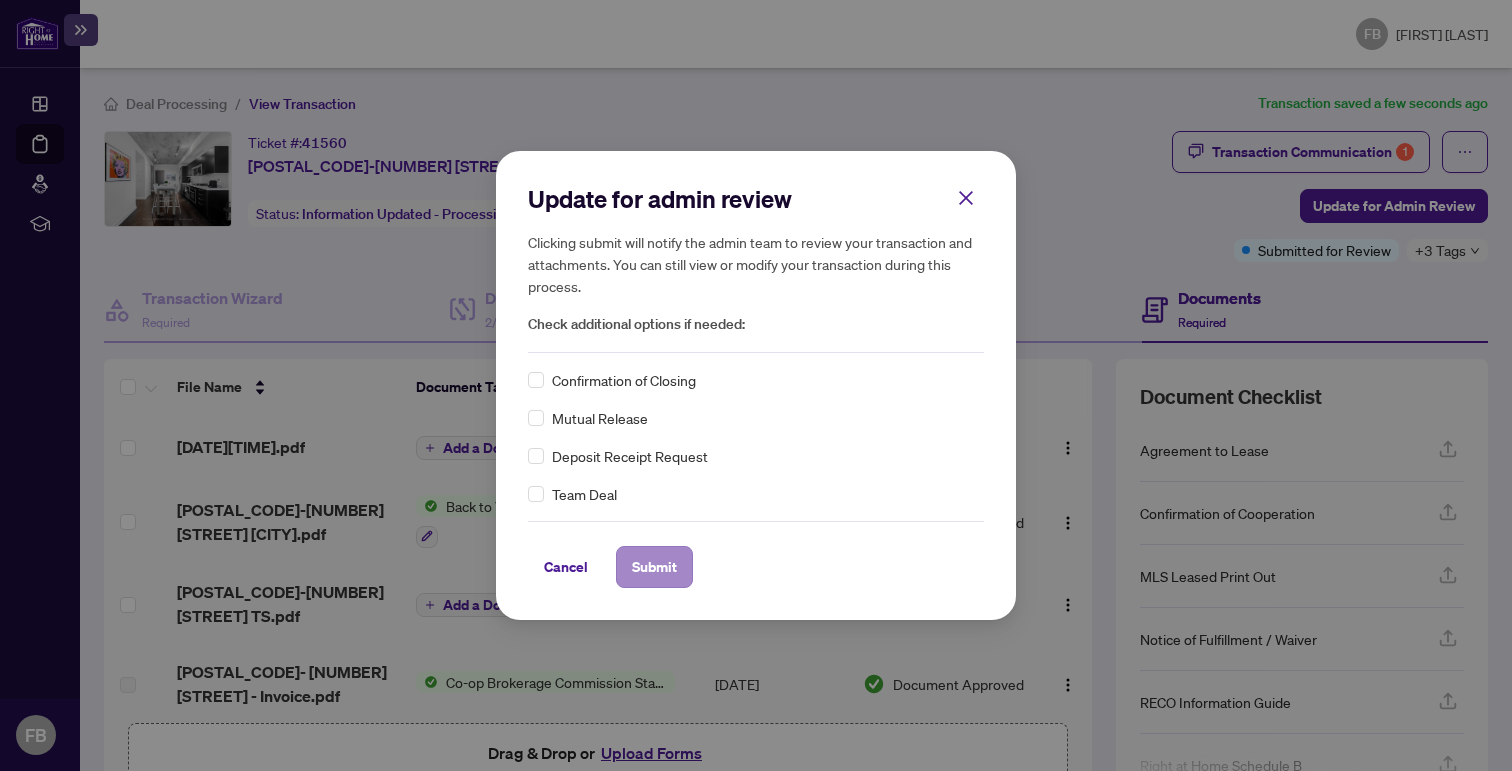 click on "Submit" at bounding box center (654, 567) 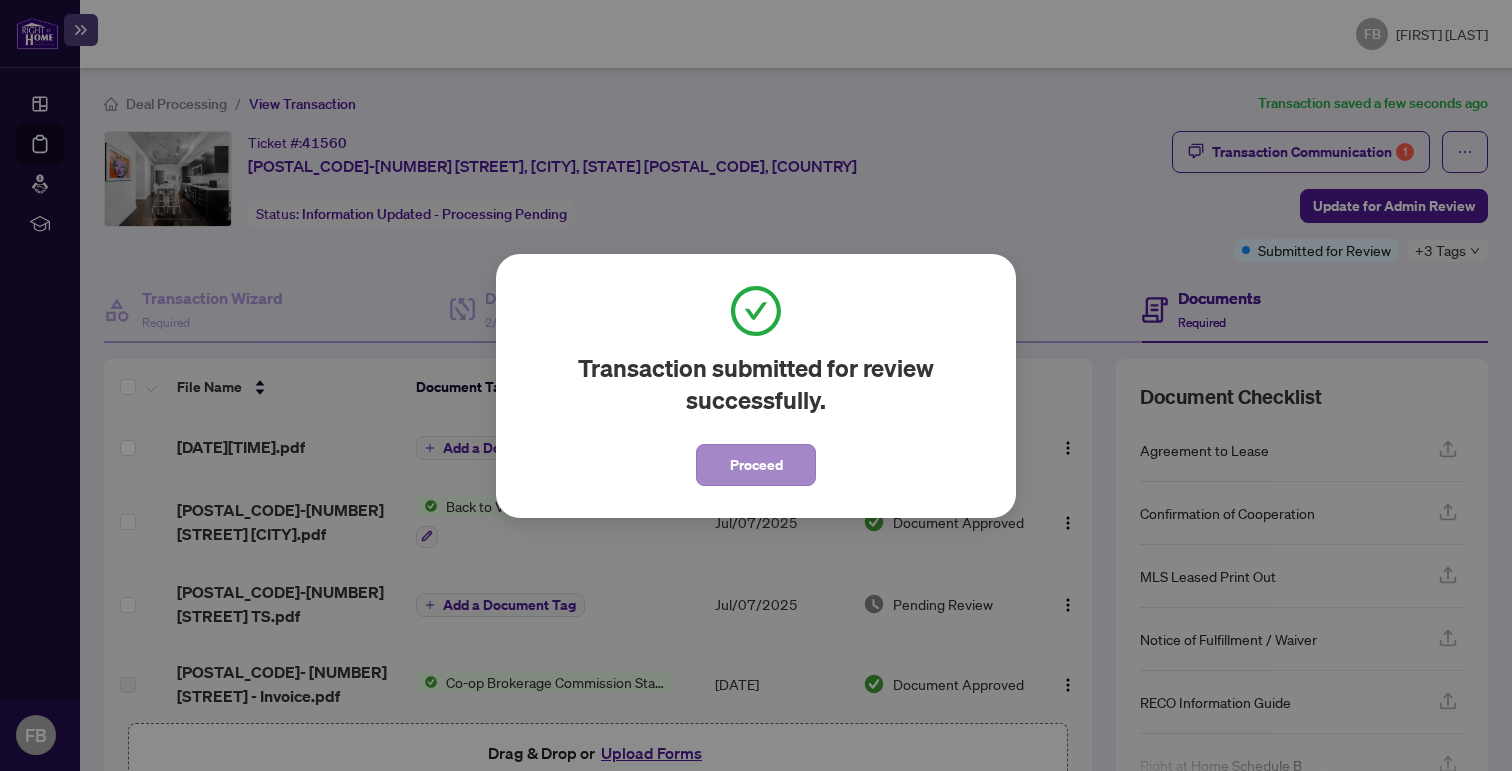 click on "Proceed" at bounding box center (756, 465) 